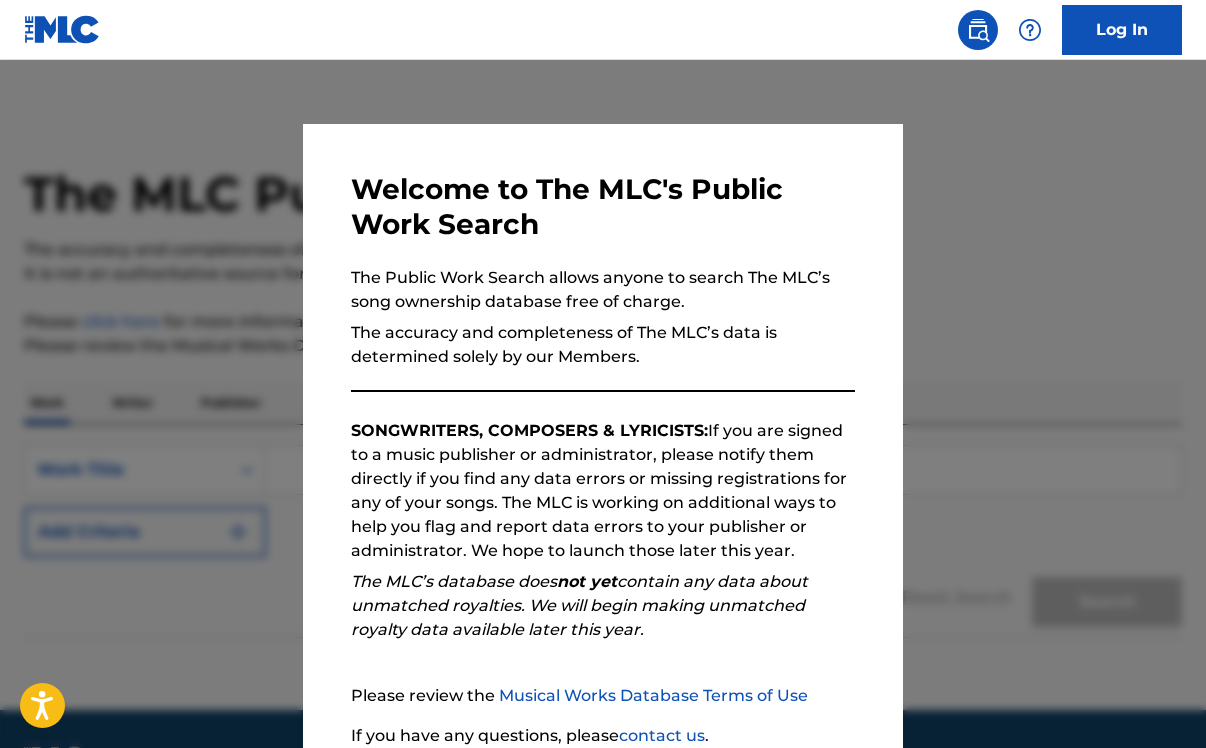 scroll, scrollTop: 0, scrollLeft: 0, axis: both 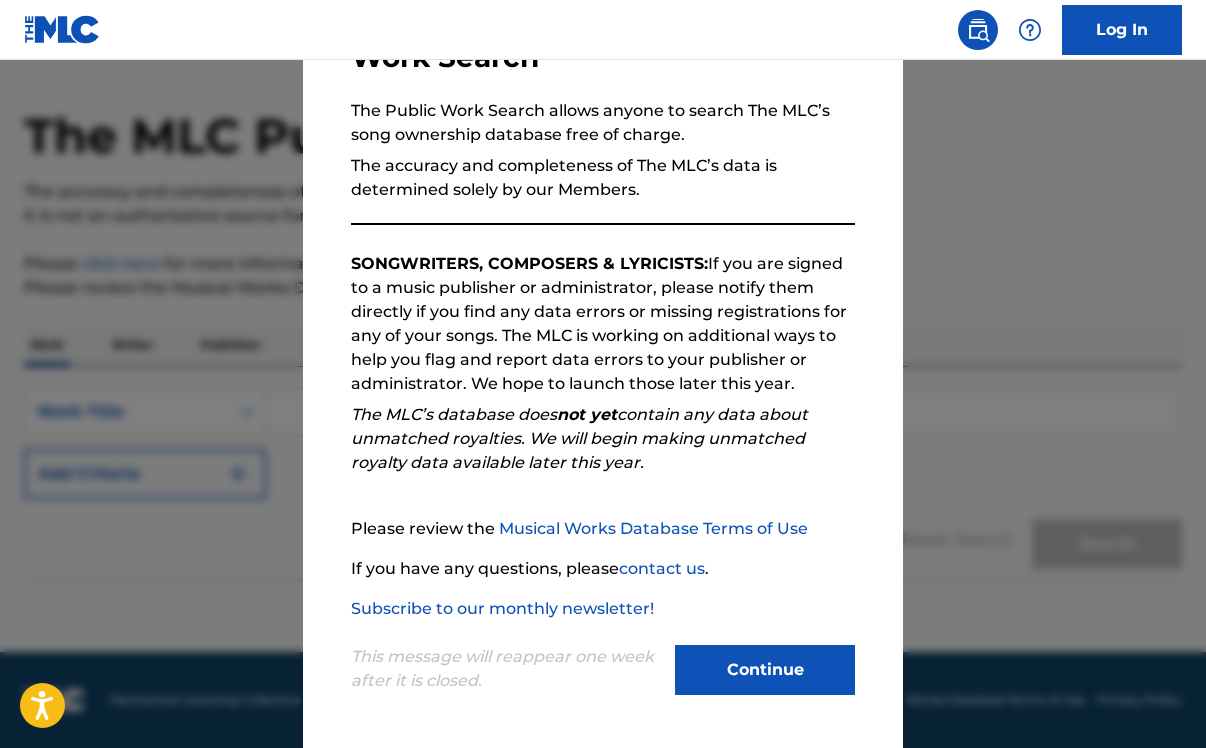 click on "Continue" at bounding box center (765, 670) 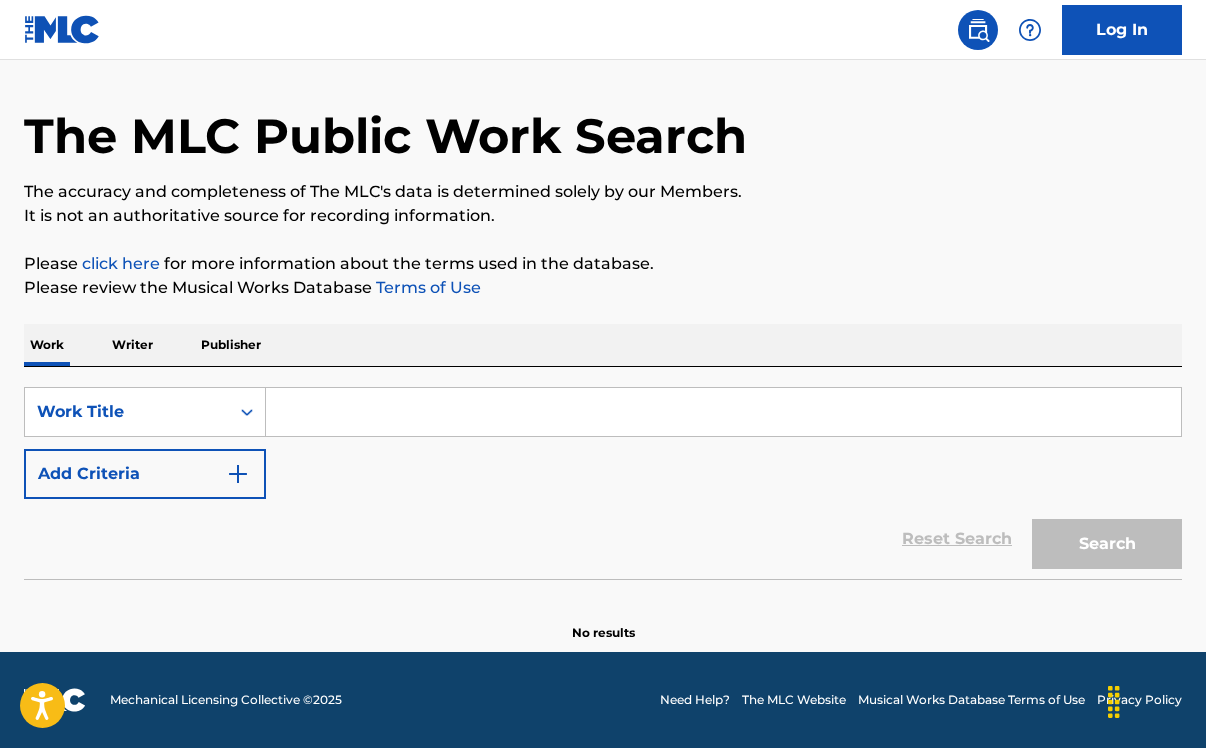 click at bounding box center [723, 412] 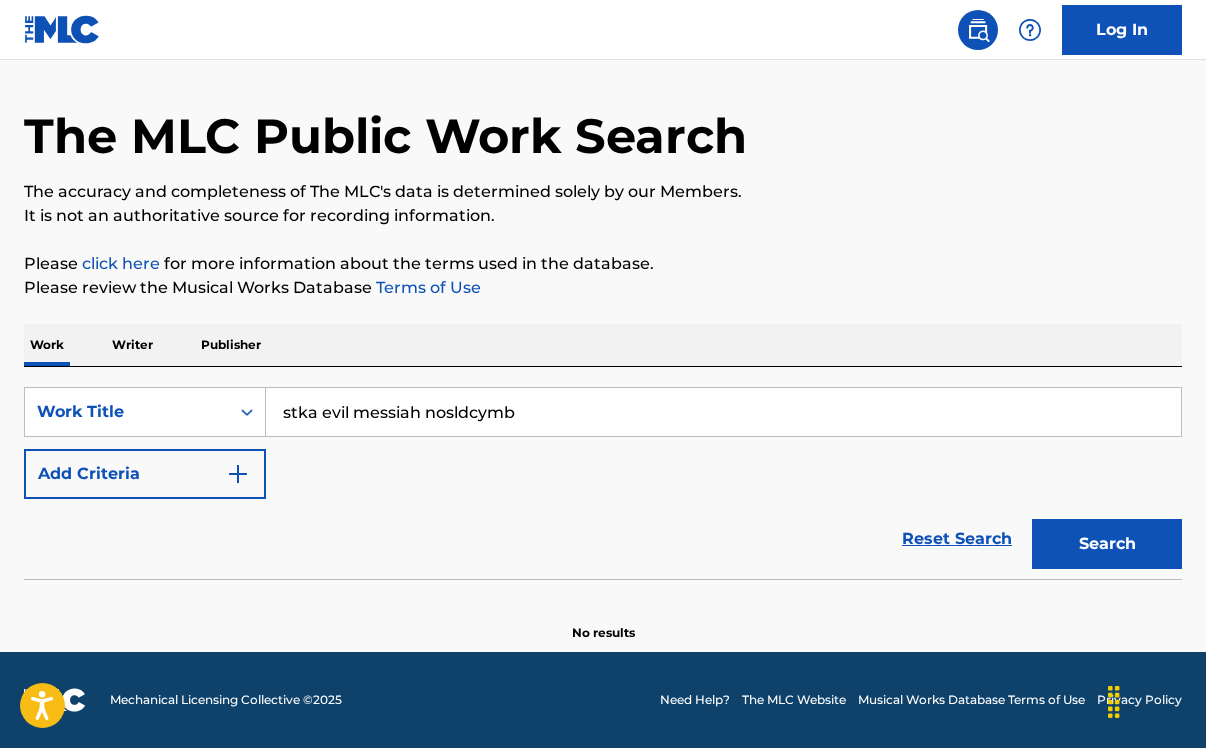 drag, startPoint x: 548, startPoint y: 422, endPoint x: 424, endPoint y: 416, distance: 124.14507 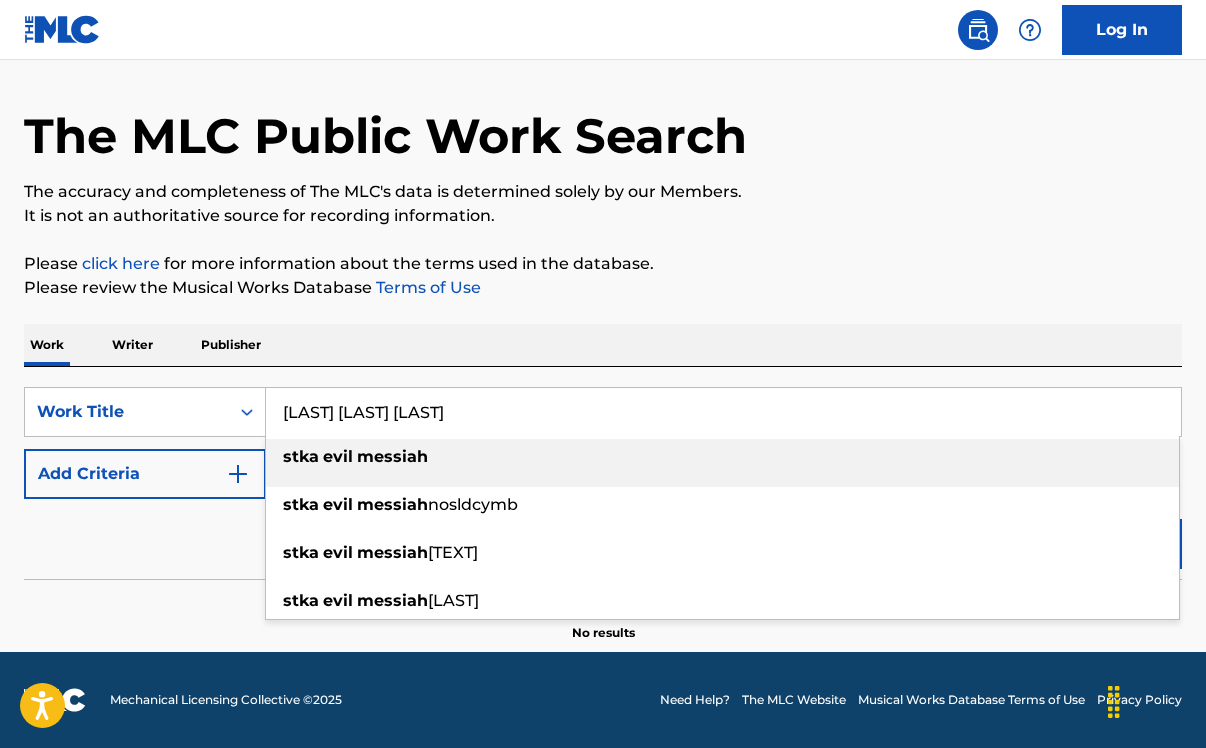 click on "[LAST] [LAST] [LAST]" at bounding box center [723, 412] 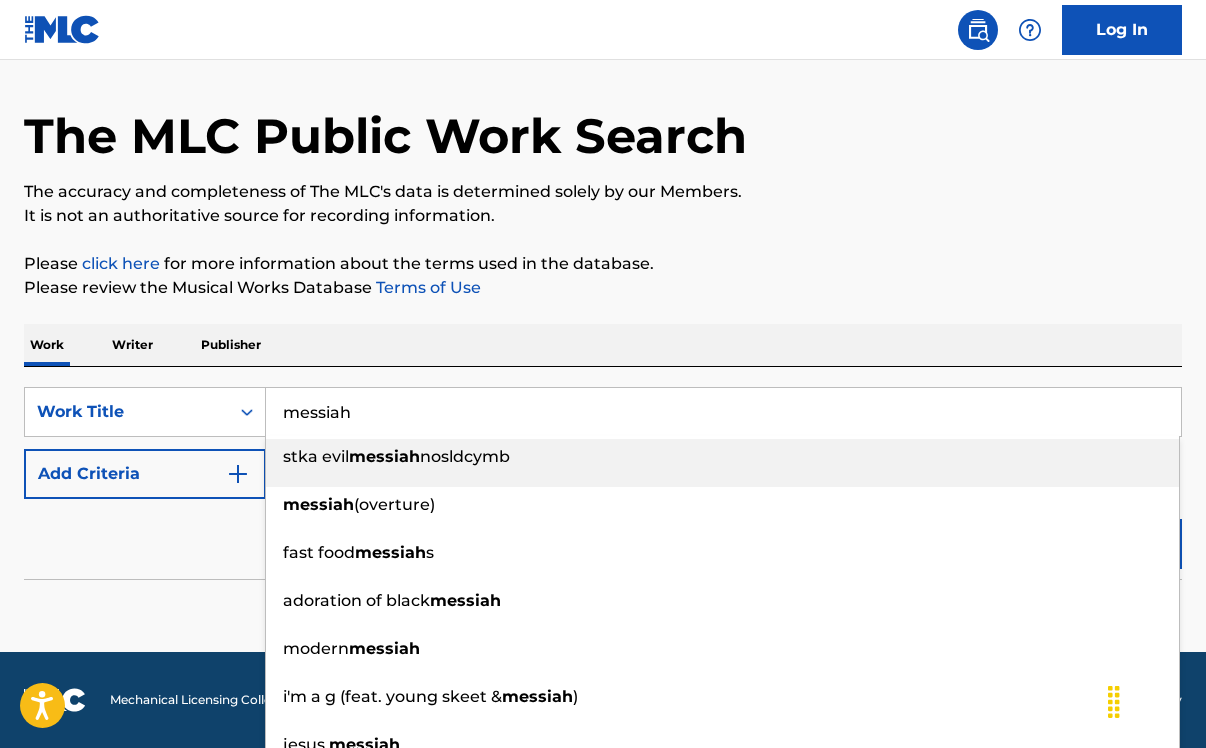 type on "messiah" 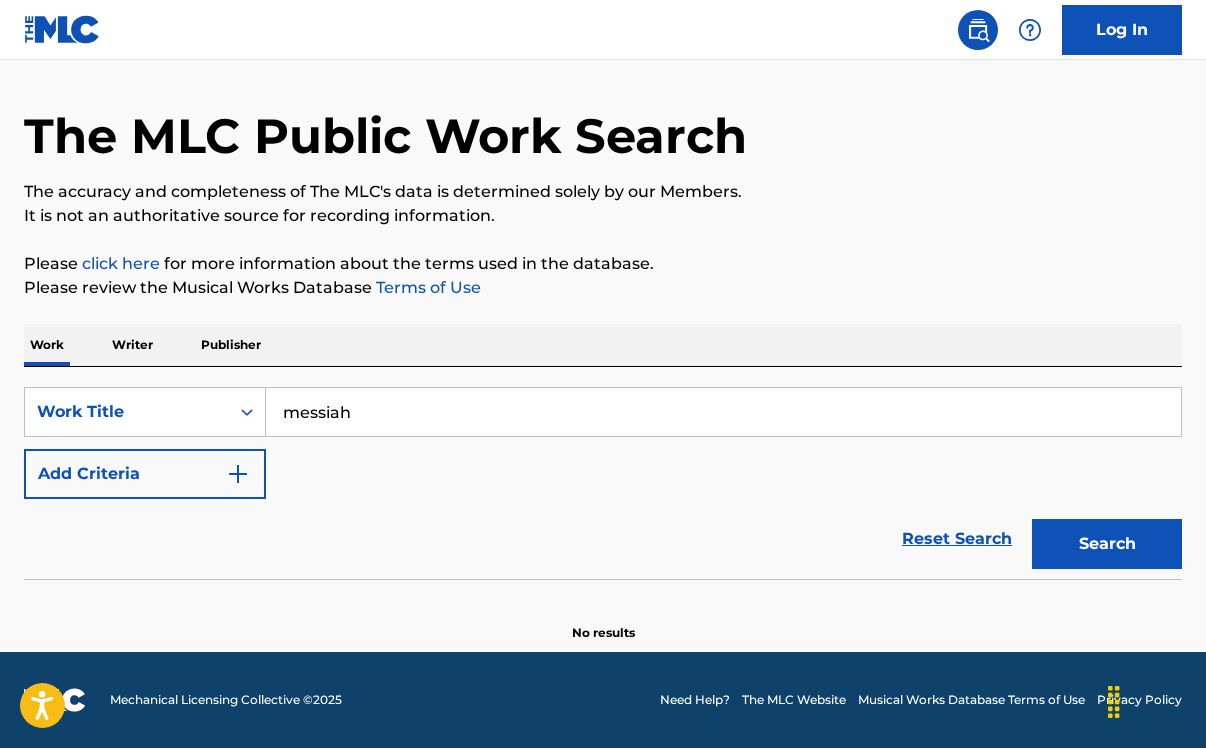 click on "Reset Search Search" at bounding box center [603, 539] 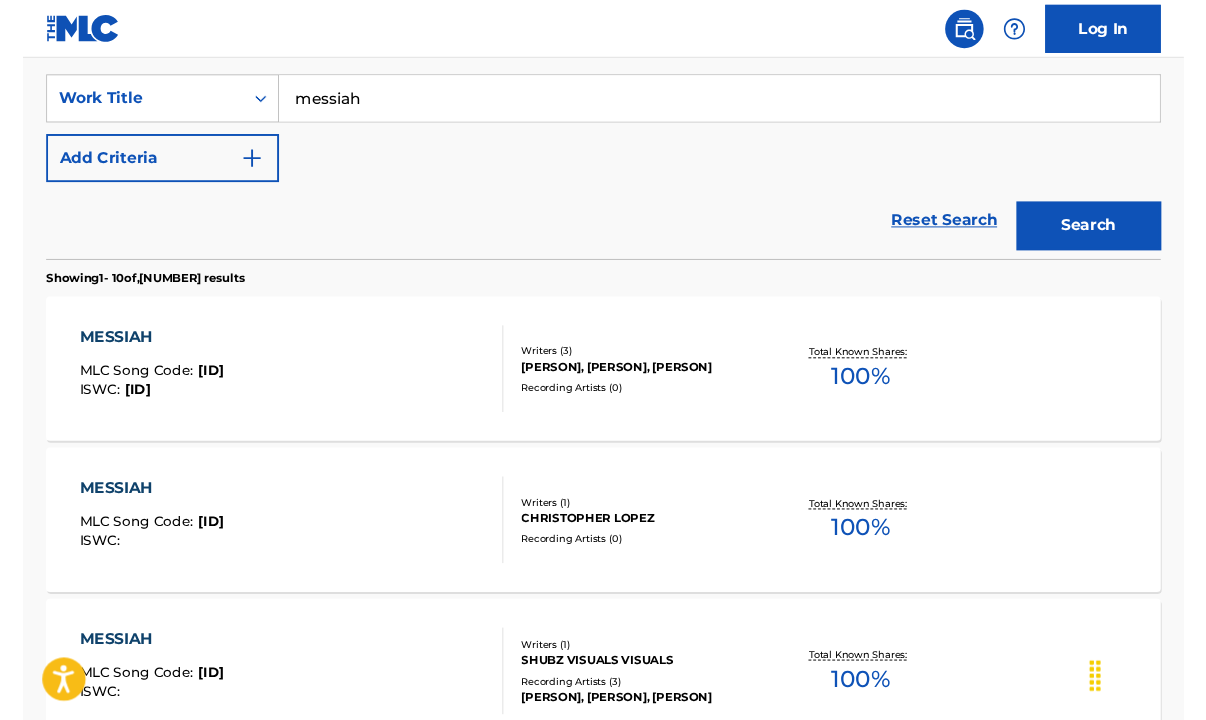 scroll, scrollTop: 241, scrollLeft: 0, axis: vertical 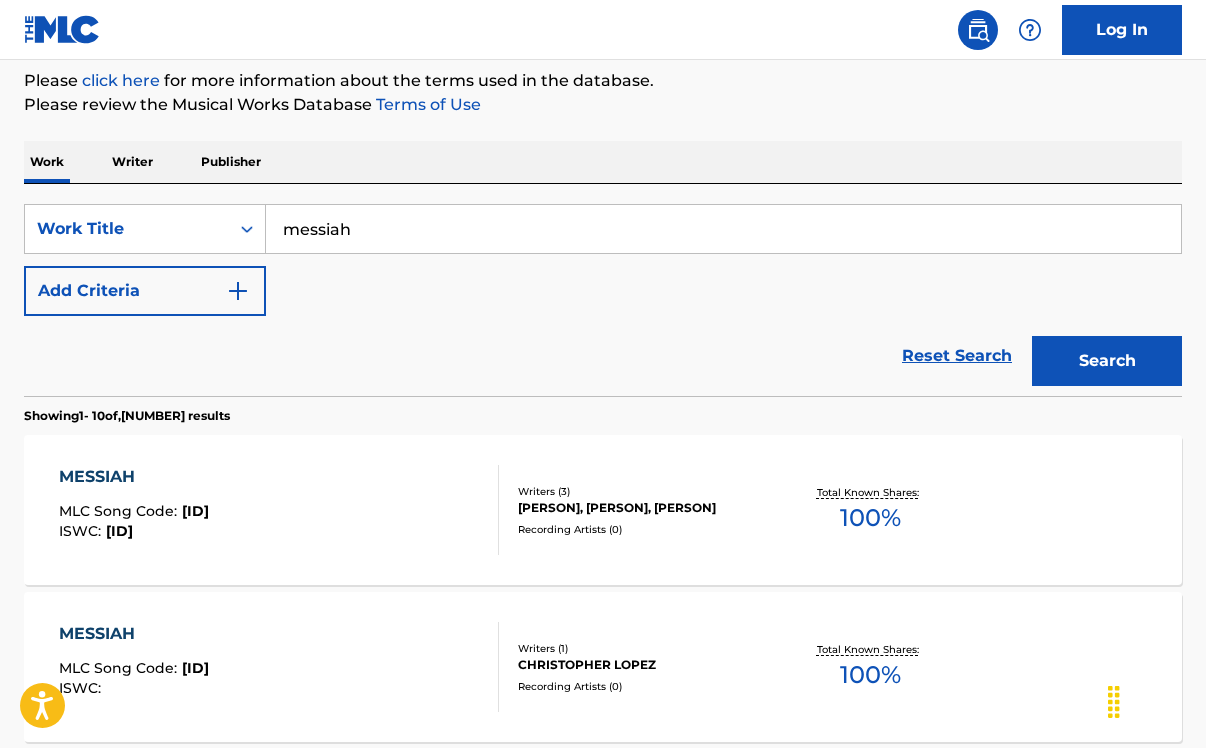 click on "Add Criteria" at bounding box center (145, 291) 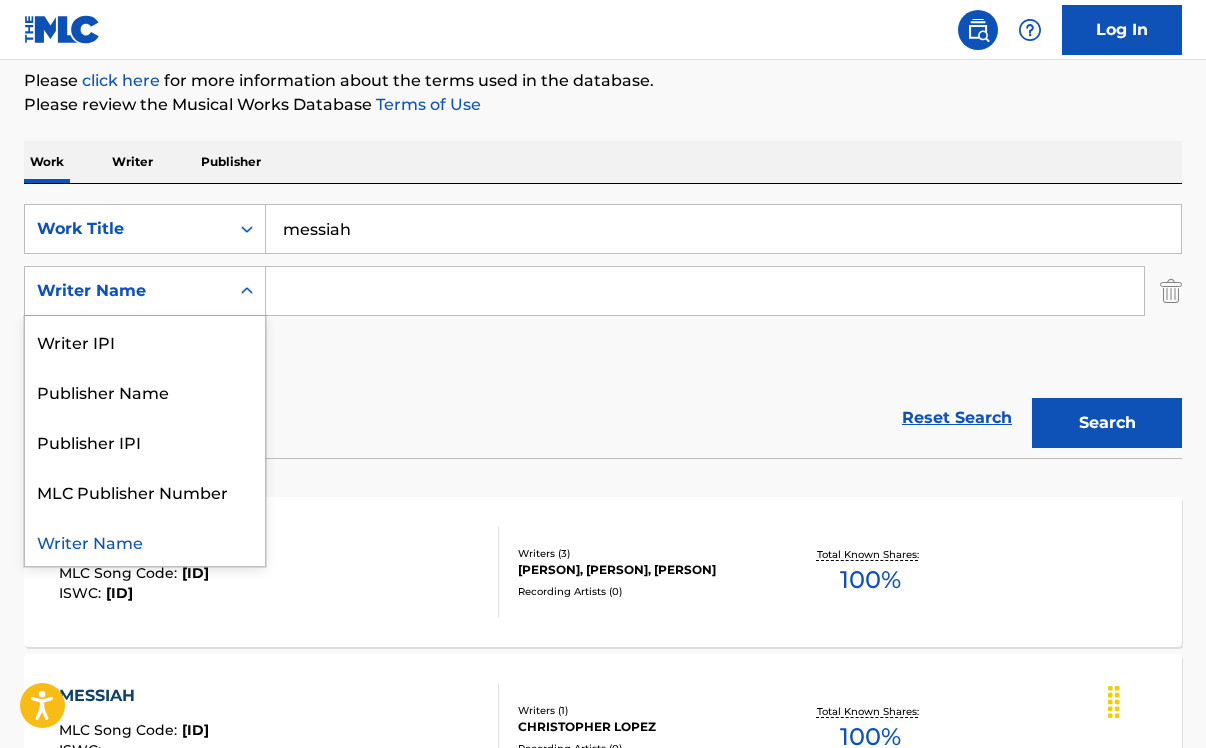 click on "Writer Name" at bounding box center (127, 291) 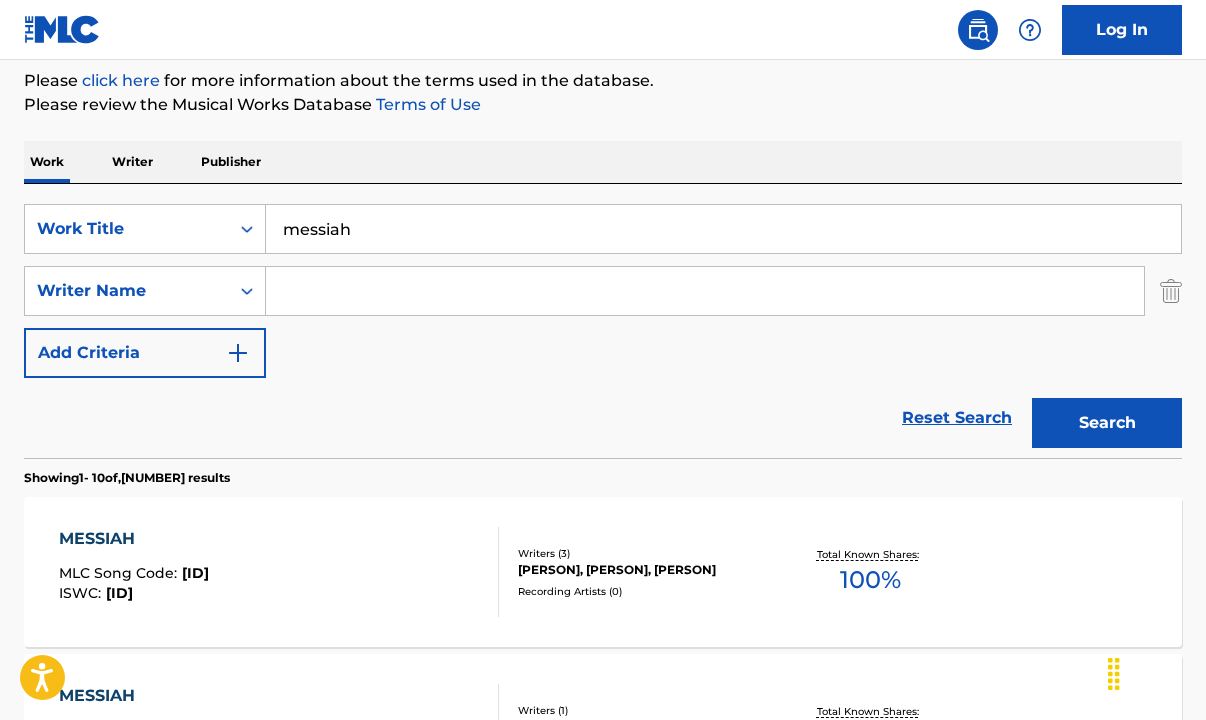 click on "SearchWithCriteria7777b7ff-d8b0-4271-97a1-648f85ddff03 Work Title messiah SearchWithCriteria9eeb0b8f-6af0-4eda-8270-d4822943c02d Writer Name [FIRST] Add Criteria" at bounding box center (603, 291) 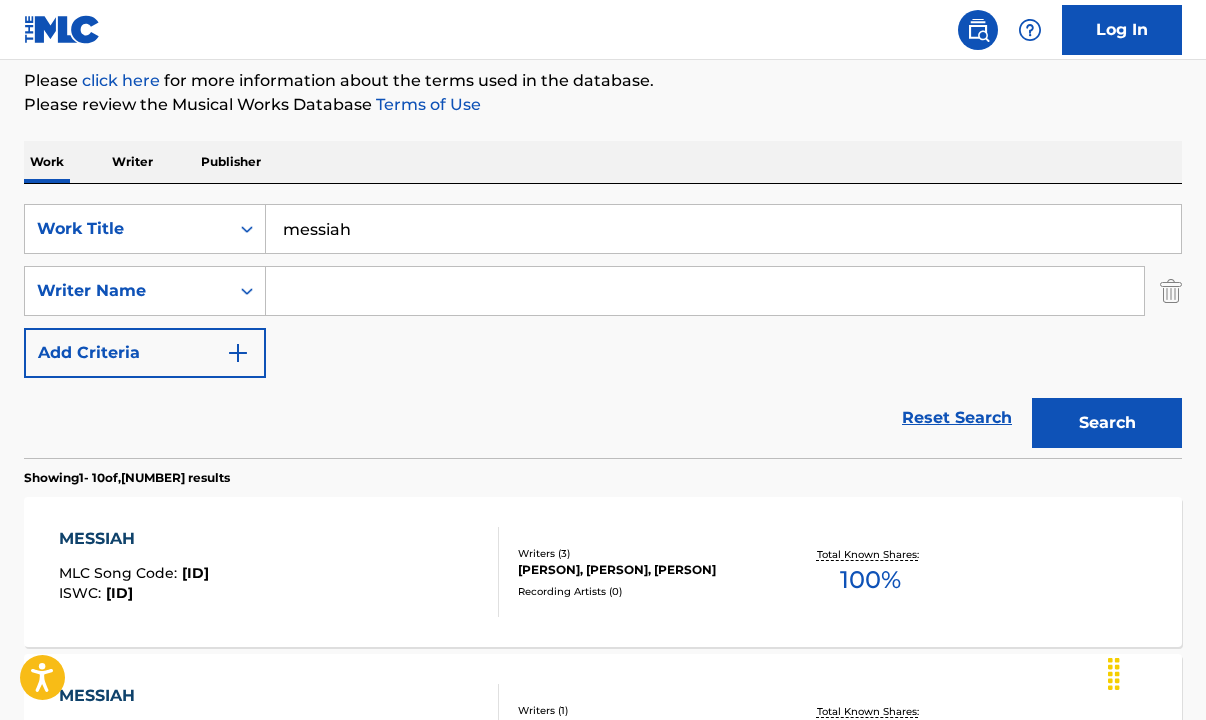 paste on "[FIRST]" 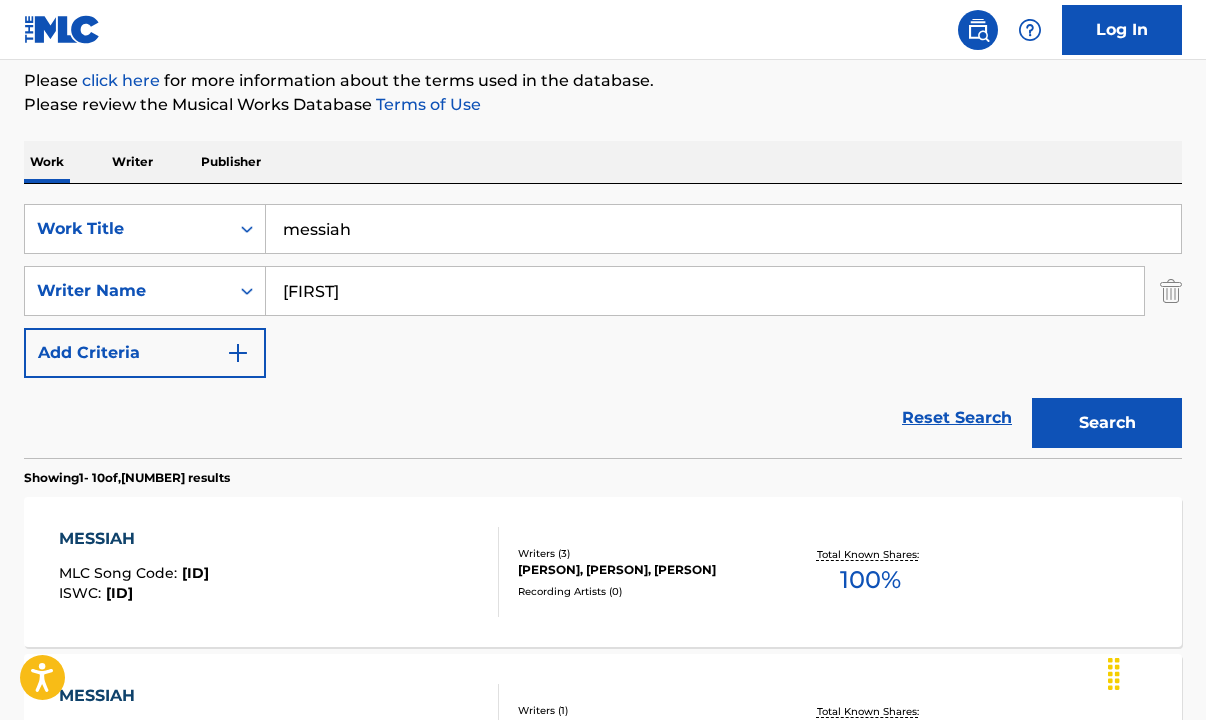 type on "[FIRST]" 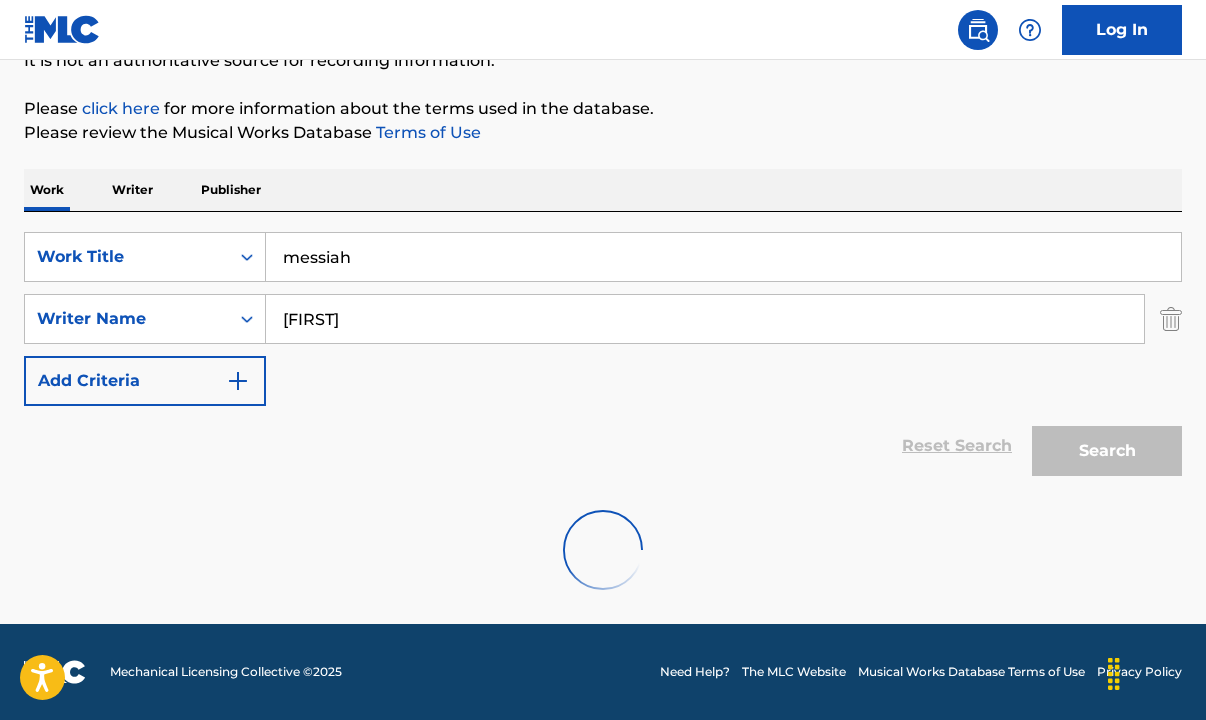 scroll, scrollTop: 148, scrollLeft: 0, axis: vertical 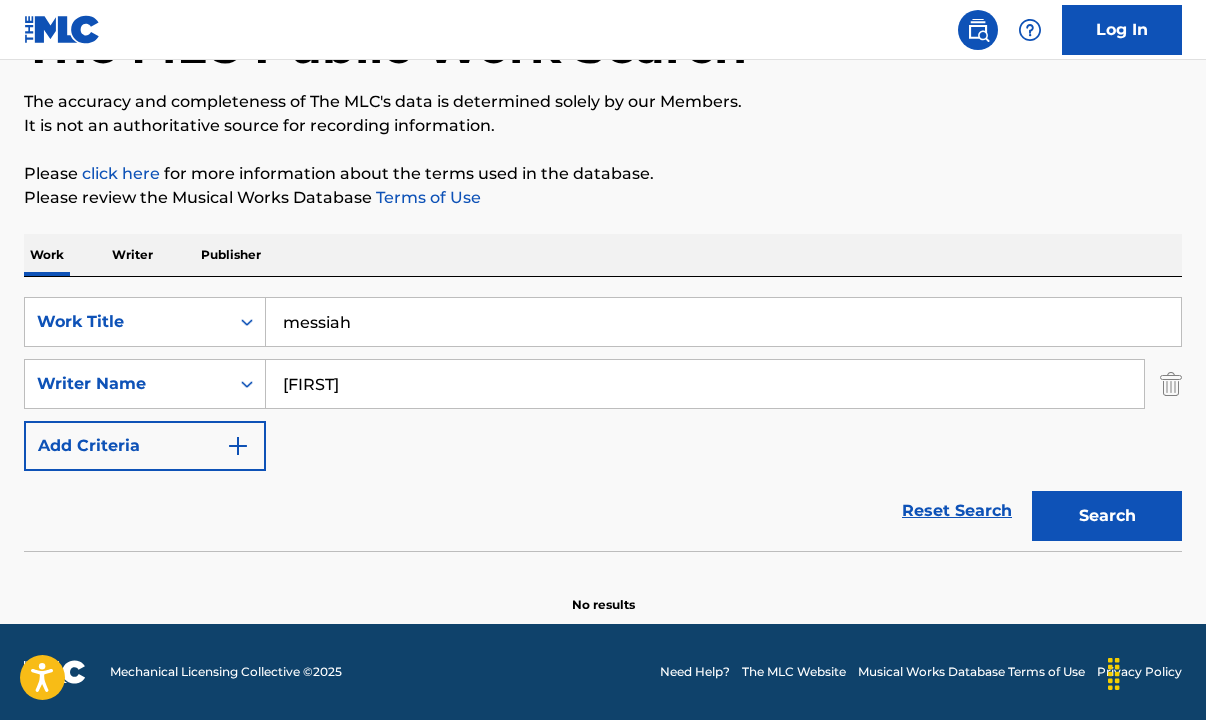 click on "[FIRST]" at bounding box center [705, 384] 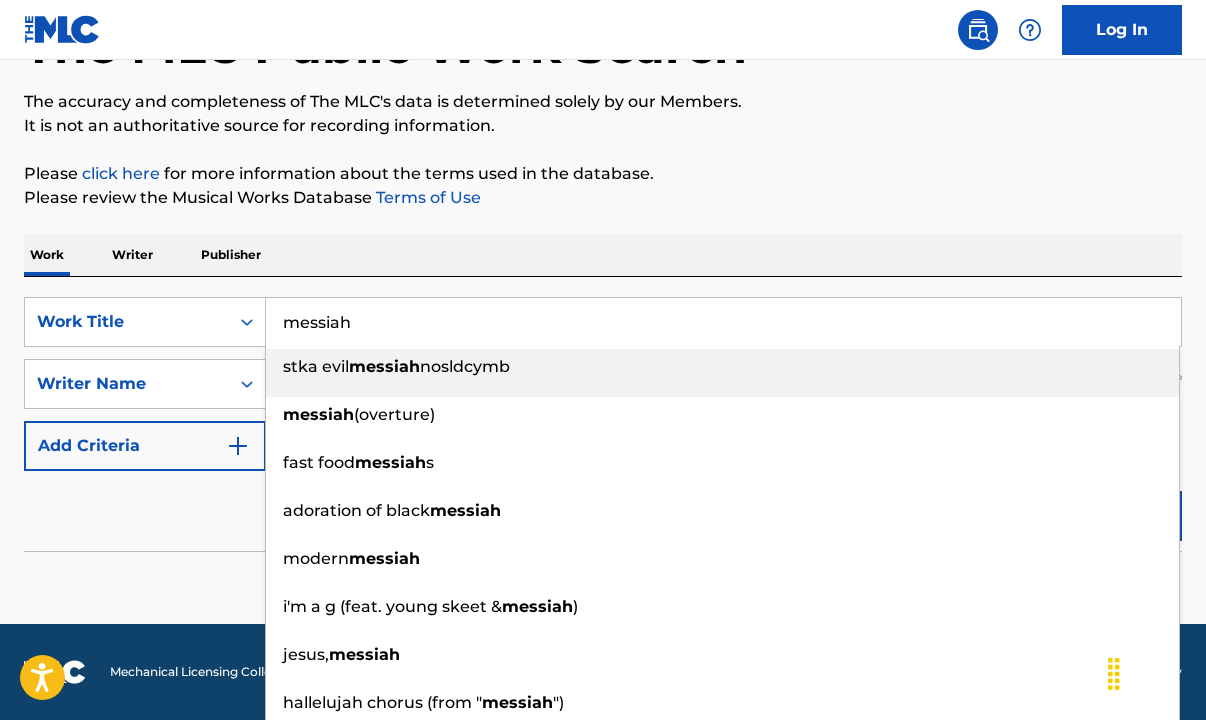 drag, startPoint x: 380, startPoint y: 317, endPoint x: 172, endPoint y: 271, distance: 213.02582 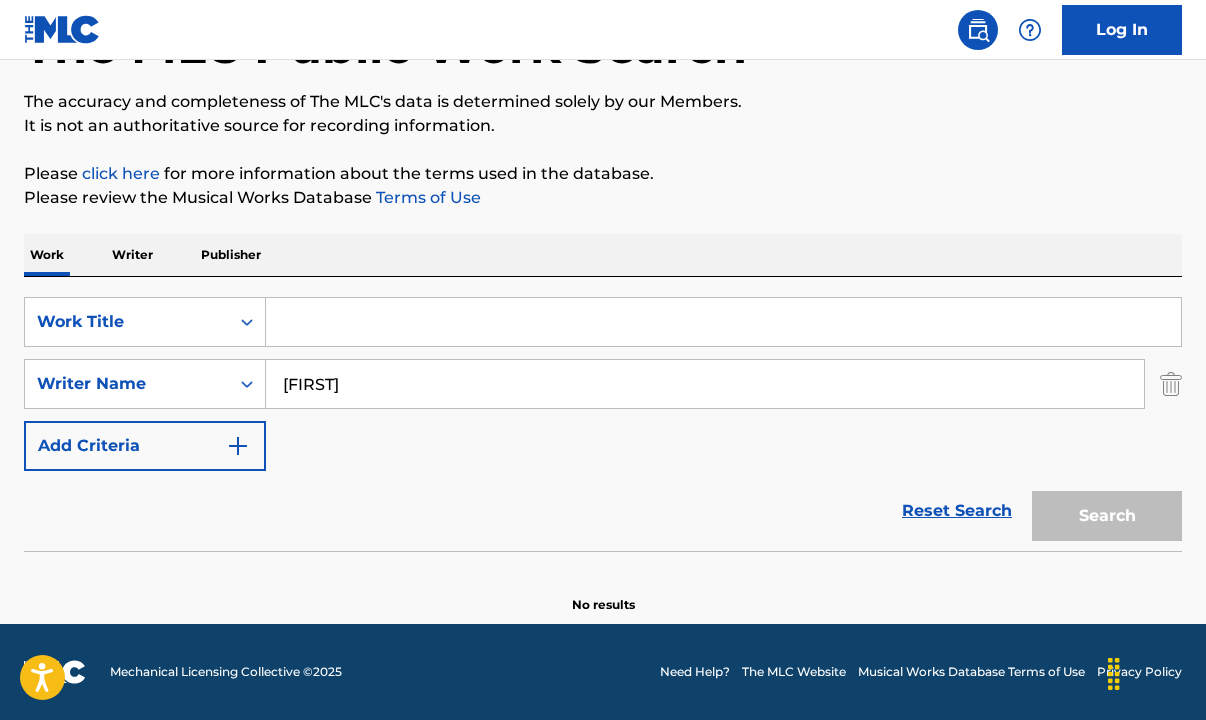 type 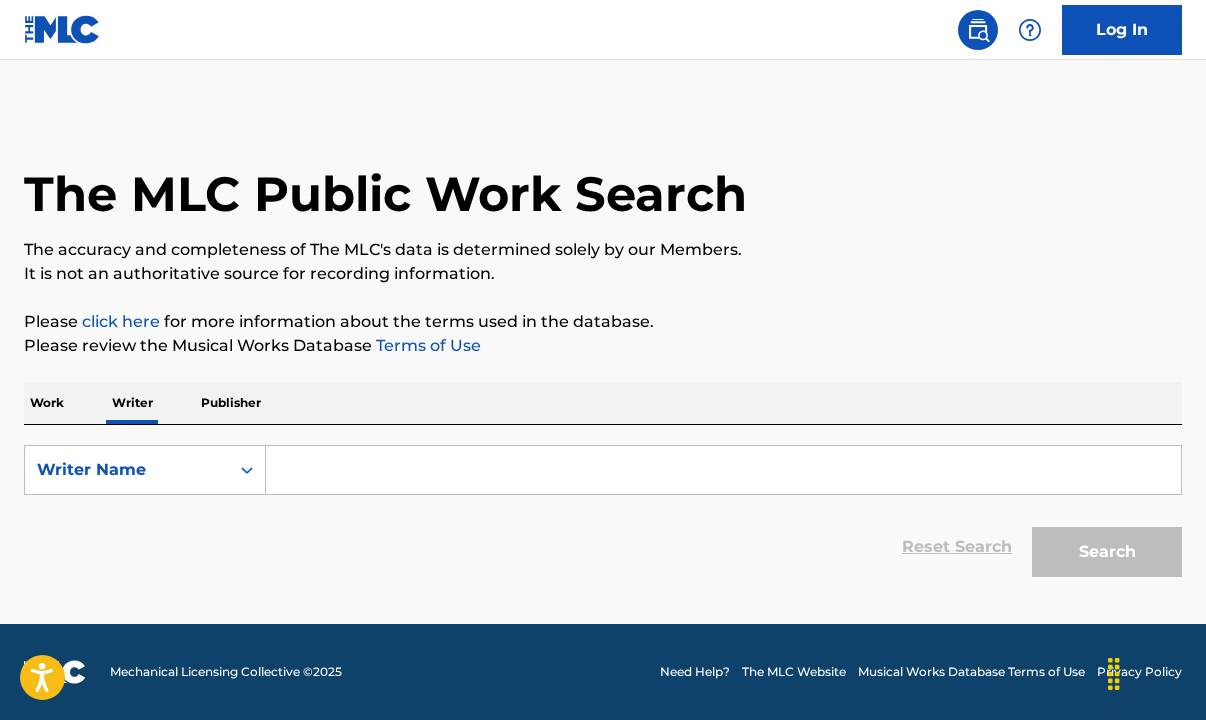 click at bounding box center (723, 470) 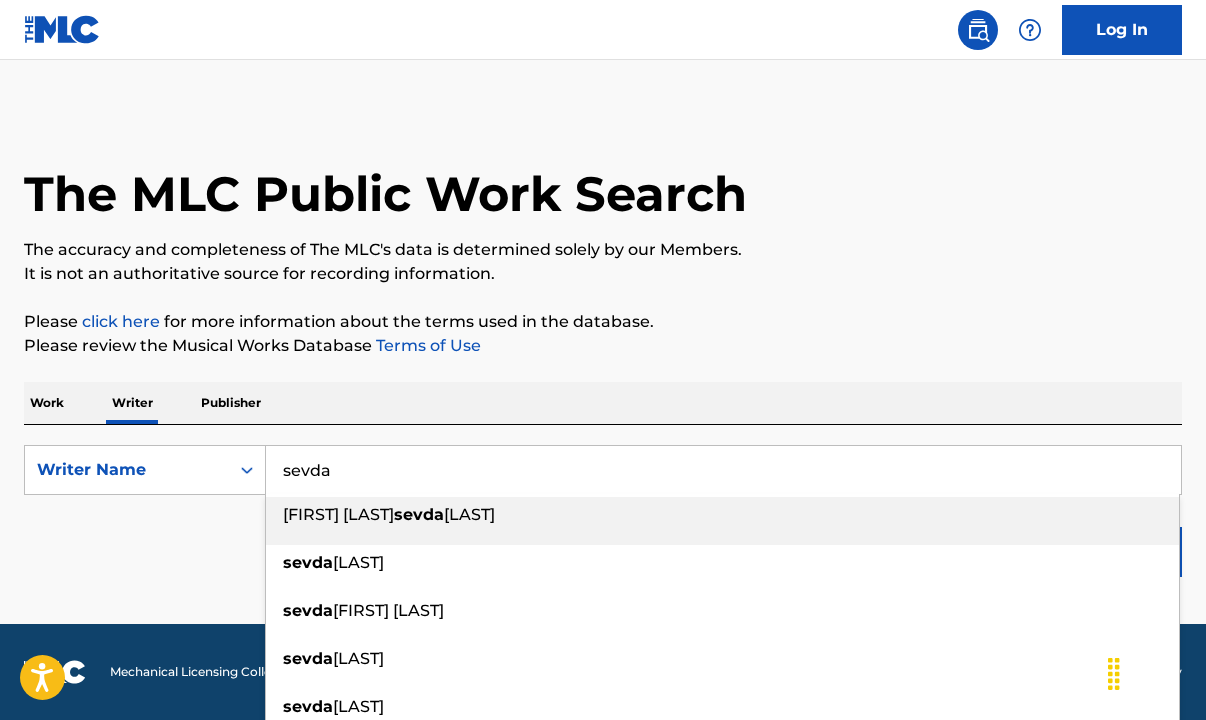 type on "sevda" 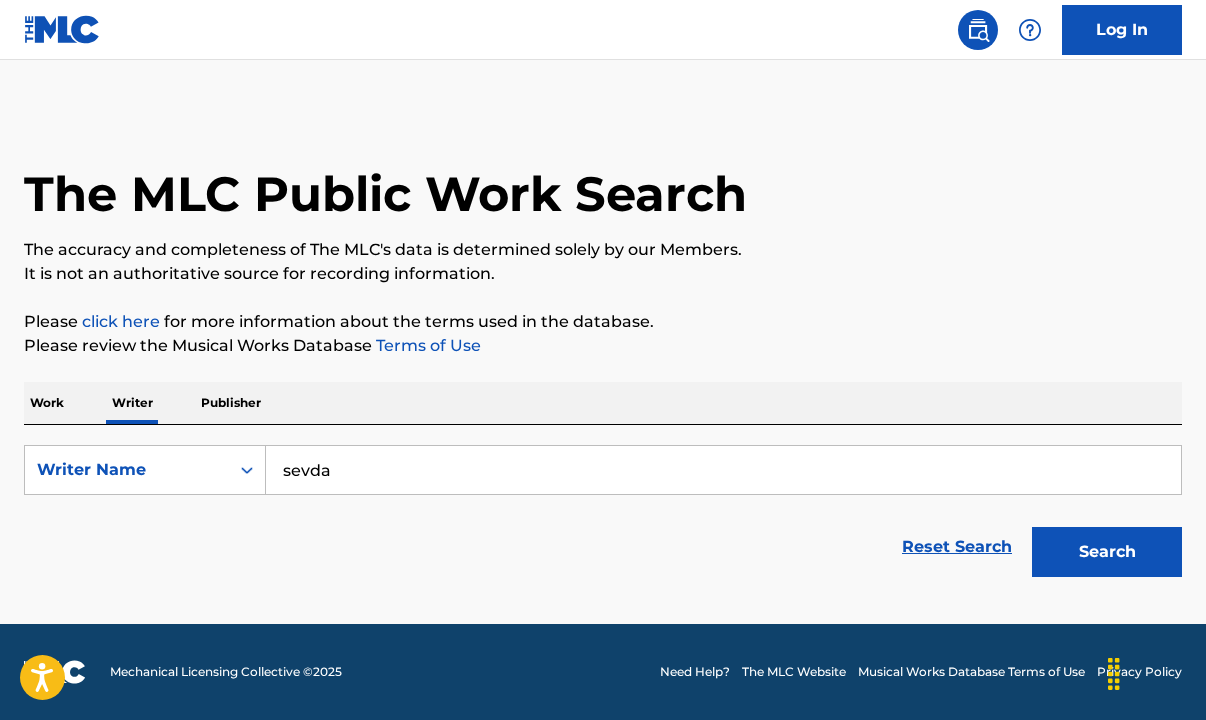 click on "Search" at bounding box center [1107, 552] 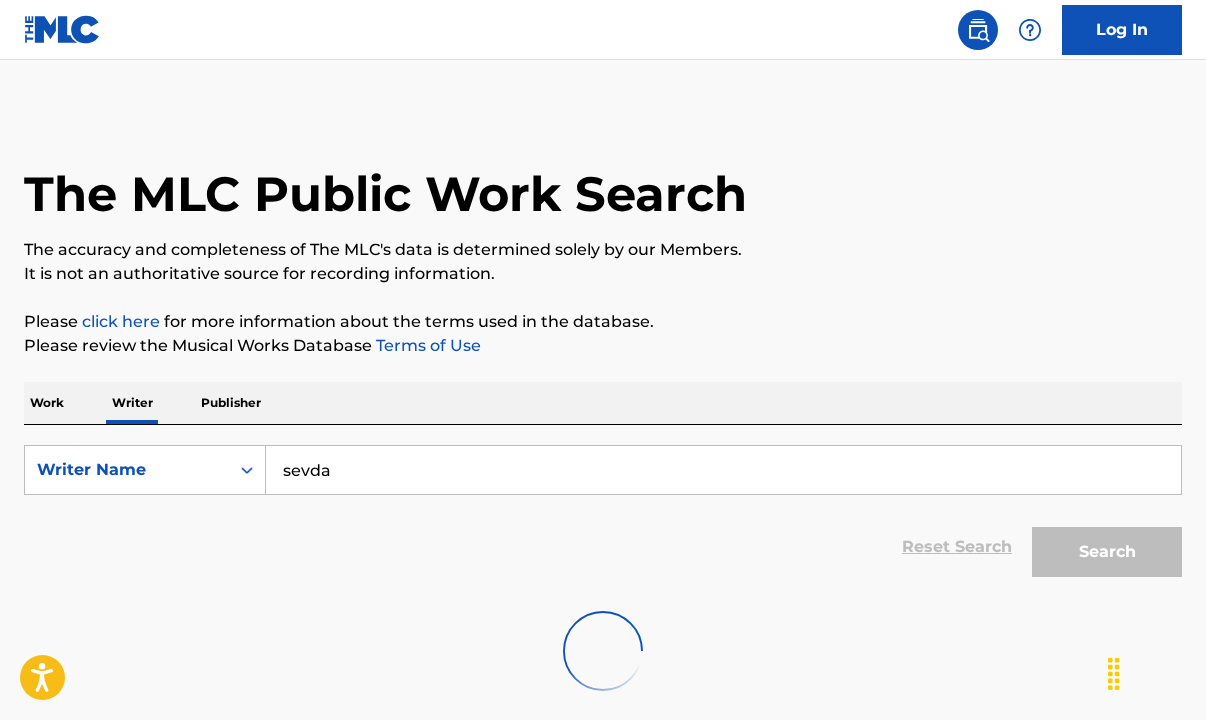 scroll, scrollTop: 174, scrollLeft: 0, axis: vertical 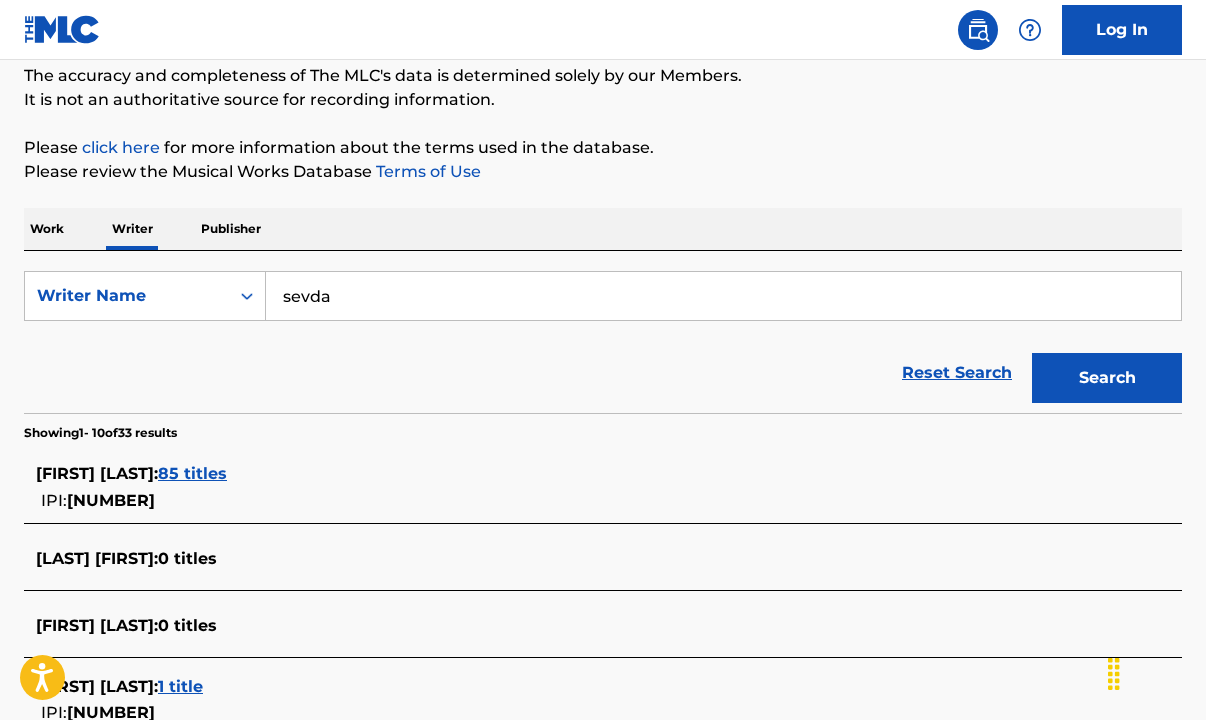 click on "[FIRST] [LAST] : [NUMBER] titles" at bounding box center (577, 474) 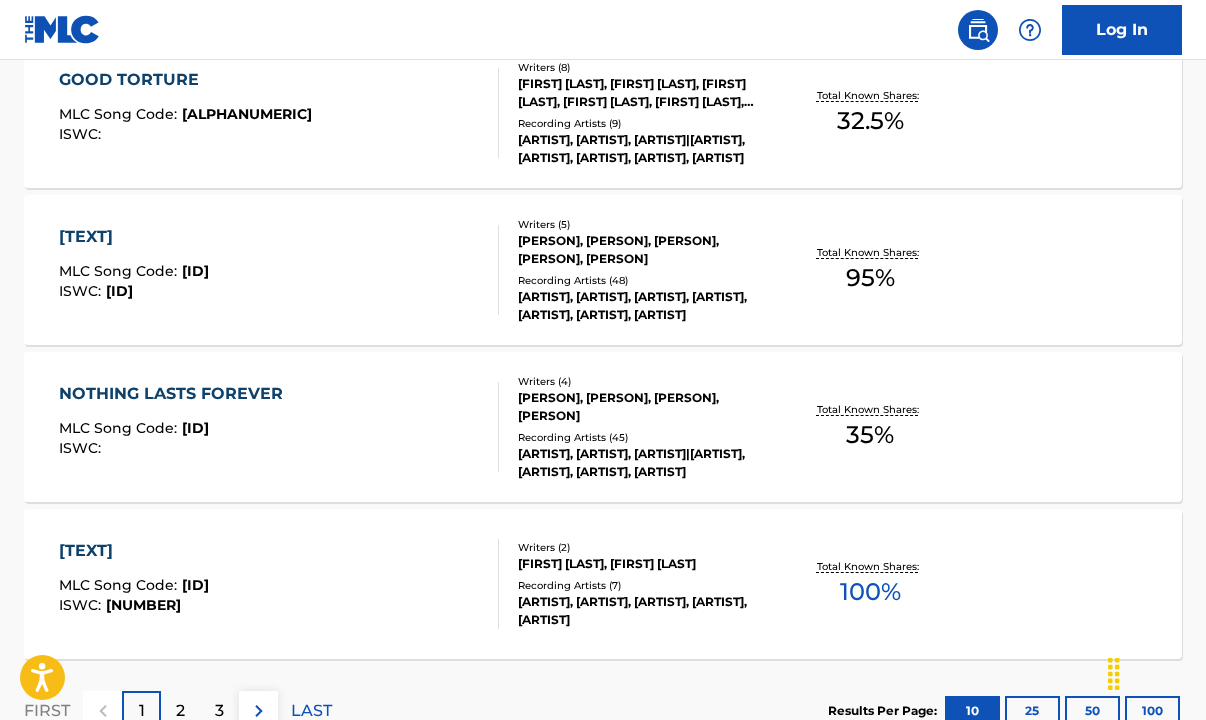 scroll, scrollTop: 1706, scrollLeft: 0, axis: vertical 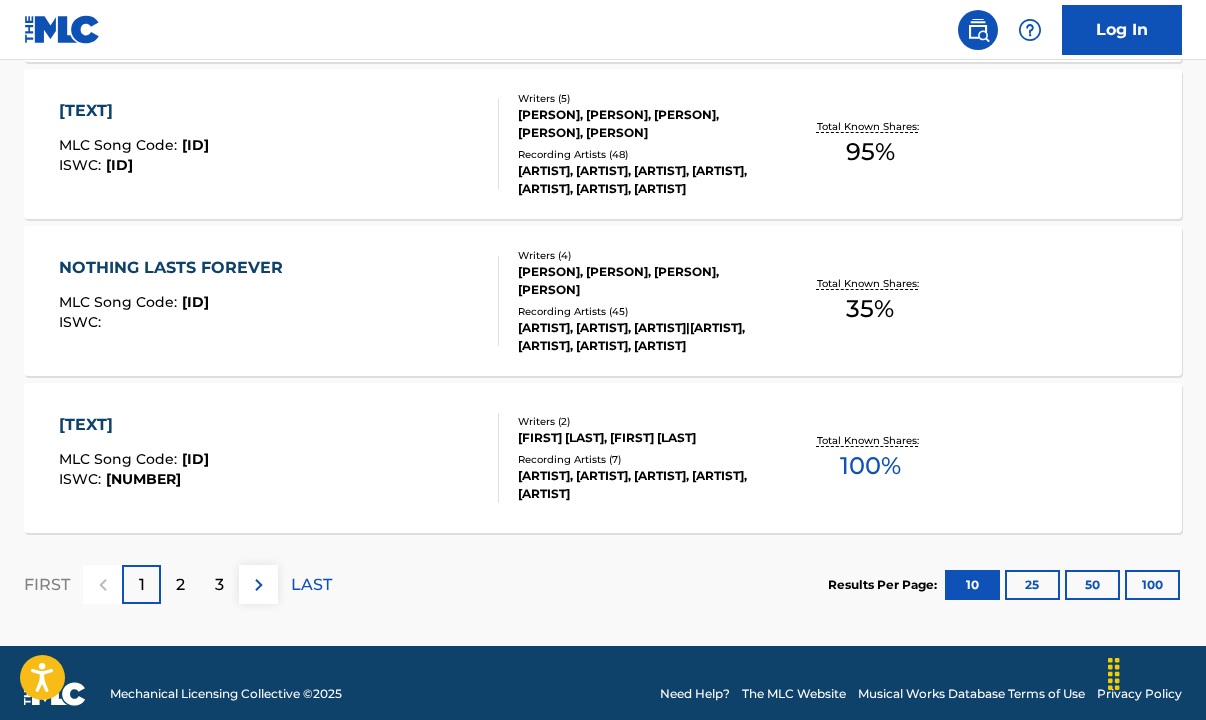 click on "2" at bounding box center [180, 584] 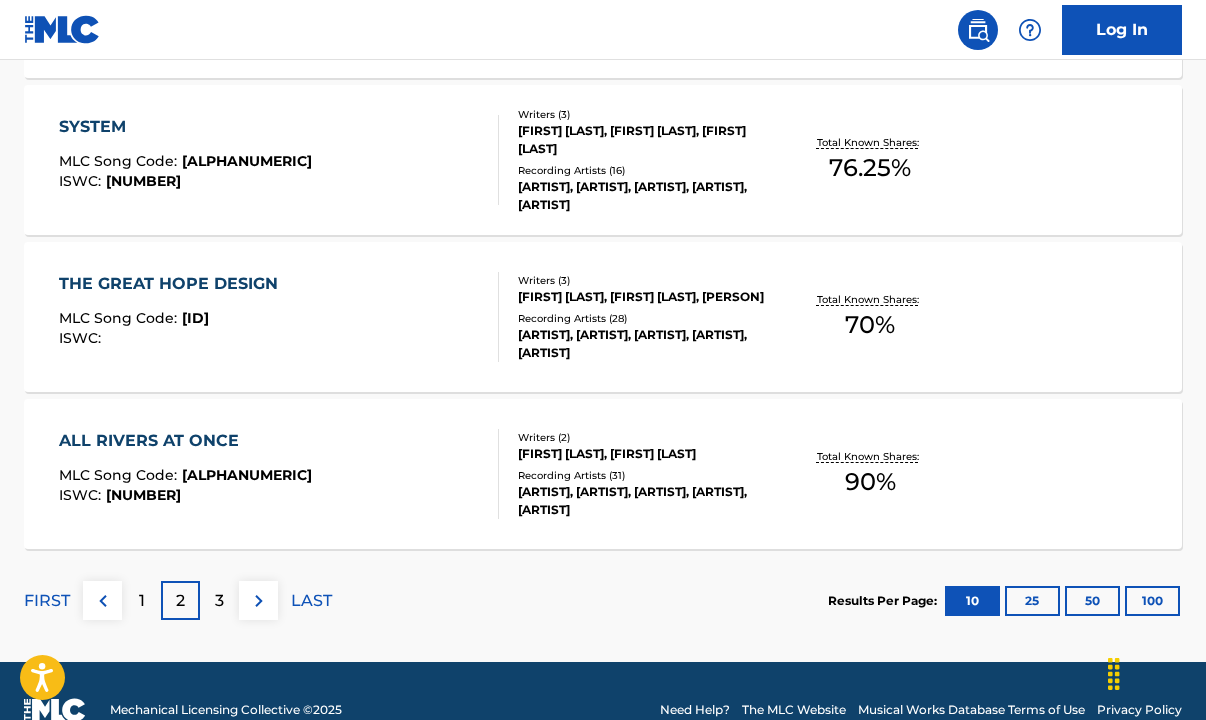 scroll, scrollTop: 1728, scrollLeft: 0, axis: vertical 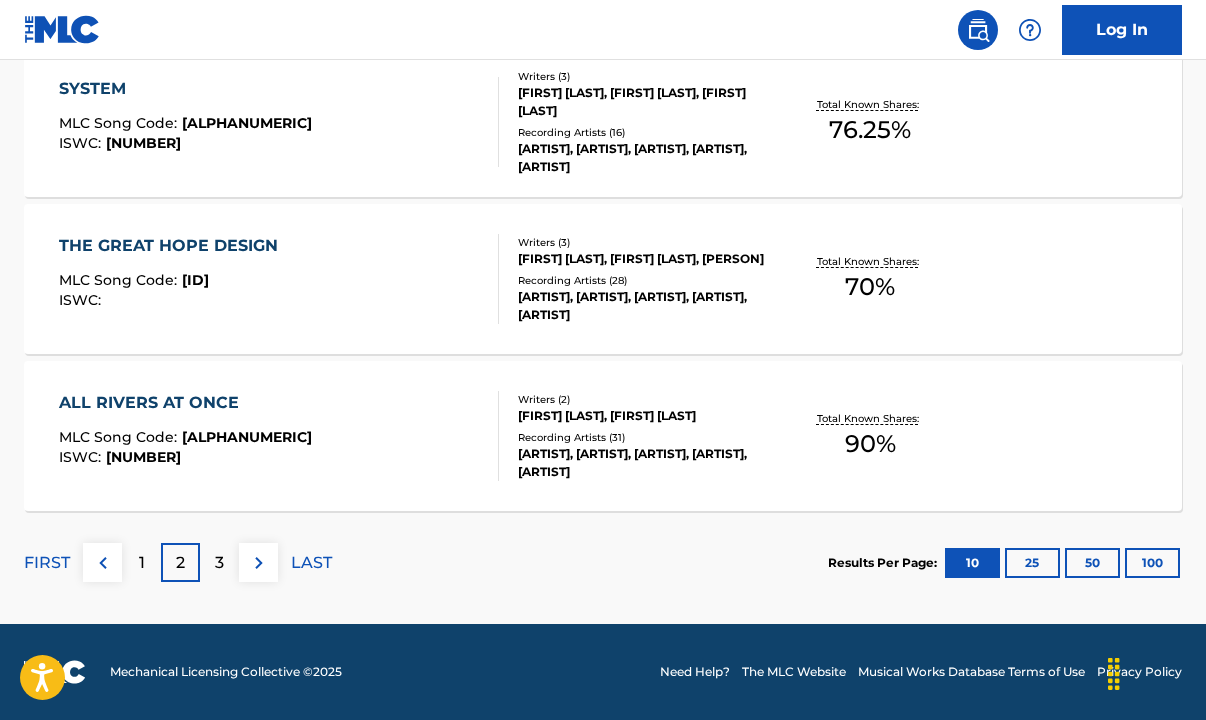 click on "3" at bounding box center [219, 563] 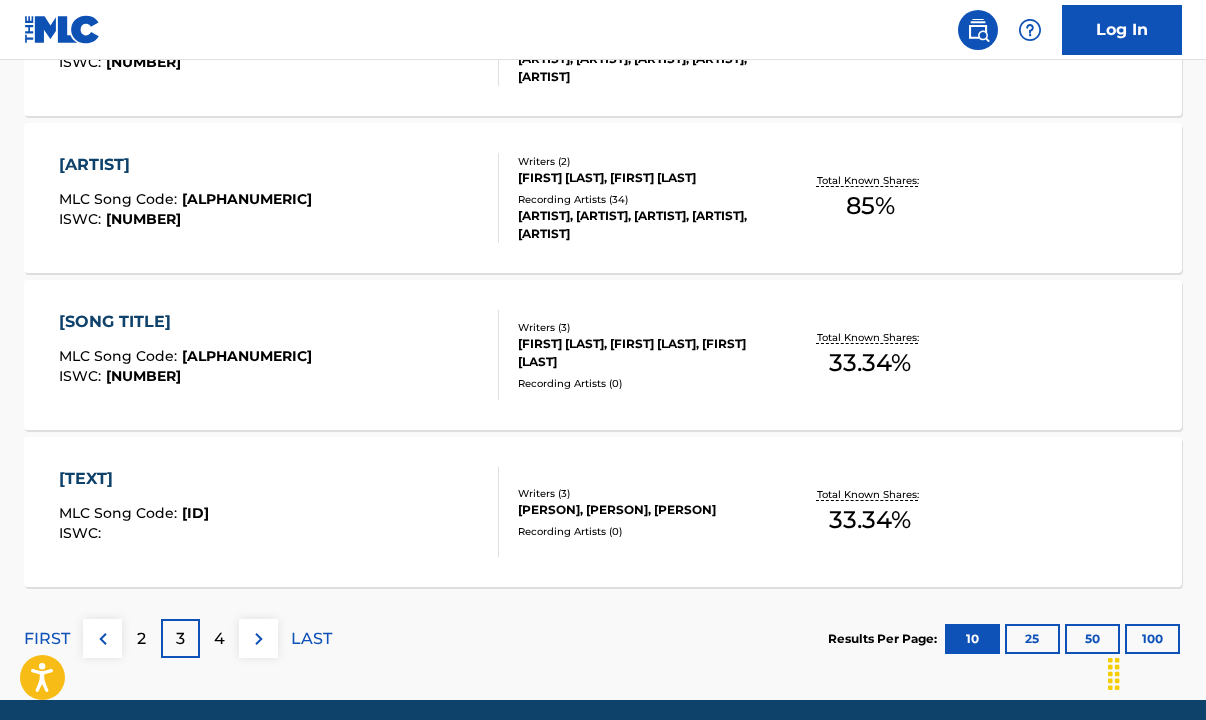scroll, scrollTop: 1728, scrollLeft: 0, axis: vertical 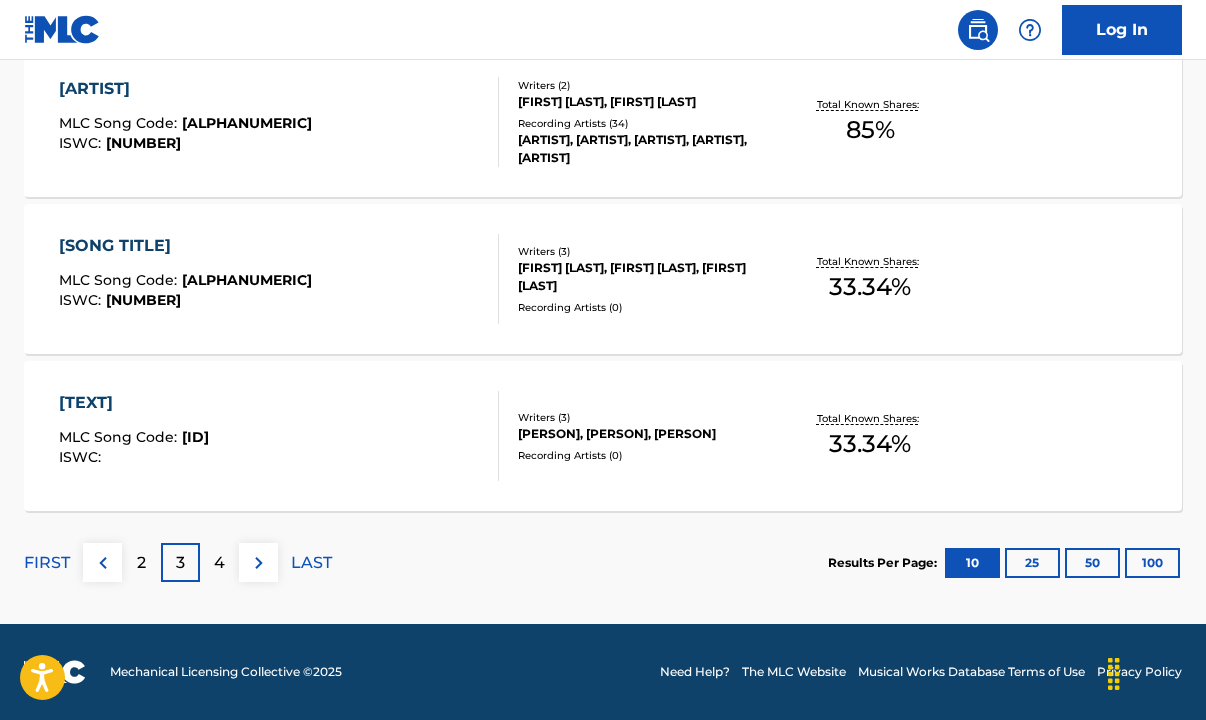 click on "4" at bounding box center [219, 562] 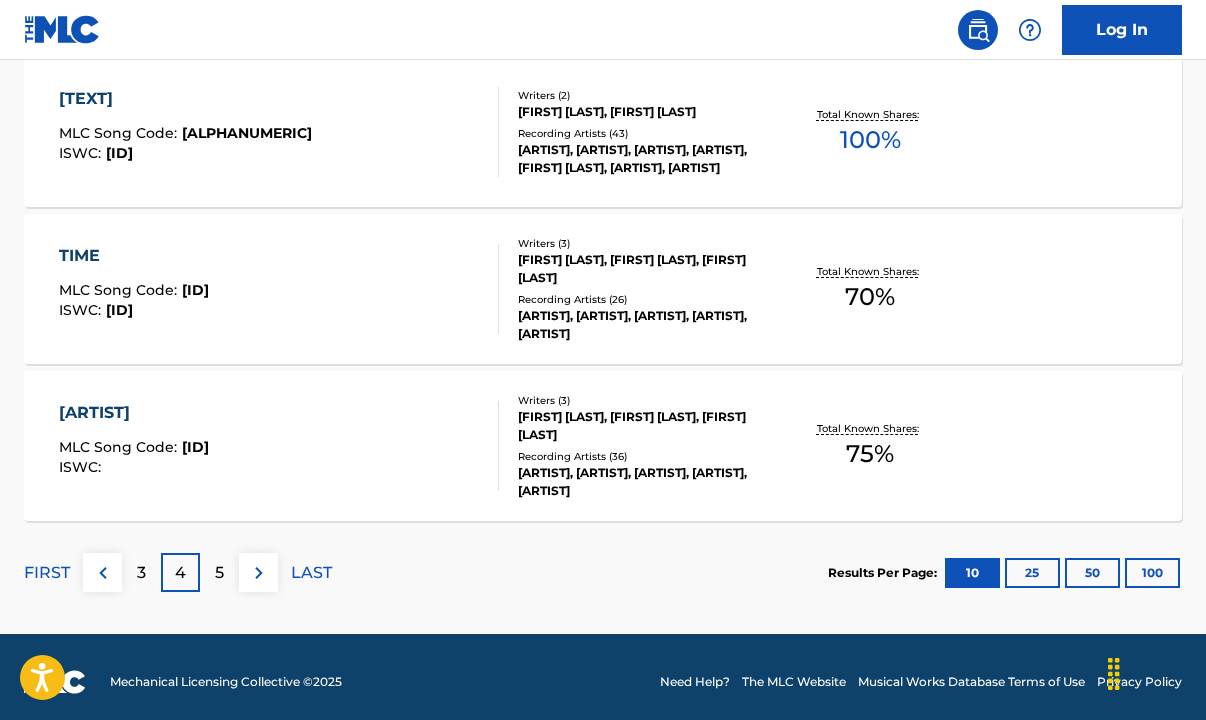 scroll, scrollTop: 1728, scrollLeft: 0, axis: vertical 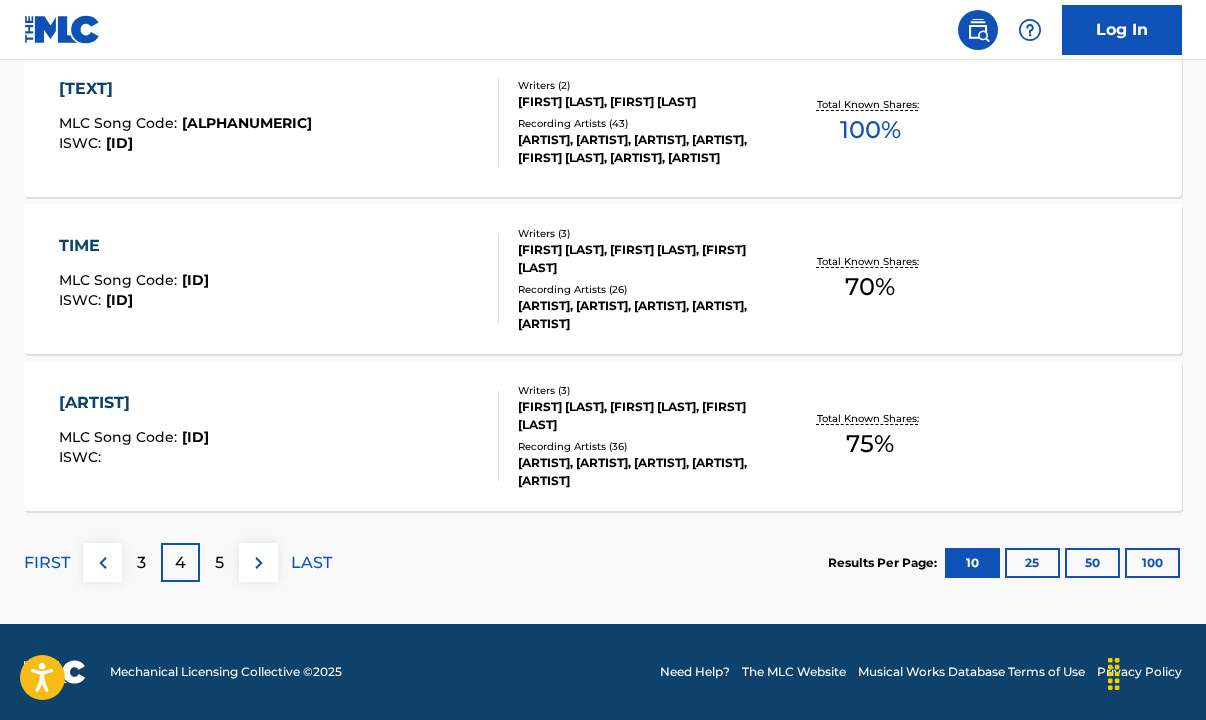 click on "5" at bounding box center [219, 562] 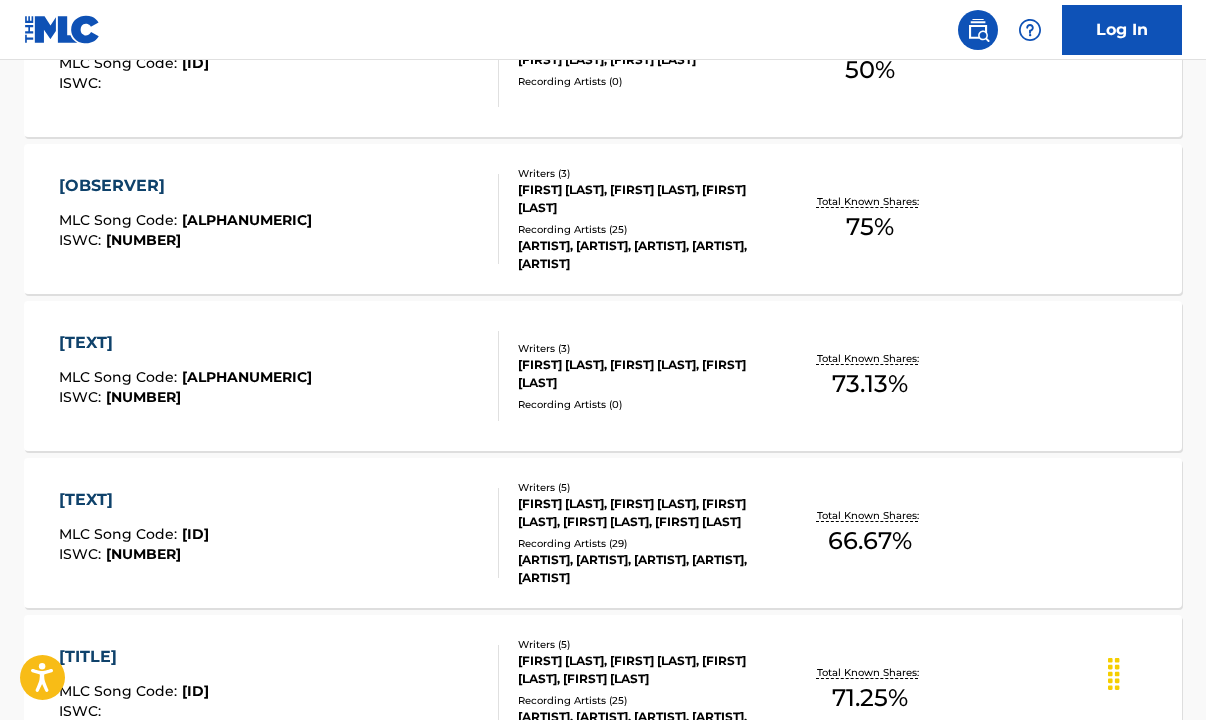 scroll, scrollTop: 1703, scrollLeft: 0, axis: vertical 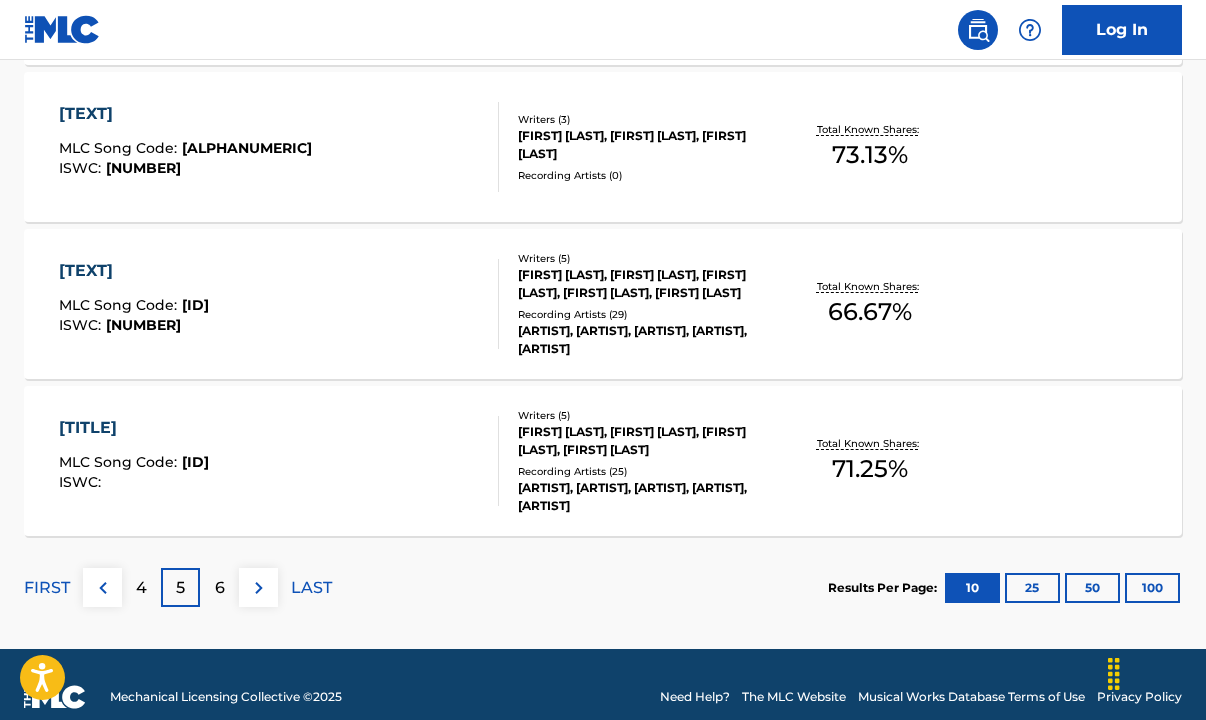click on "6" at bounding box center (220, 588) 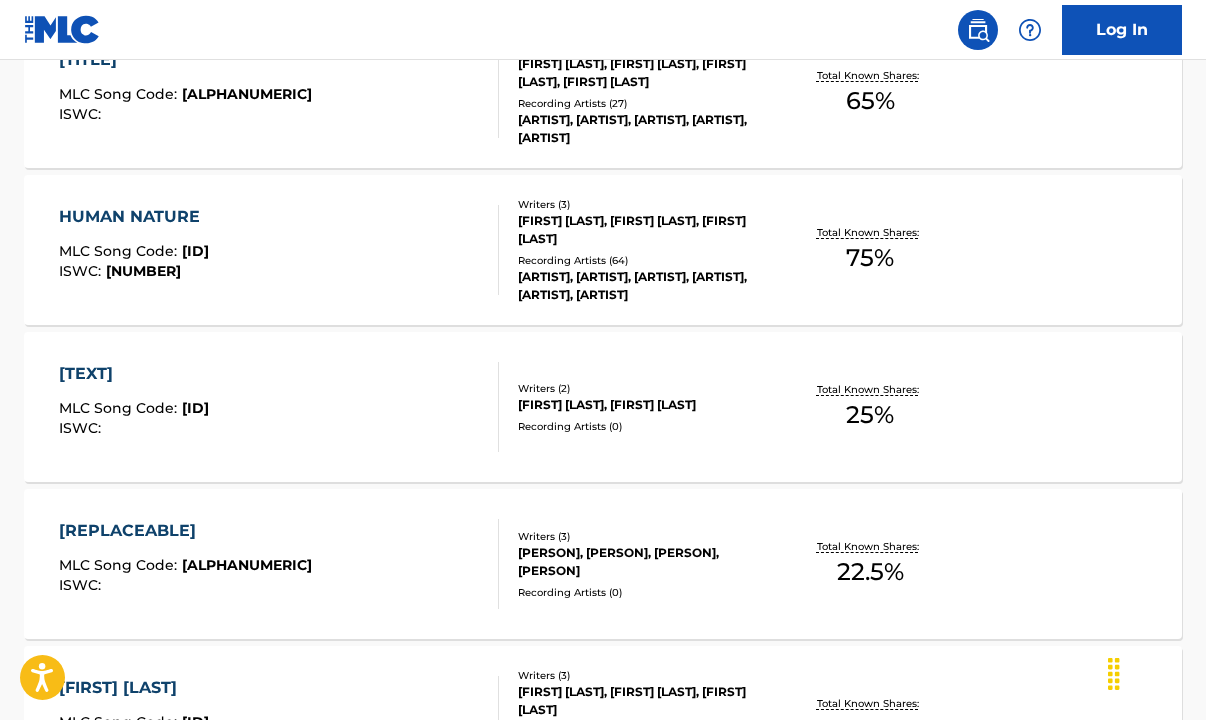 scroll, scrollTop: 1639, scrollLeft: 0, axis: vertical 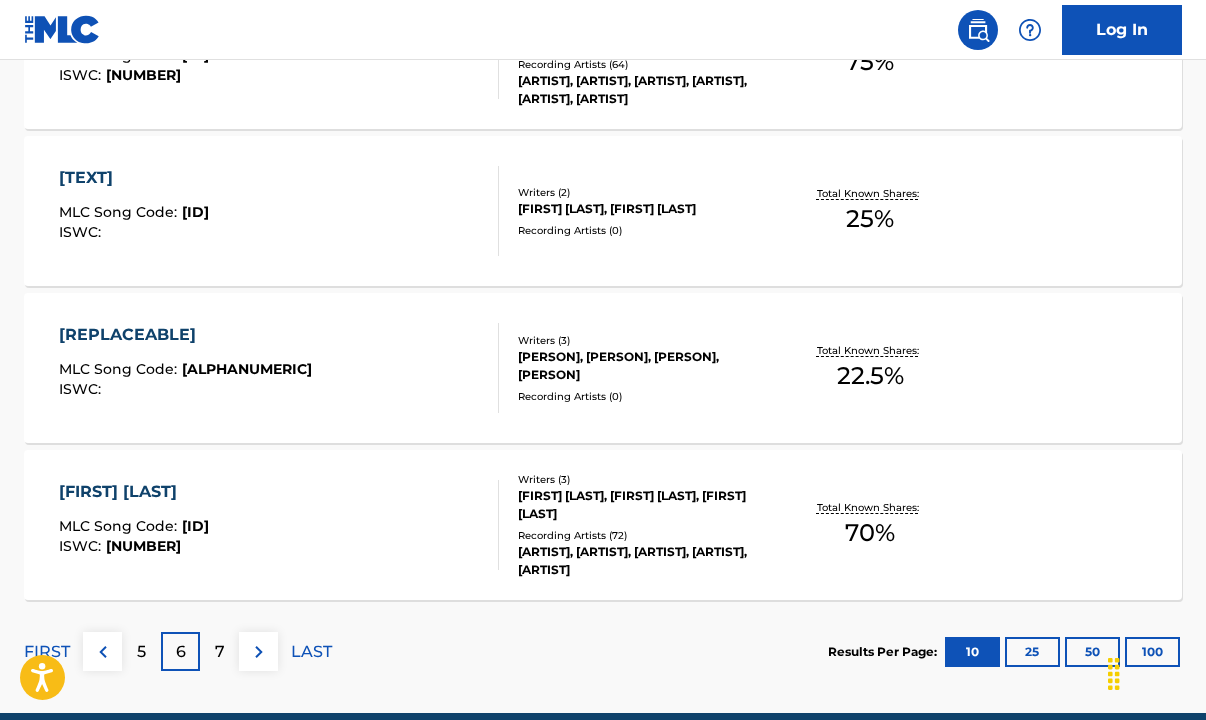 click on "7" at bounding box center [219, 651] 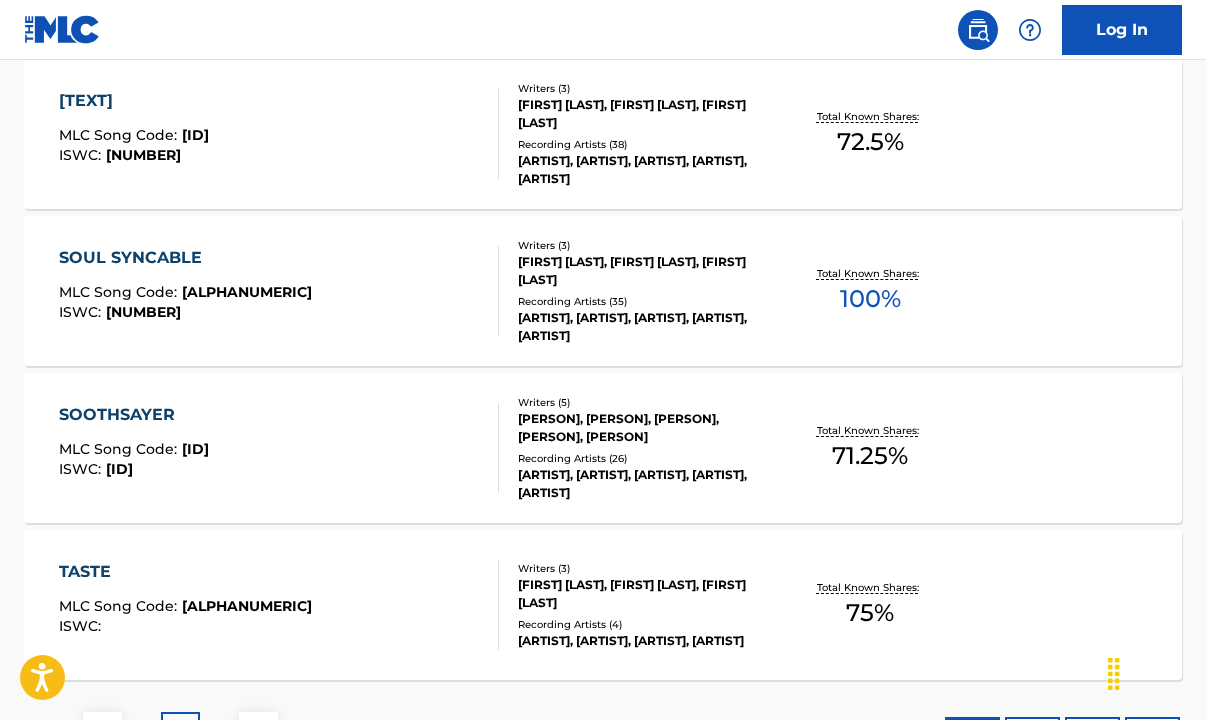 scroll, scrollTop: 1681, scrollLeft: 0, axis: vertical 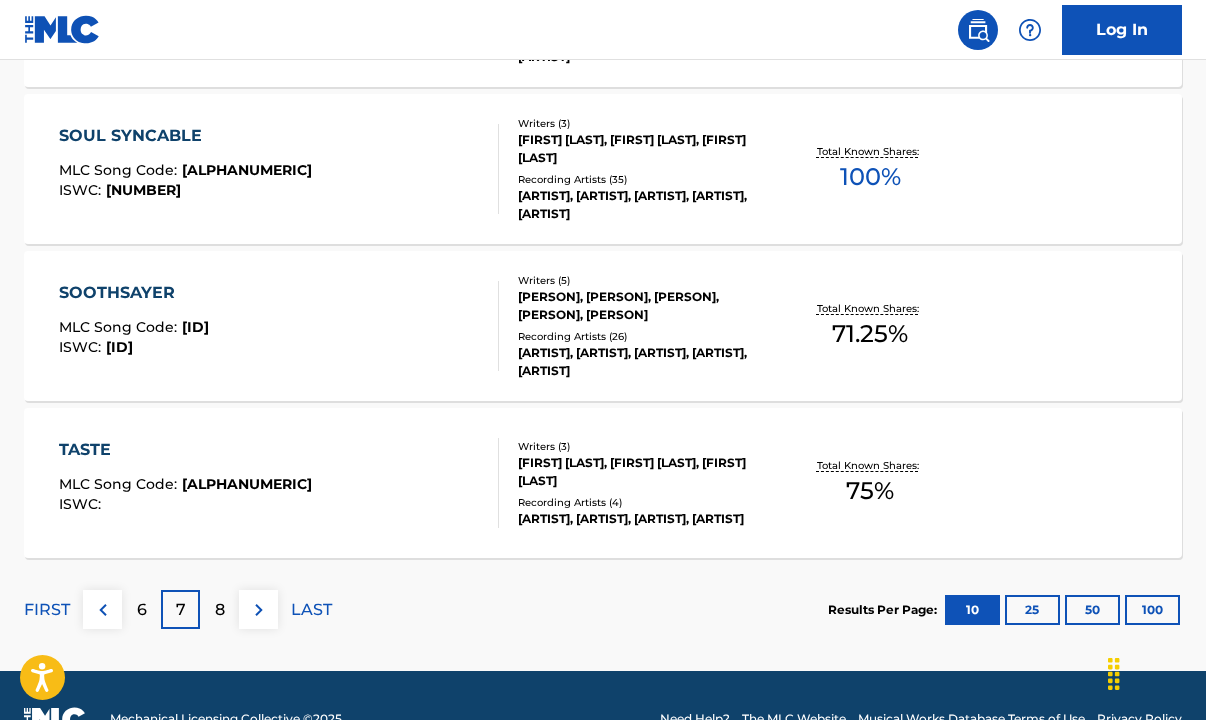 click on "8" at bounding box center [219, 609] 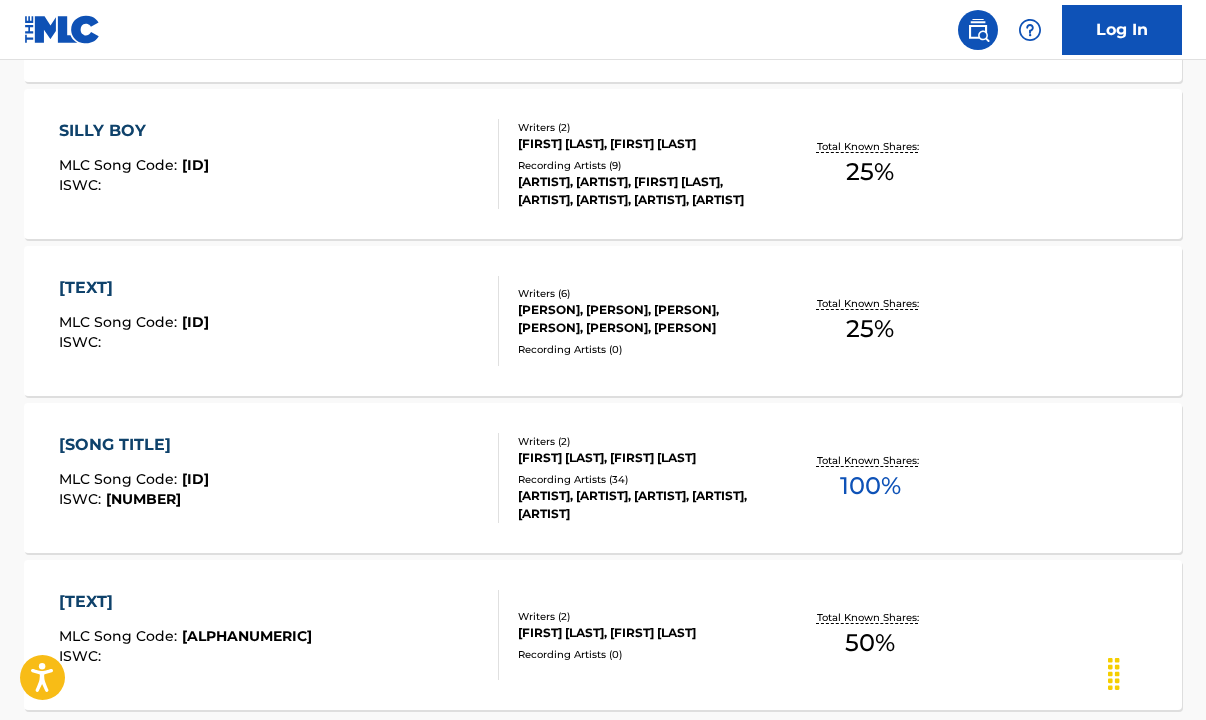 scroll, scrollTop: 1664, scrollLeft: 0, axis: vertical 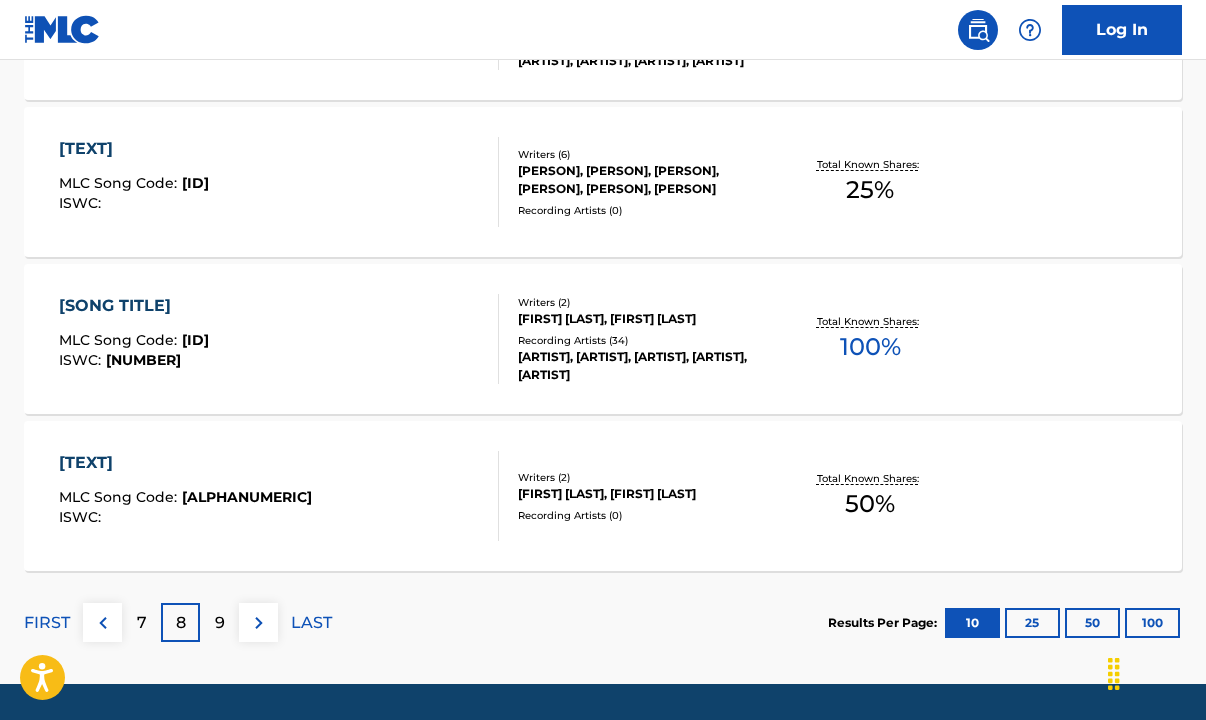 click on "9" at bounding box center [219, 622] 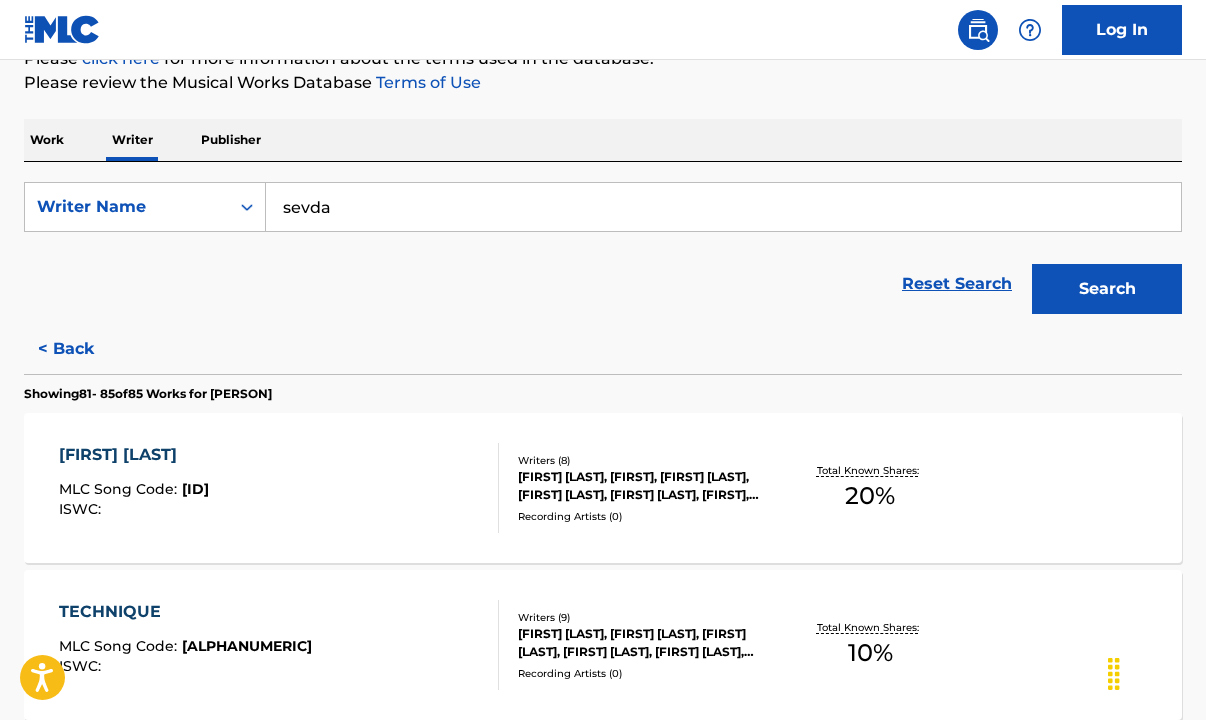 scroll, scrollTop: 94, scrollLeft: 0, axis: vertical 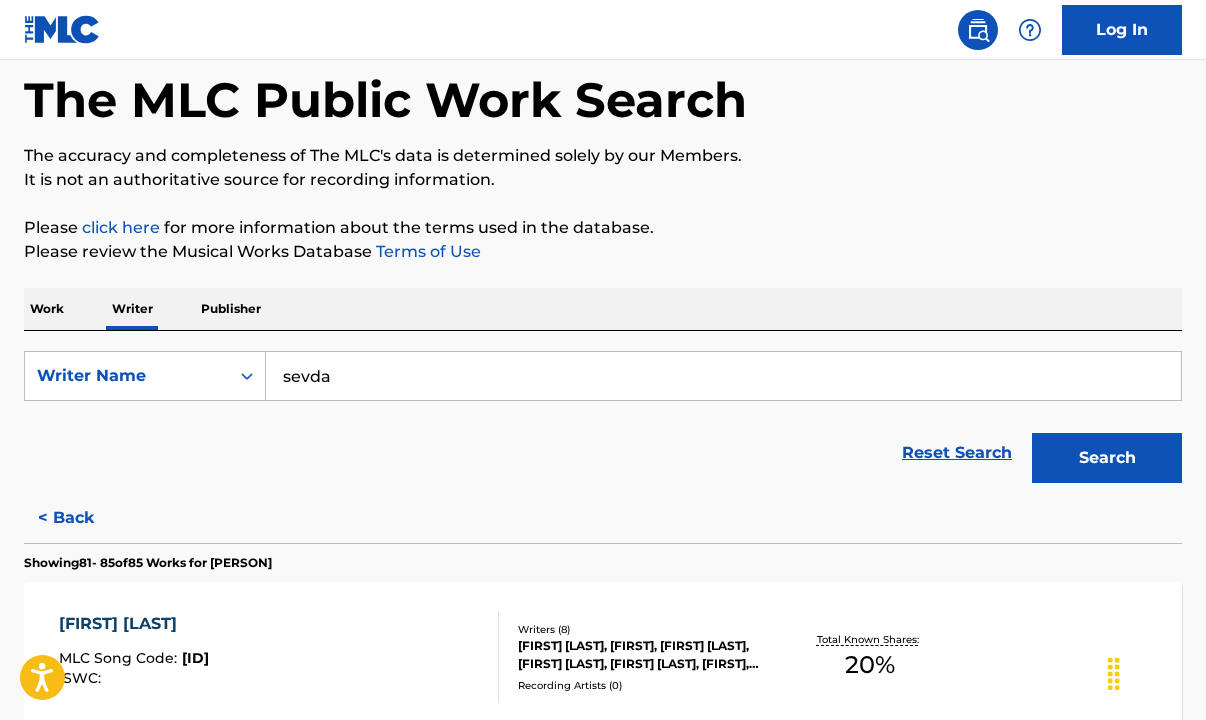click on "< Back" at bounding box center (84, 518) 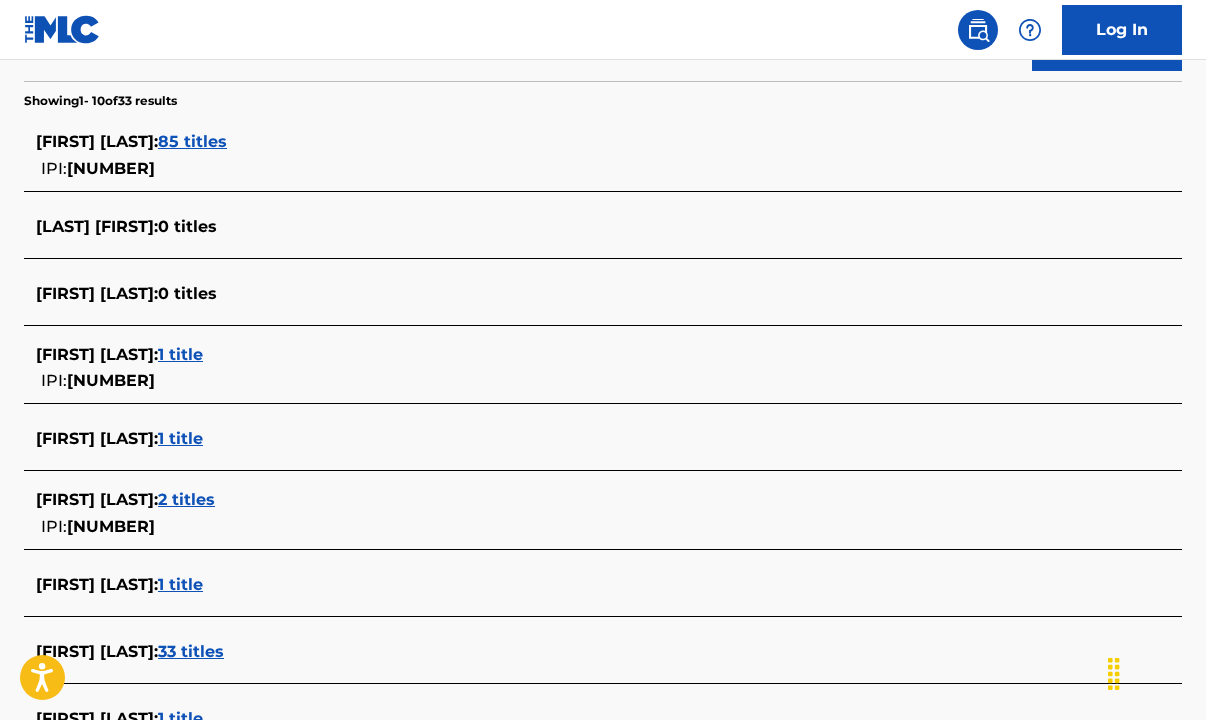 scroll, scrollTop: 555, scrollLeft: 0, axis: vertical 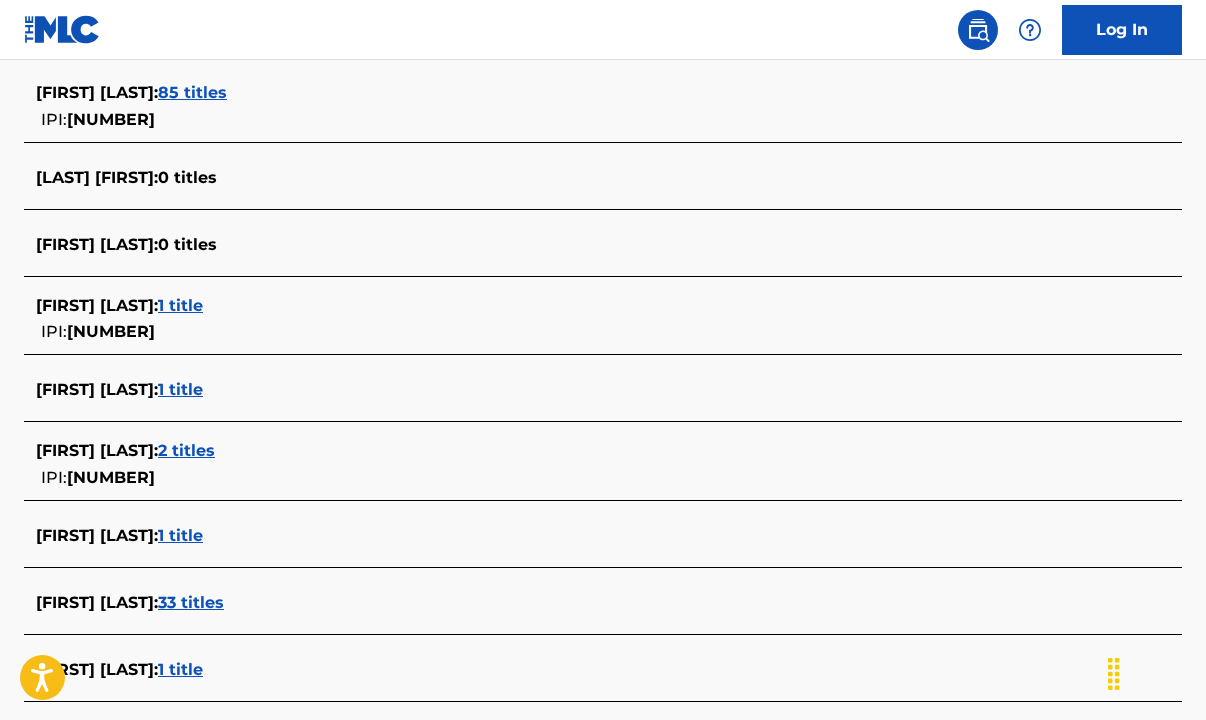 click on "33 titles" at bounding box center [191, 602] 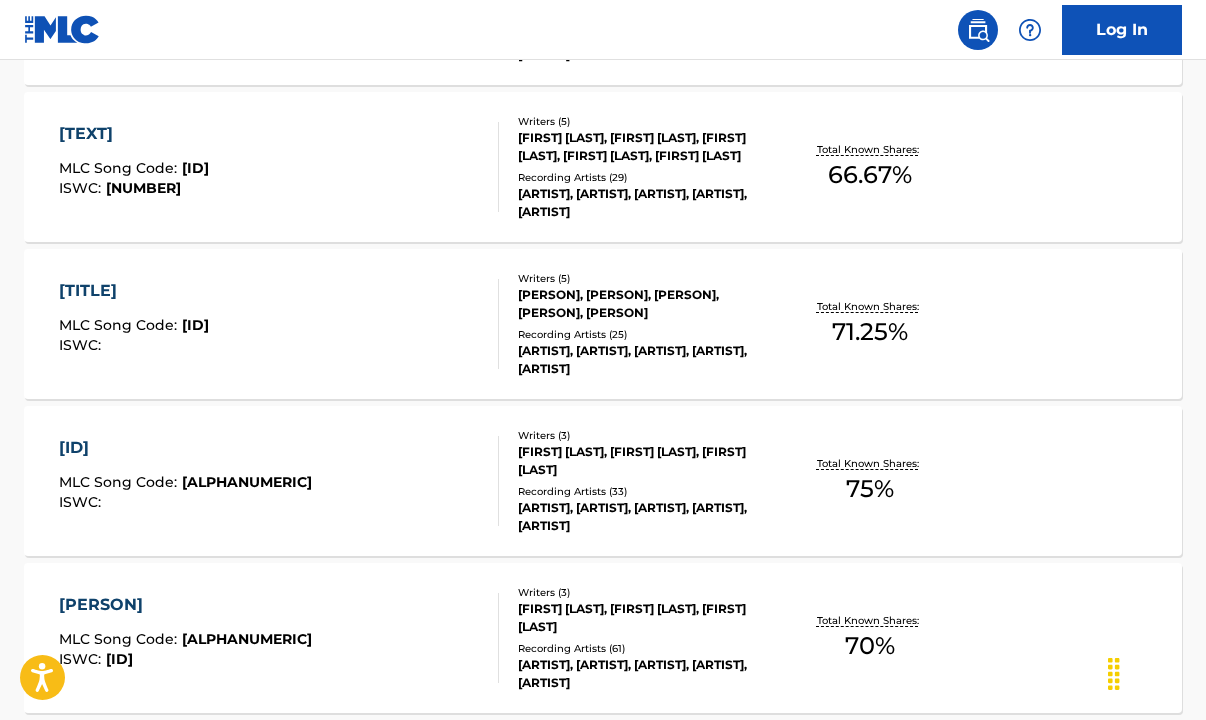 scroll, scrollTop: 1624, scrollLeft: 0, axis: vertical 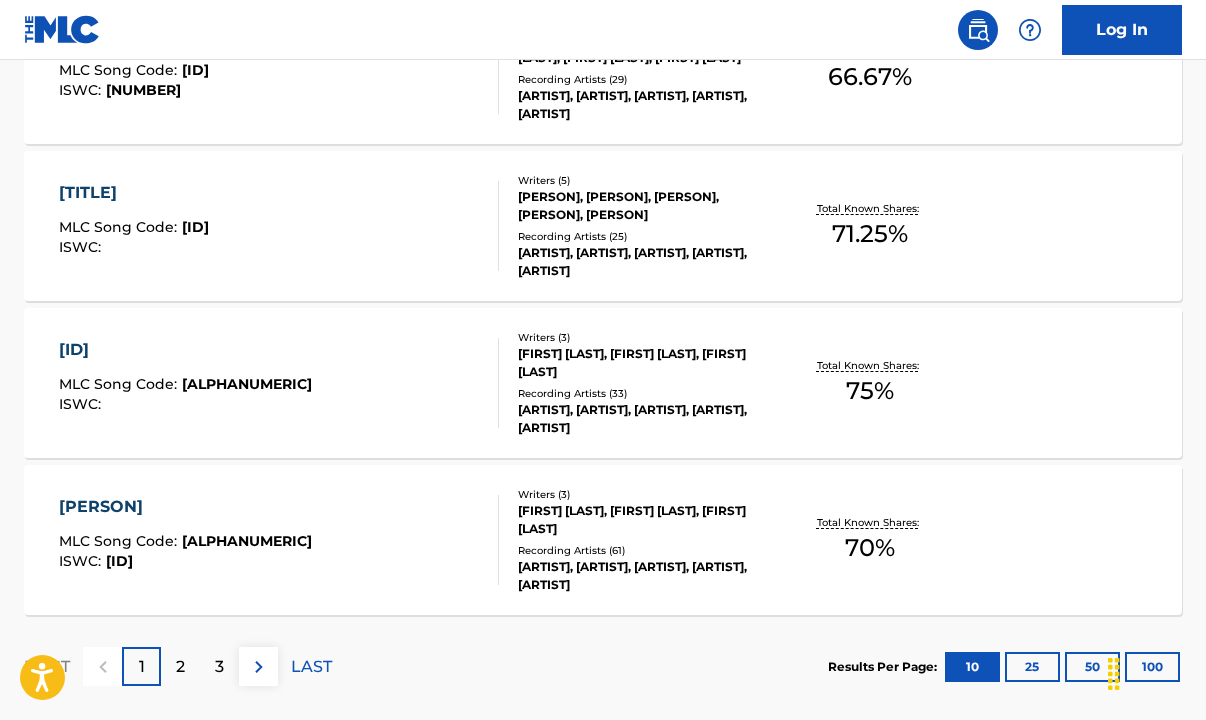 click on "2" at bounding box center (180, 667) 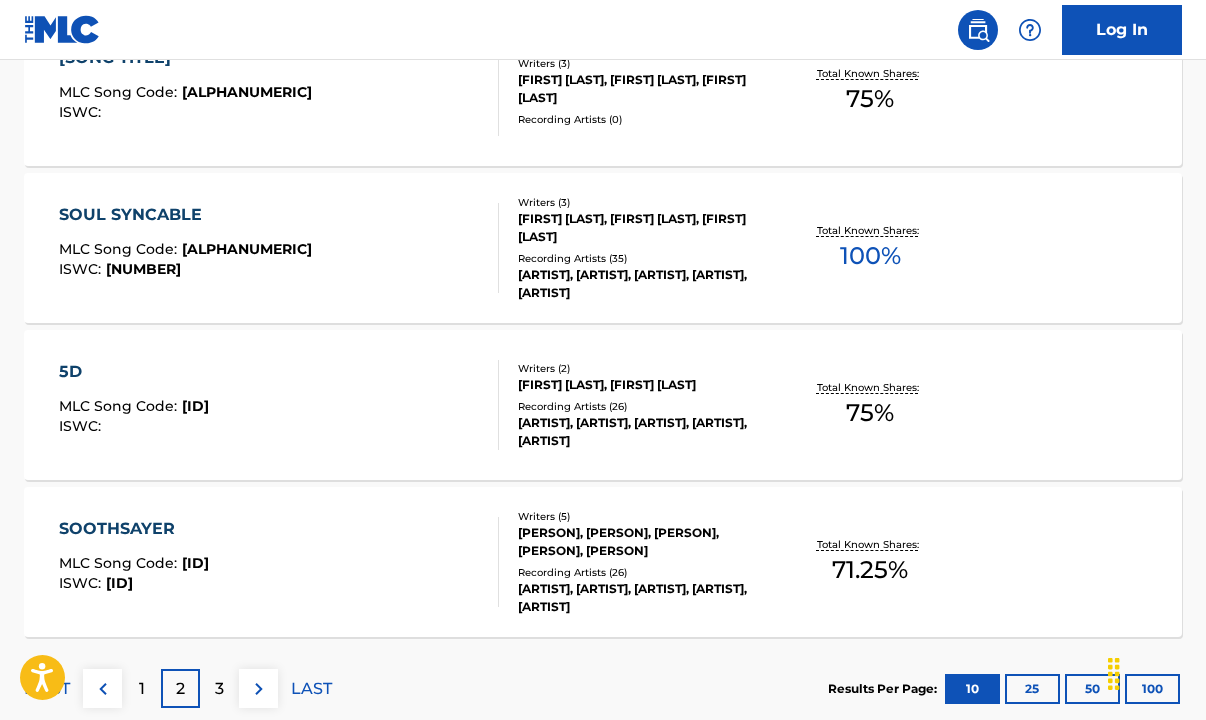 scroll, scrollTop: 1617, scrollLeft: 0, axis: vertical 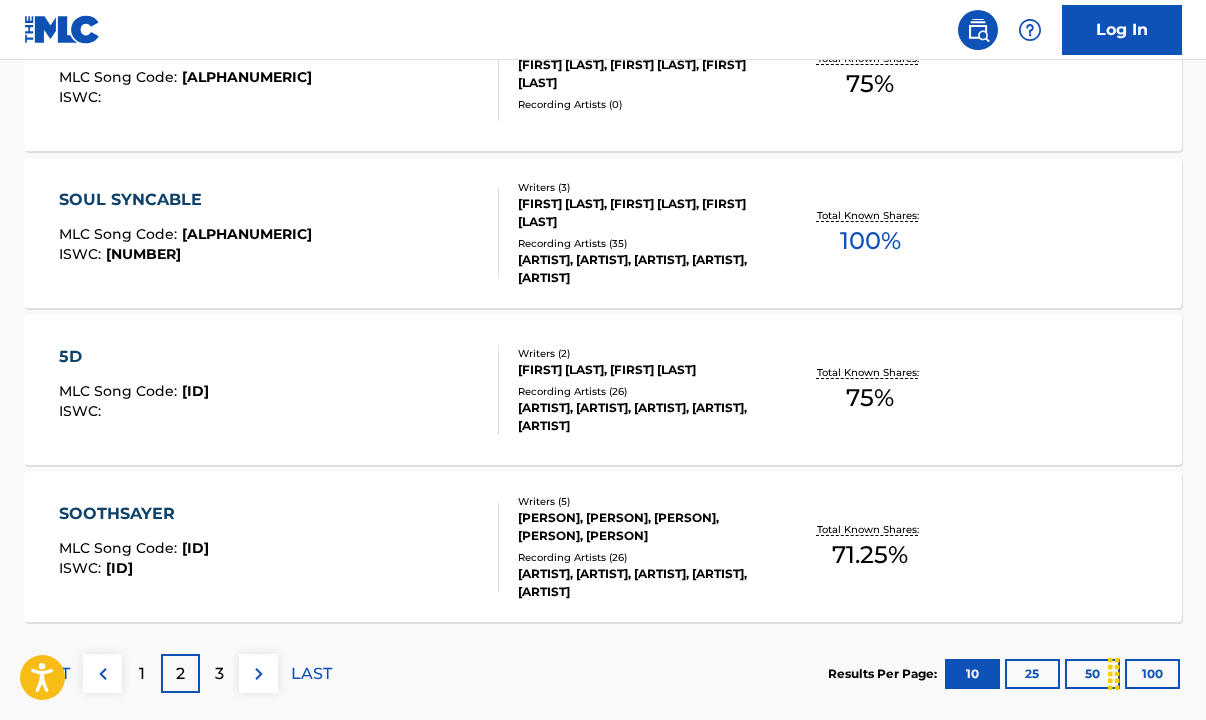 click on "3" at bounding box center [219, 673] 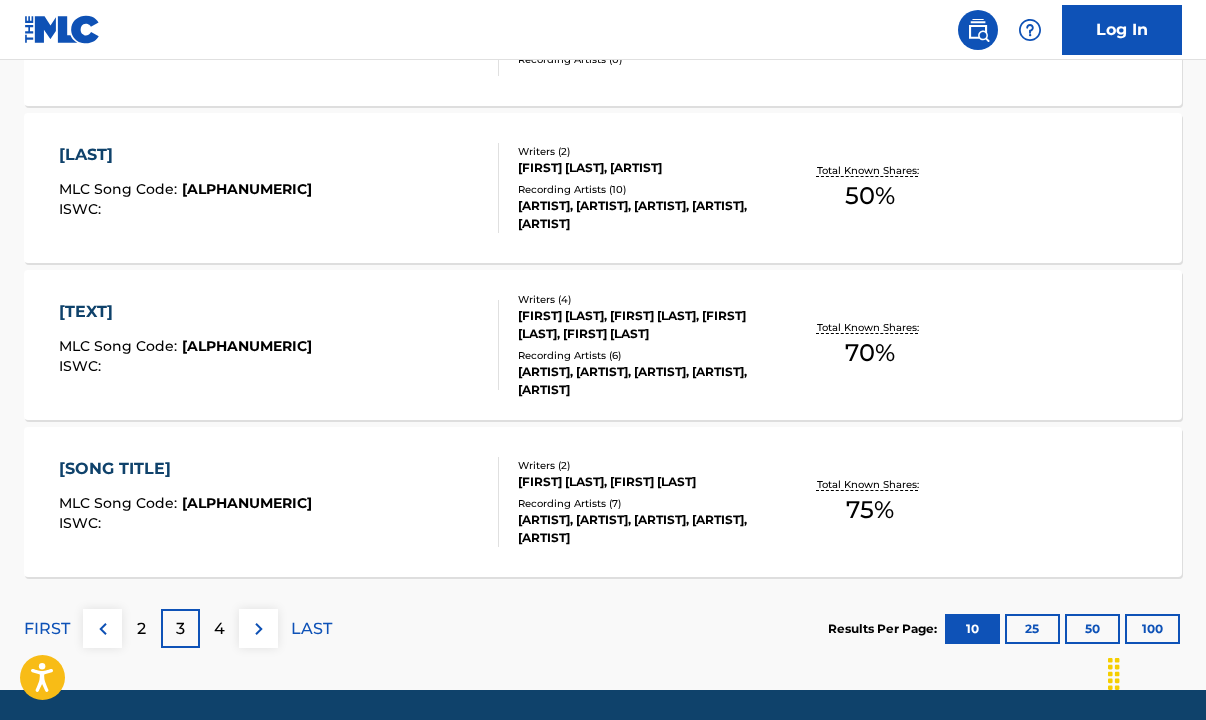 scroll, scrollTop: 1728, scrollLeft: 0, axis: vertical 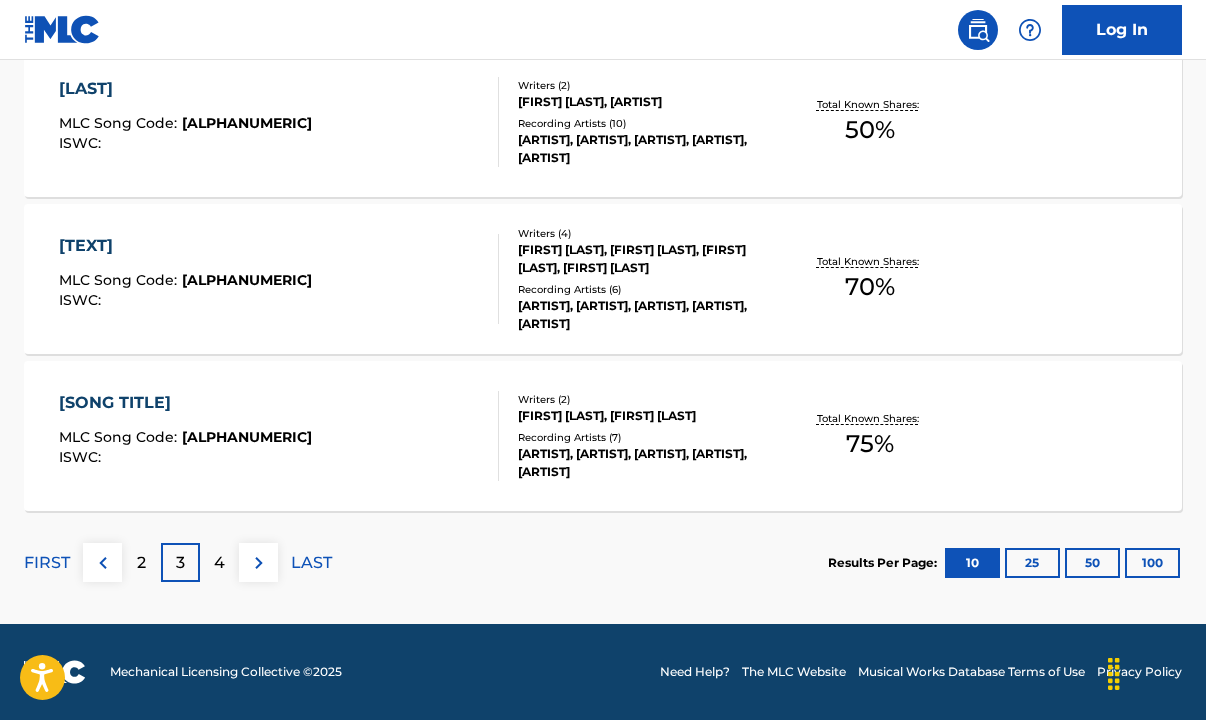 click on "4" at bounding box center [219, 563] 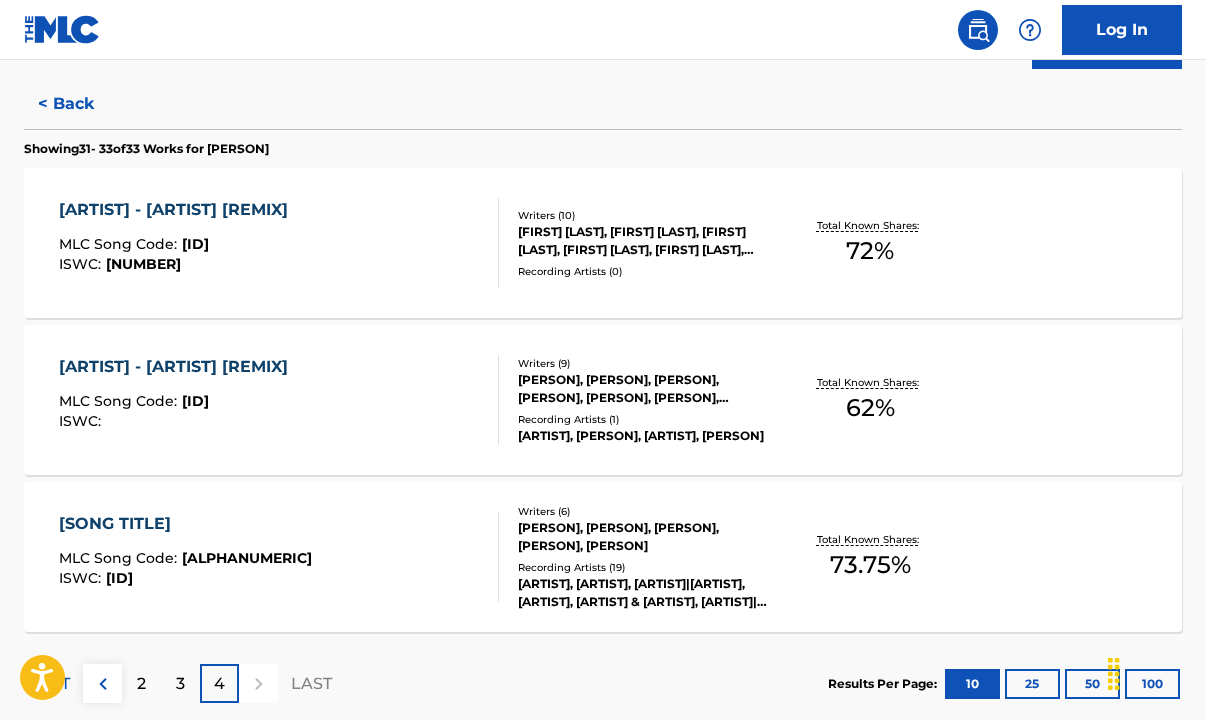 scroll, scrollTop: 543, scrollLeft: 0, axis: vertical 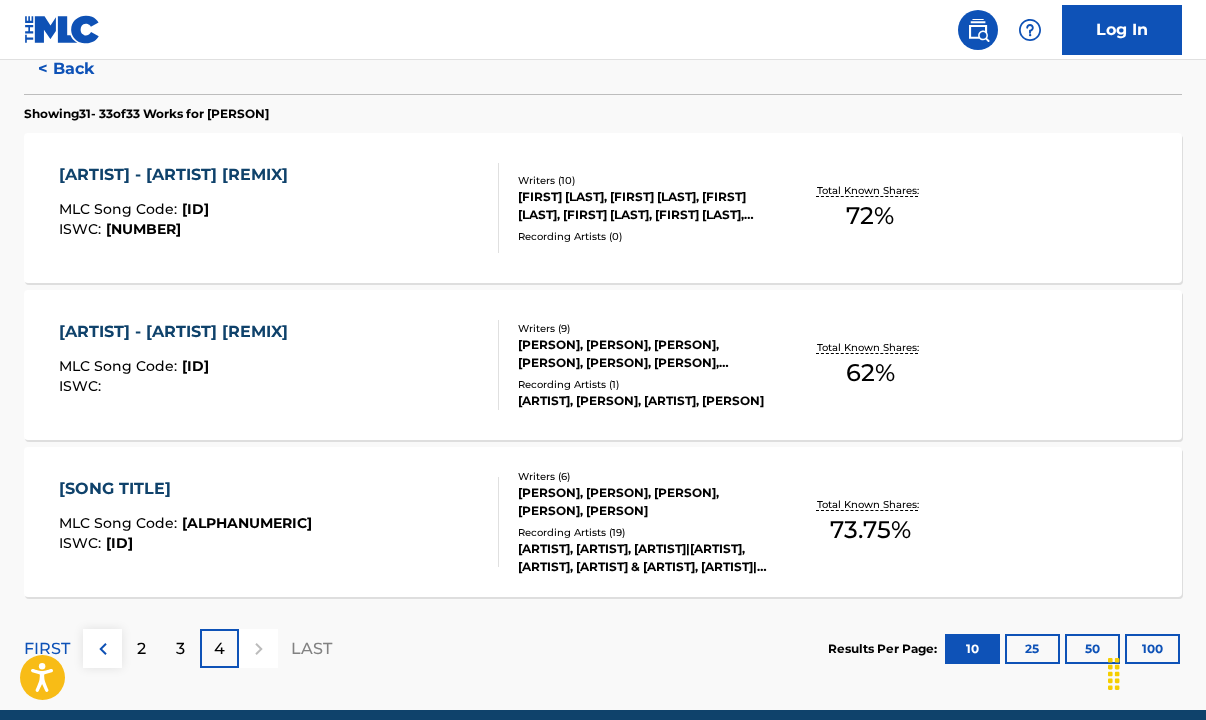 click on "3" at bounding box center (180, 649) 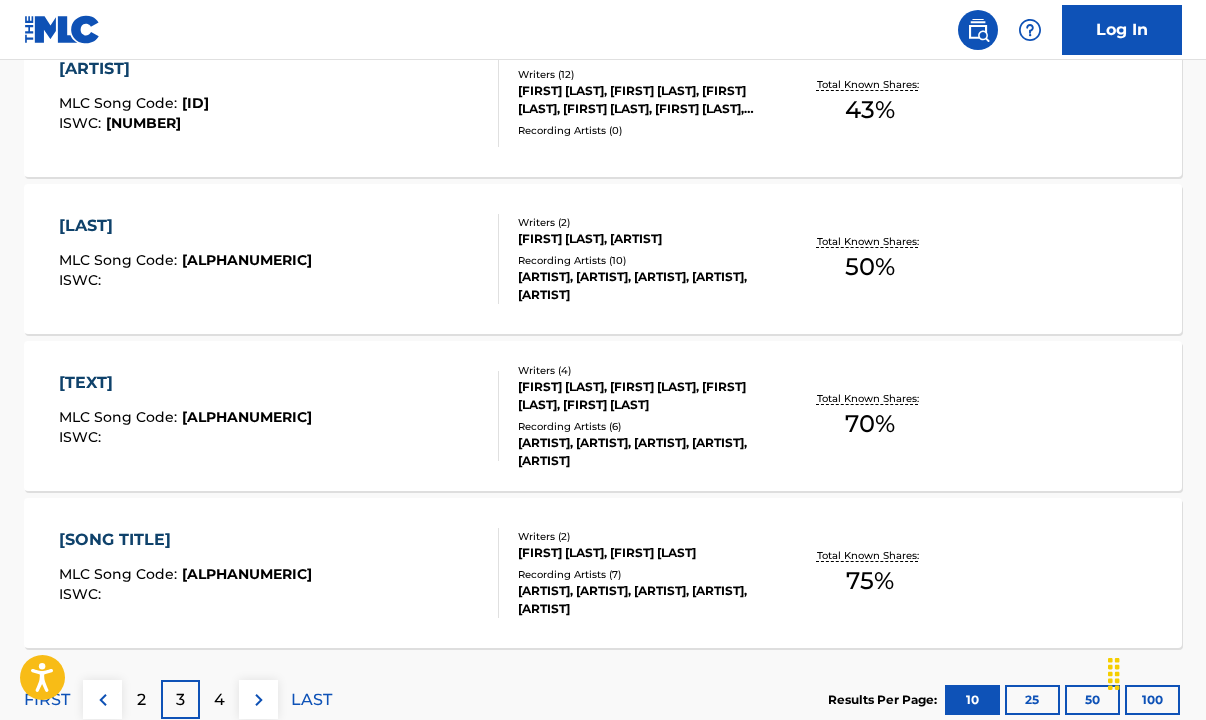 scroll, scrollTop: 1690, scrollLeft: 0, axis: vertical 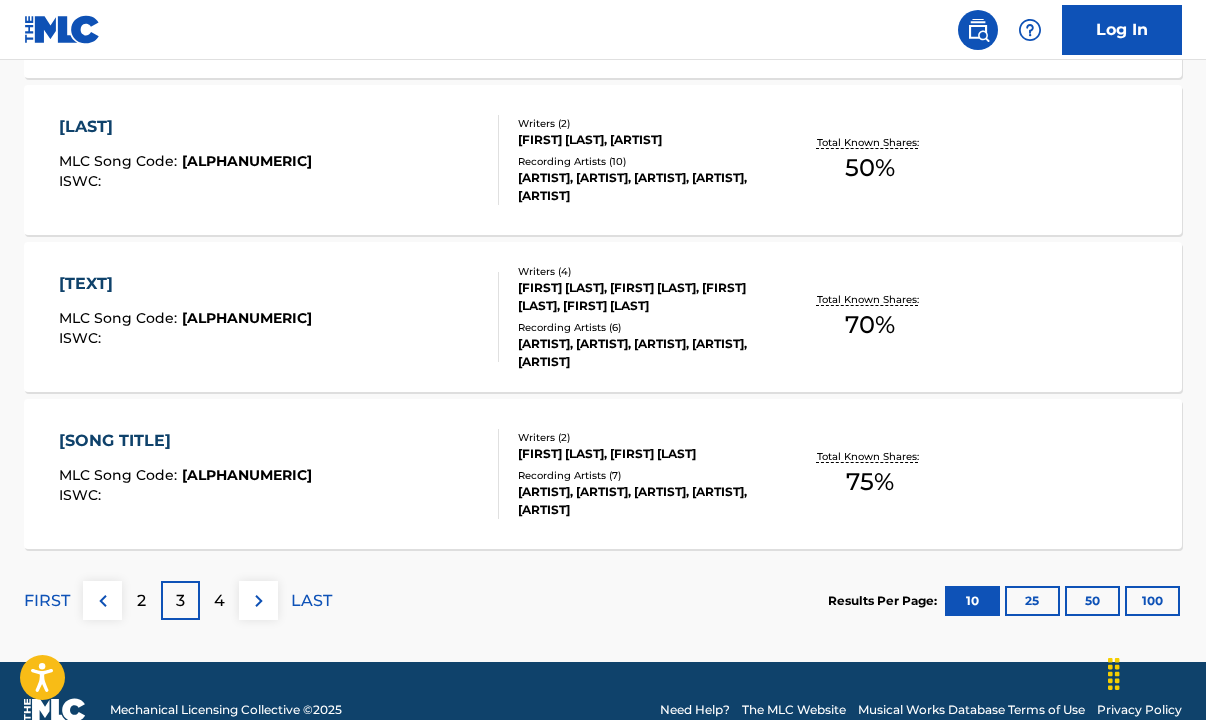 click on "2" at bounding box center [141, 600] 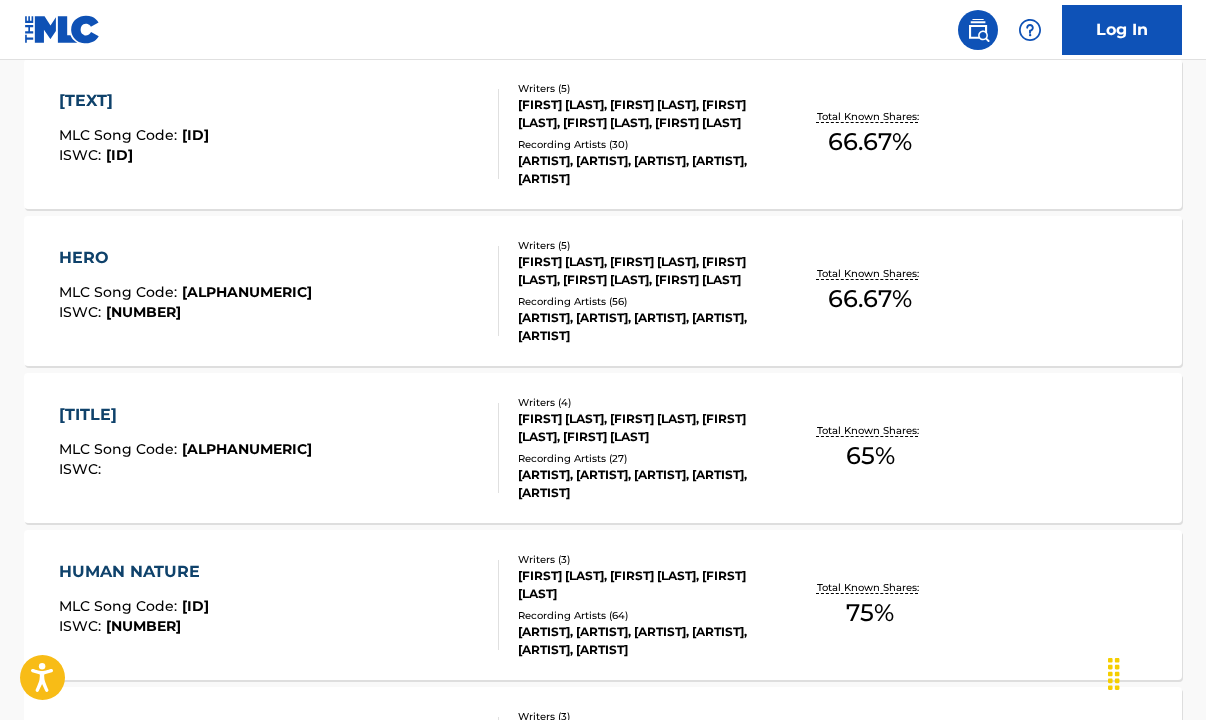 scroll, scrollTop: 0, scrollLeft: 0, axis: both 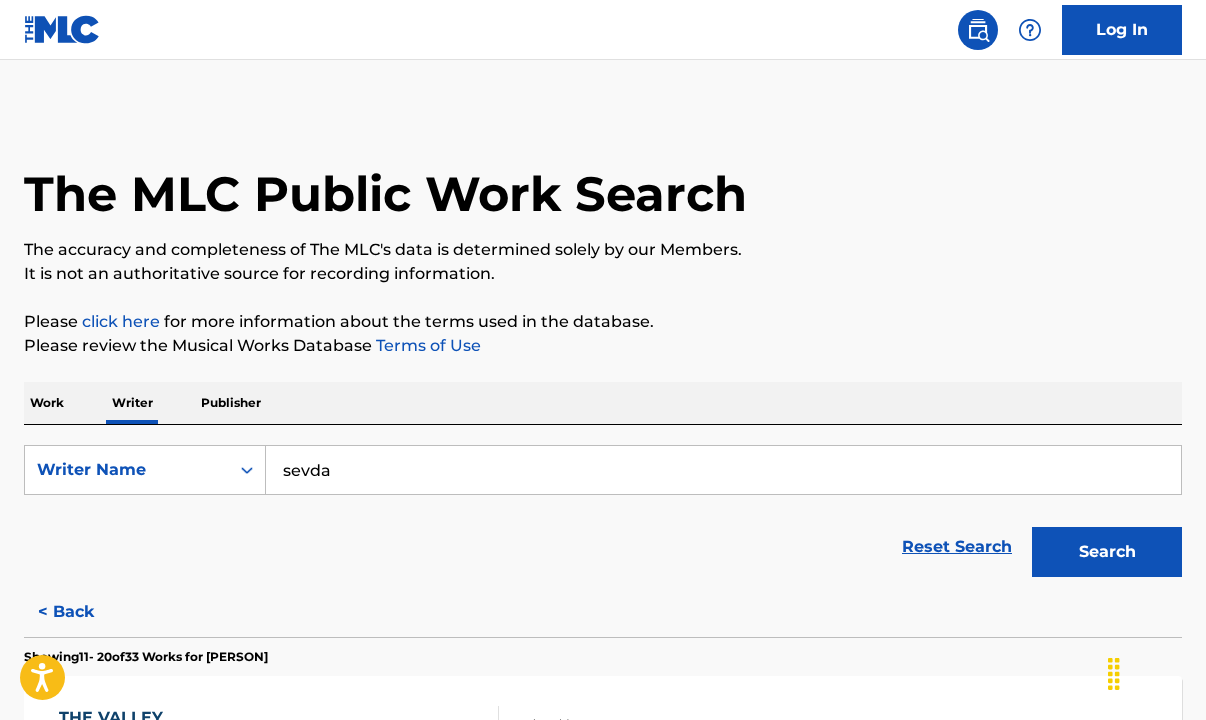 click on "< Back" at bounding box center [84, 612] 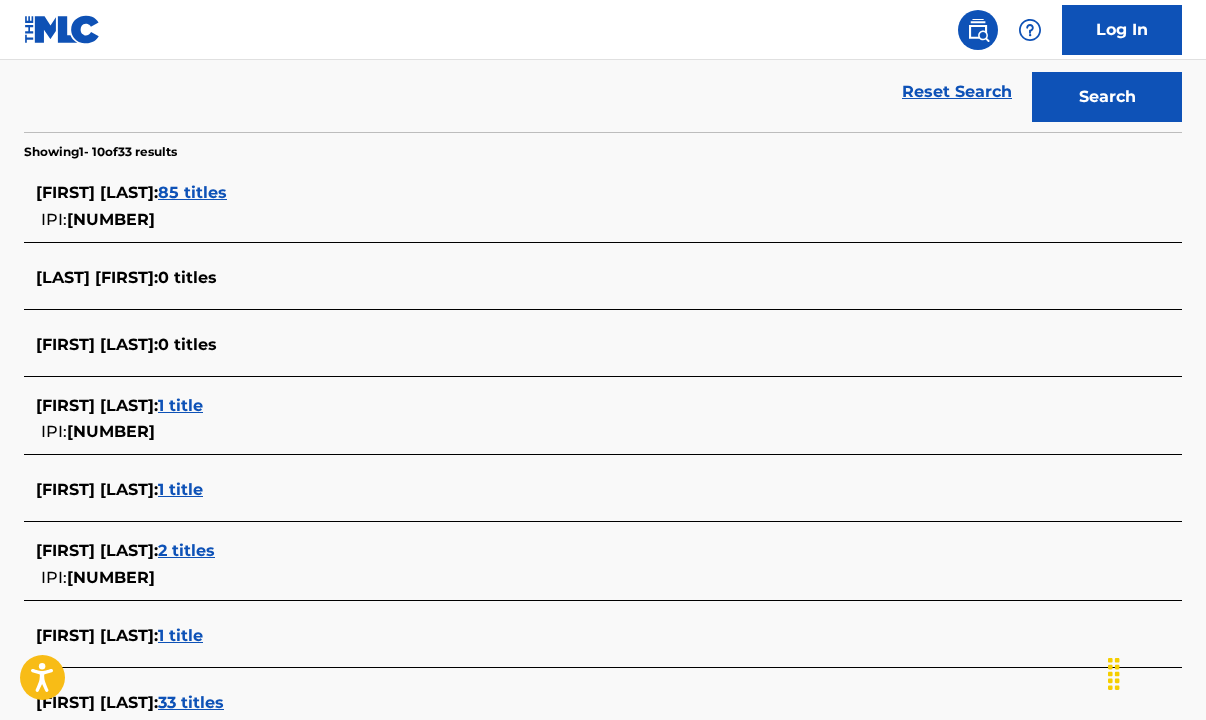 scroll, scrollTop: 459, scrollLeft: 0, axis: vertical 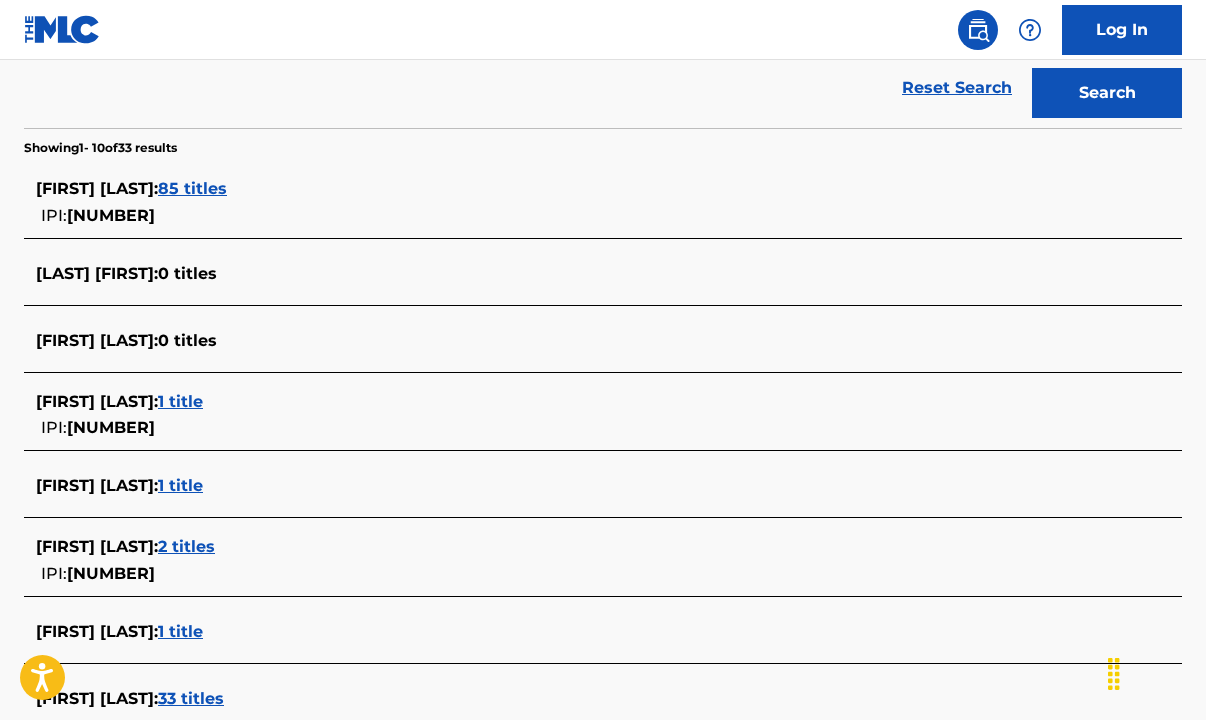 click on "1 title" at bounding box center [180, 485] 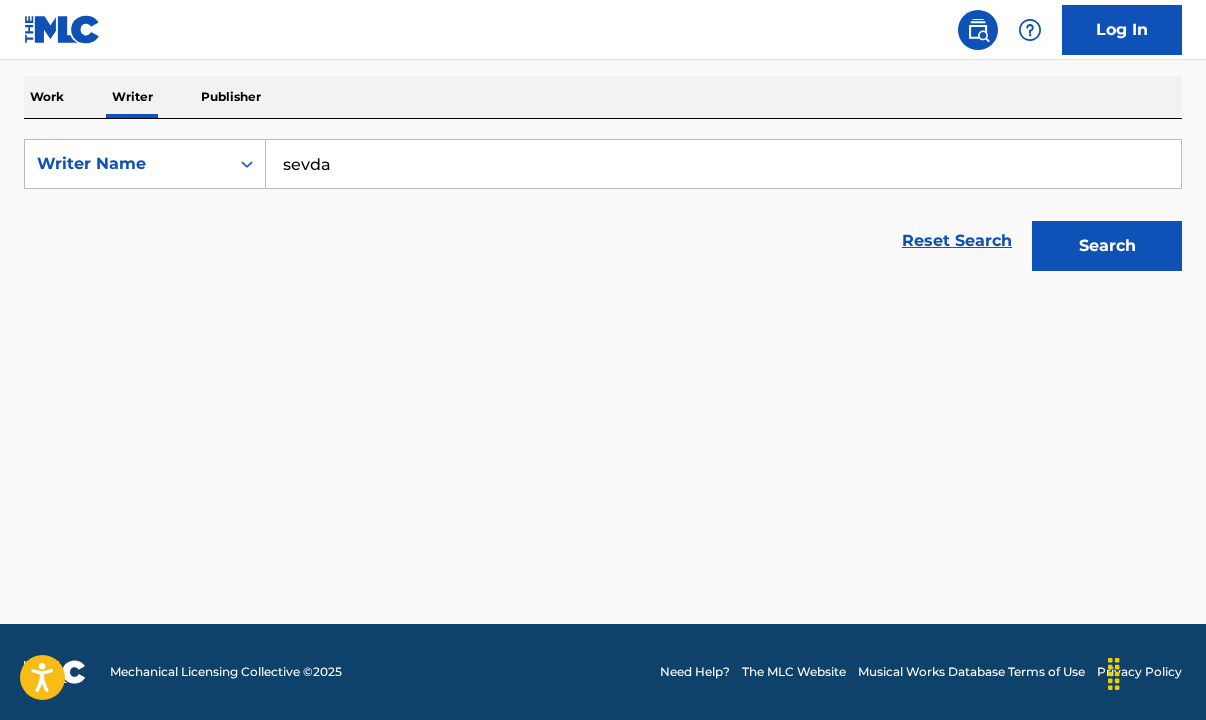 scroll, scrollTop: 306, scrollLeft: 0, axis: vertical 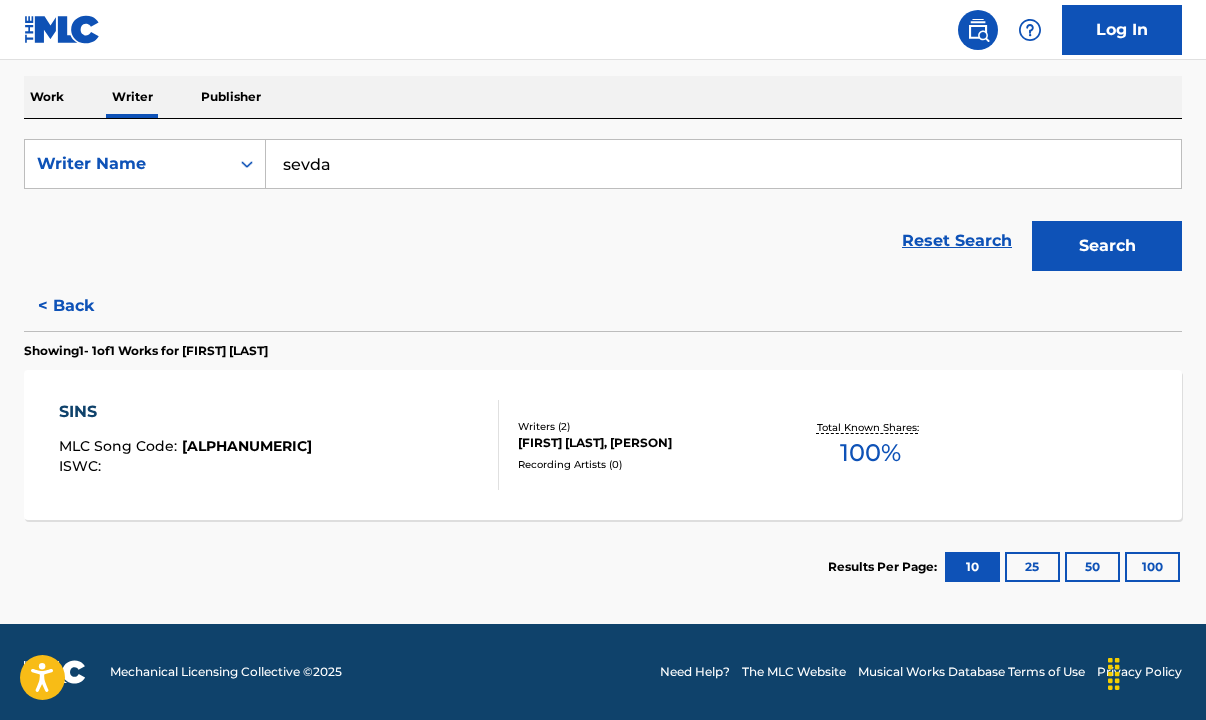 click on "< Back" at bounding box center (84, 306) 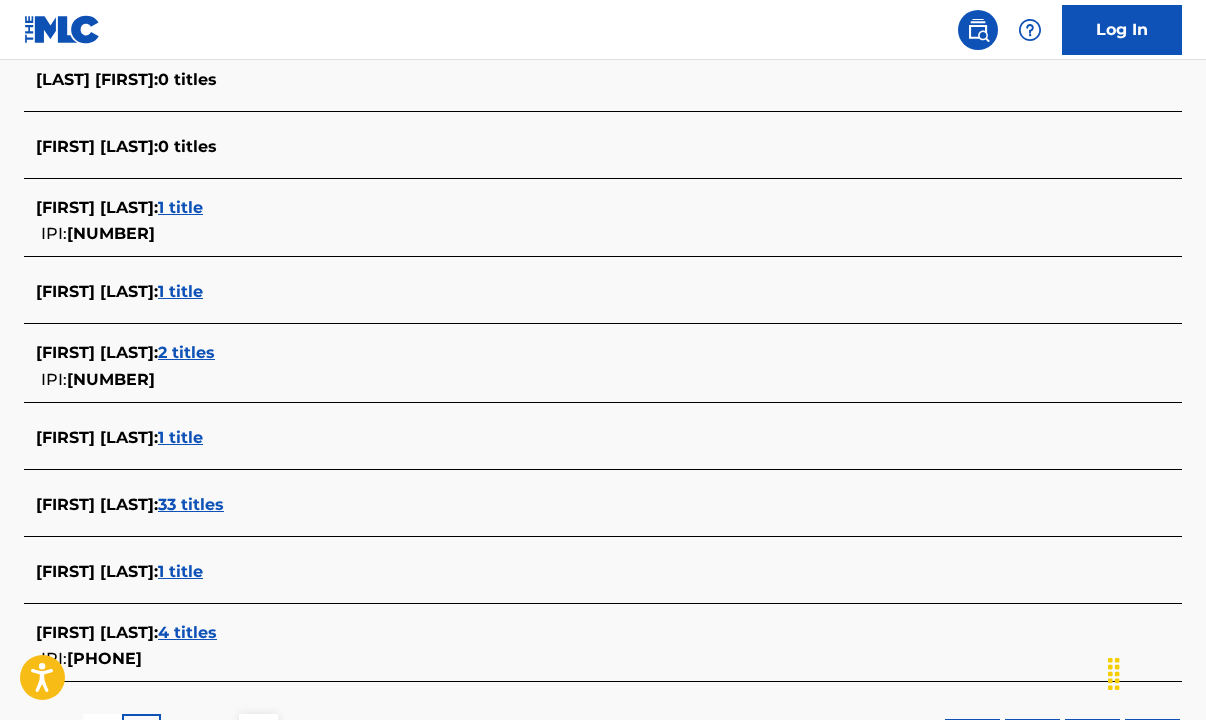 scroll, scrollTop: 813, scrollLeft: 0, axis: vertical 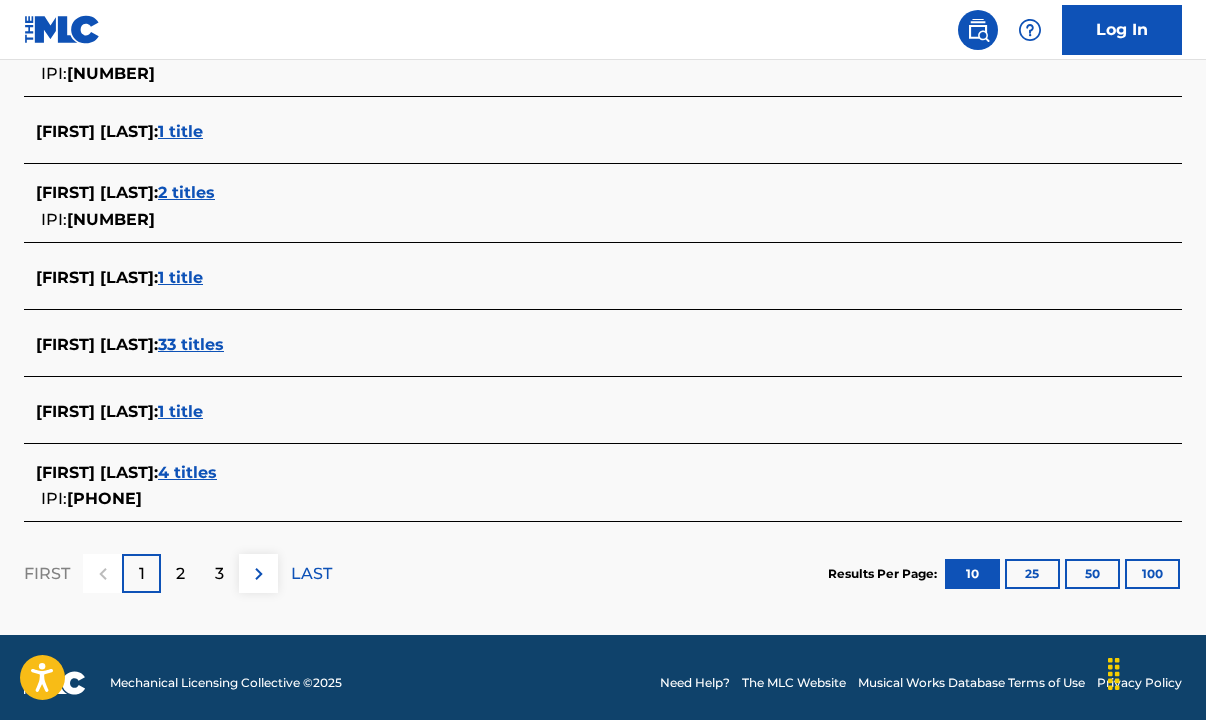 click on "2" at bounding box center (180, 573) 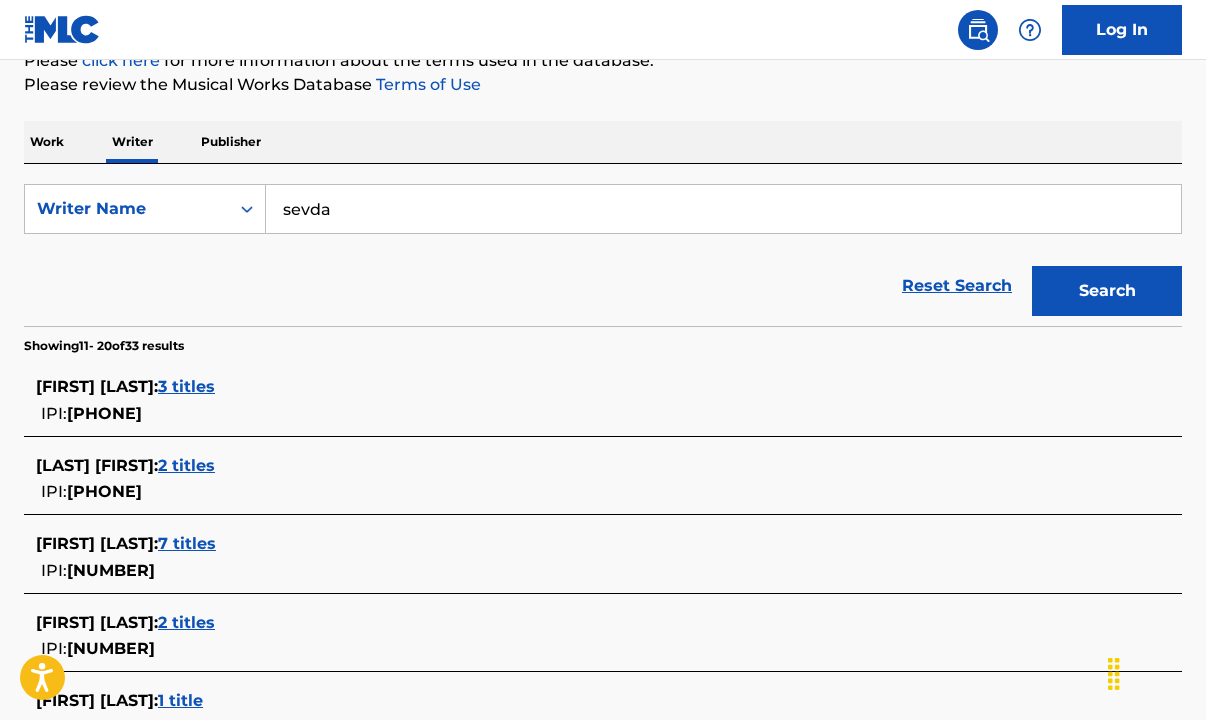 scroll, scrollTop: 265, scrollLeft: 0, axis: vertical 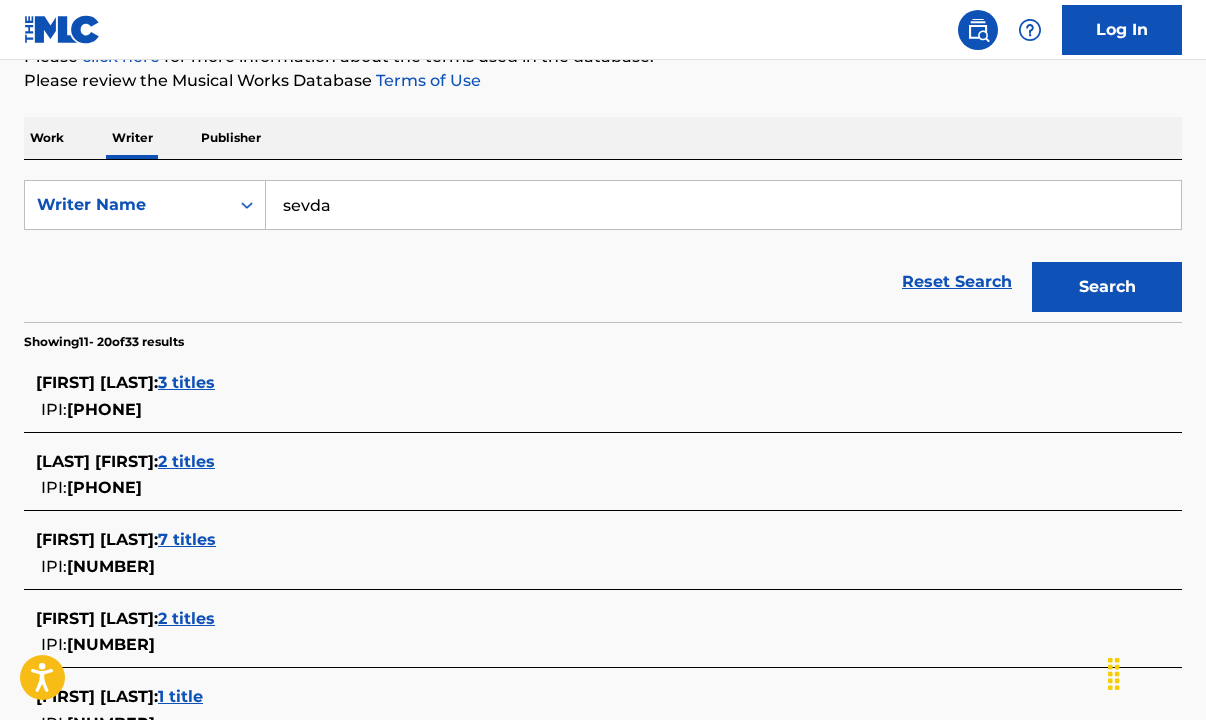 click on "Work" at bounding box center (47, 138) 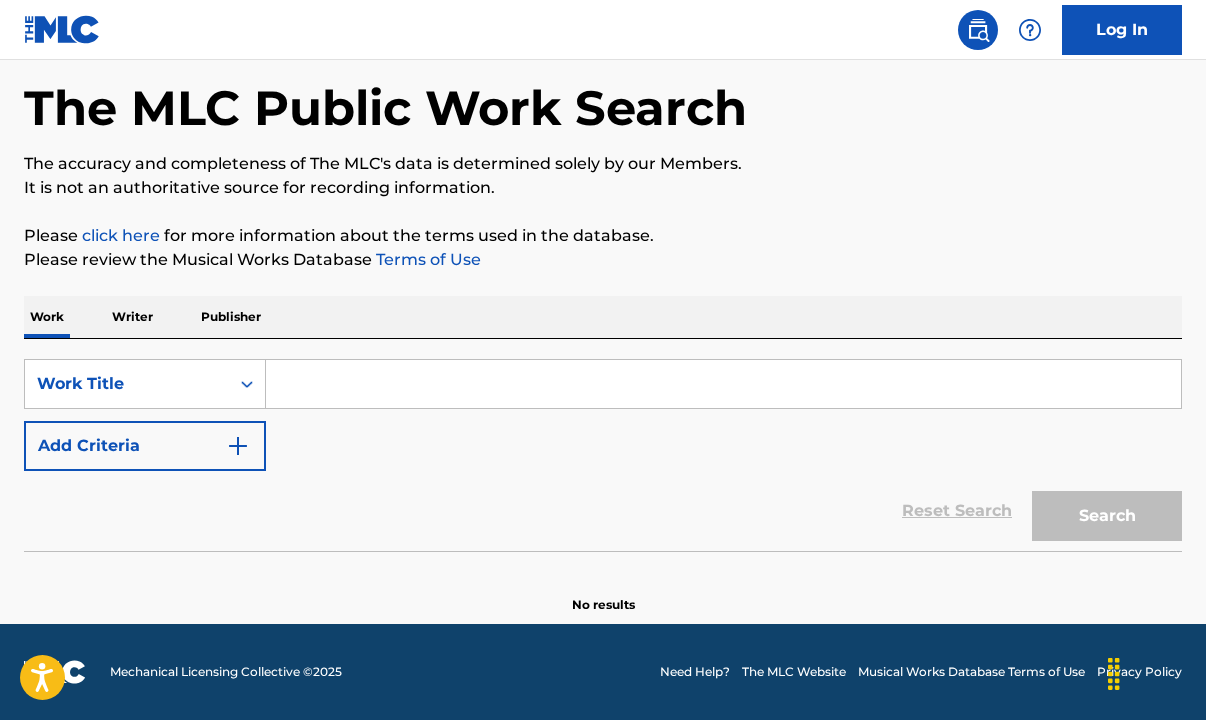 scroll, scrollTop: 0, scrollLeft: 0, axis: both 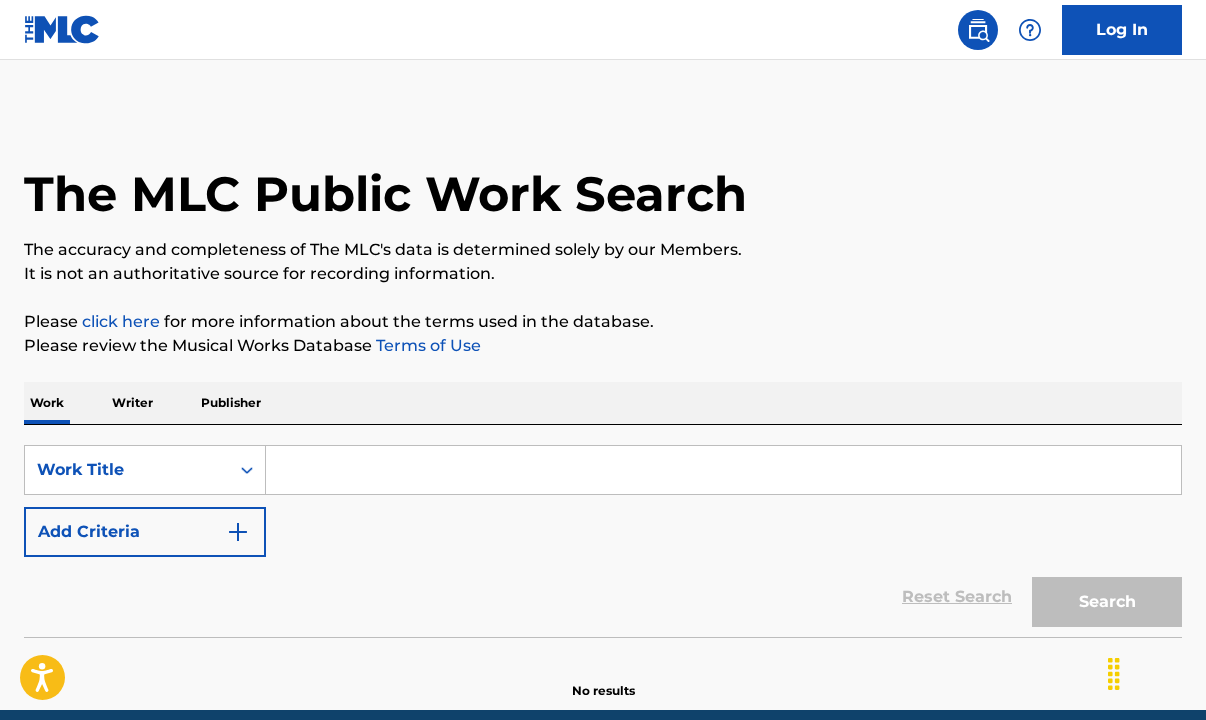 click at bounding box center (723, 470) 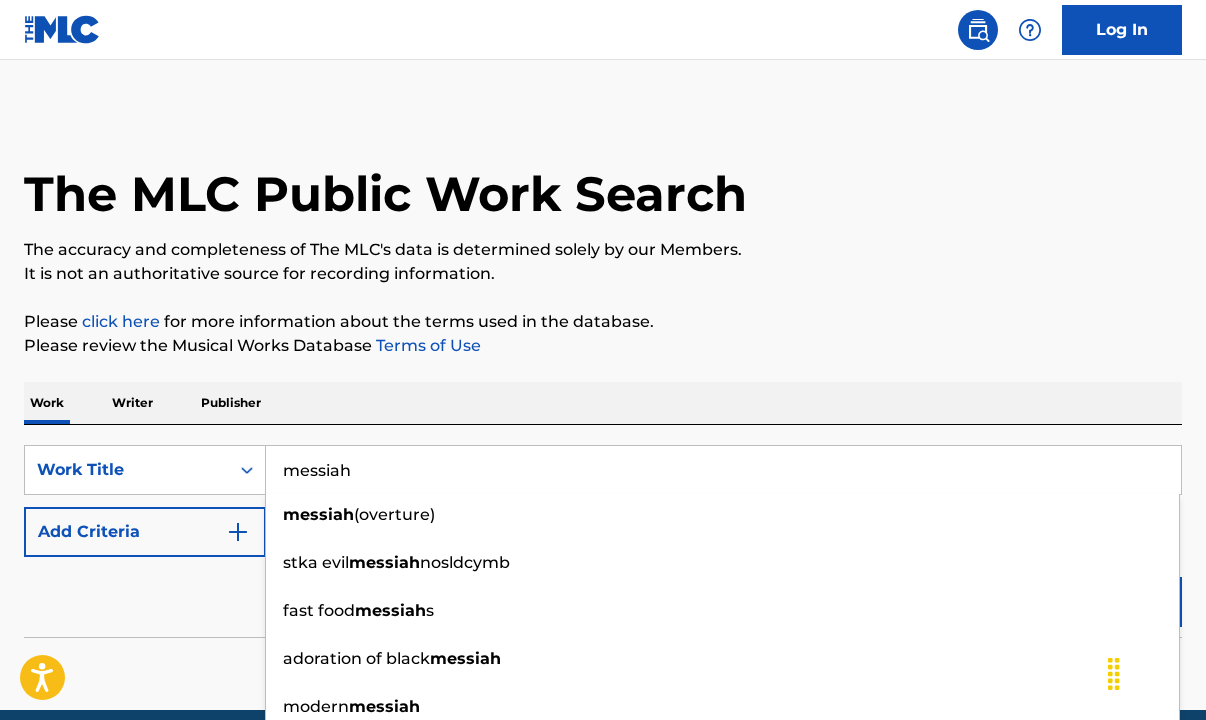 type on "messiah" 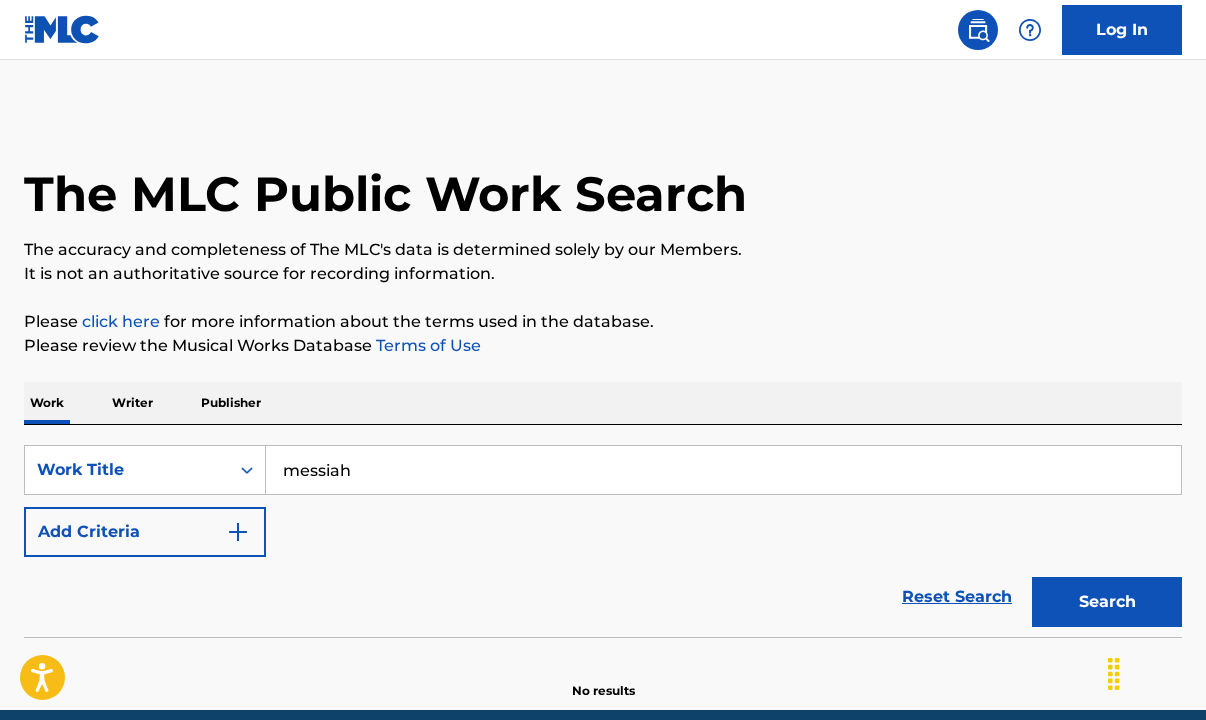 click on "Search" at bounding box center [1107, 602] 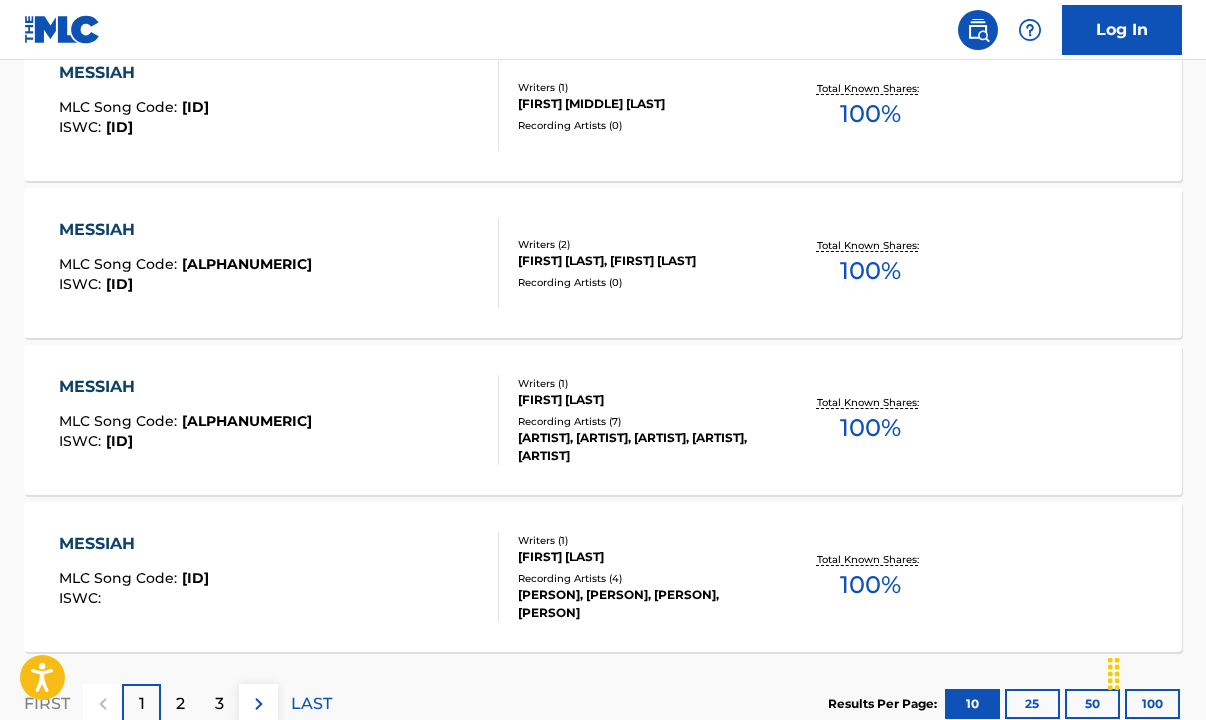 scroll, scrollTop: 1674, scrollLeft: 0, axis: vertical 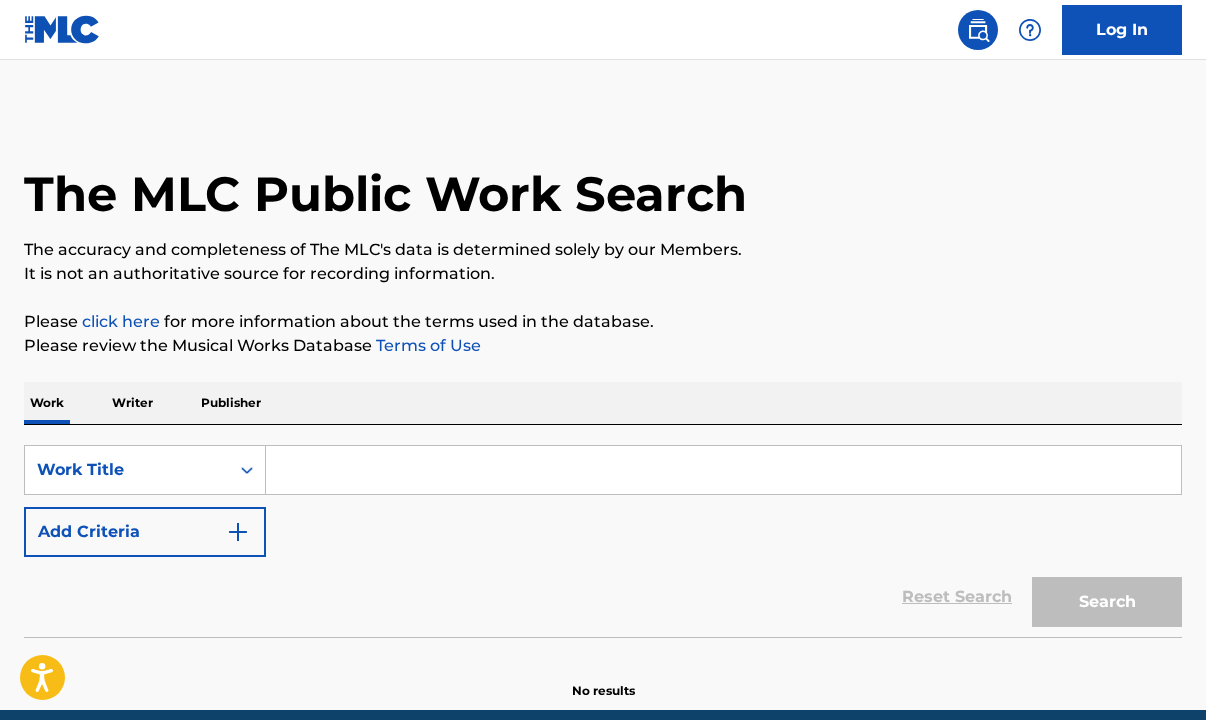 click on "Writer" at bounding box center (132, 403) 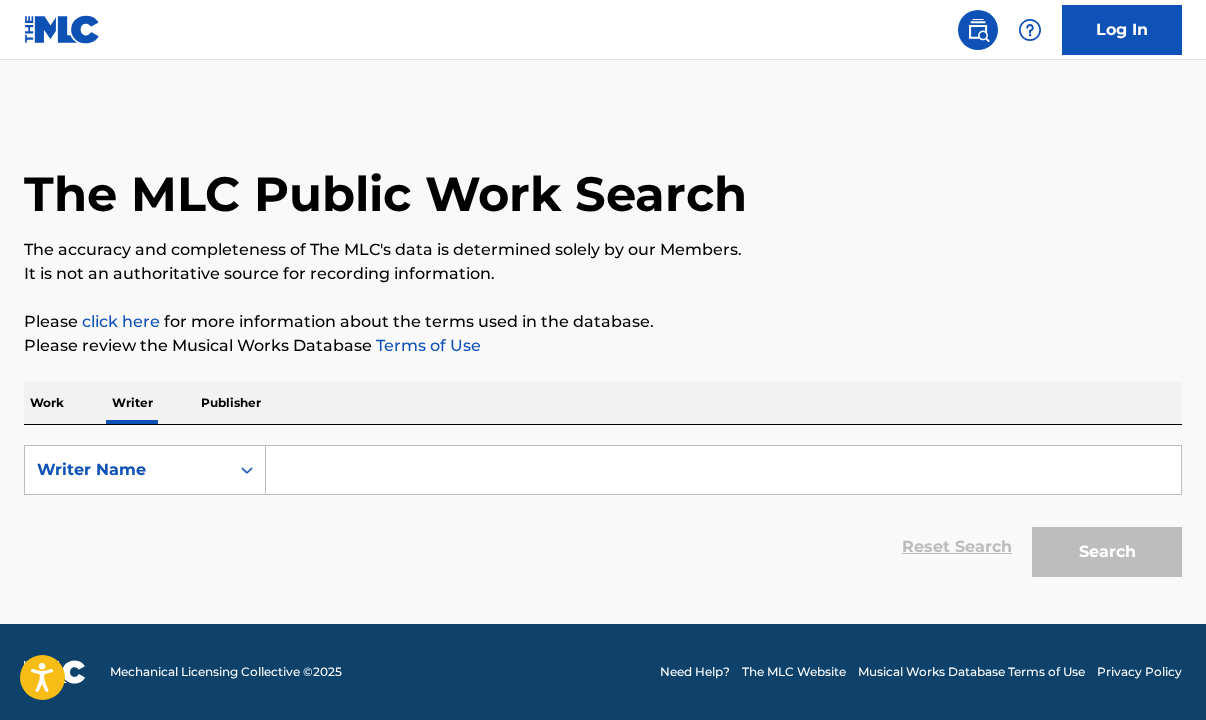 click at bounding box center (723, 470) 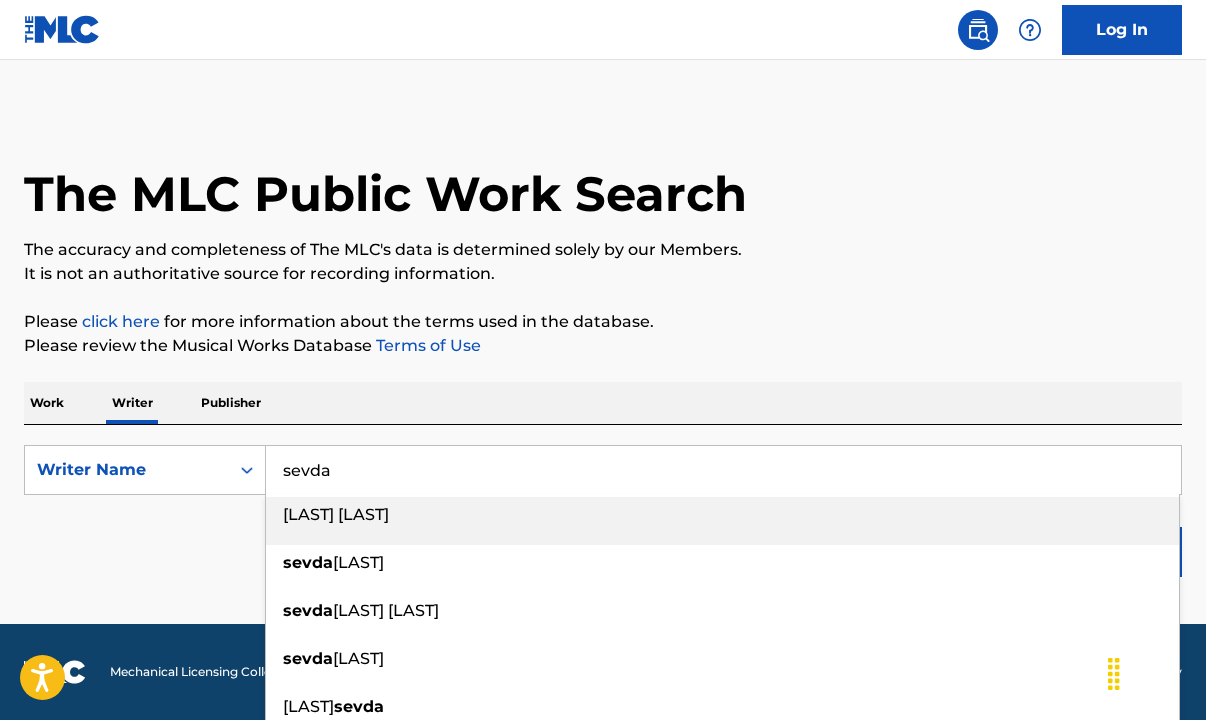 type on "[LAST] [LAST]" 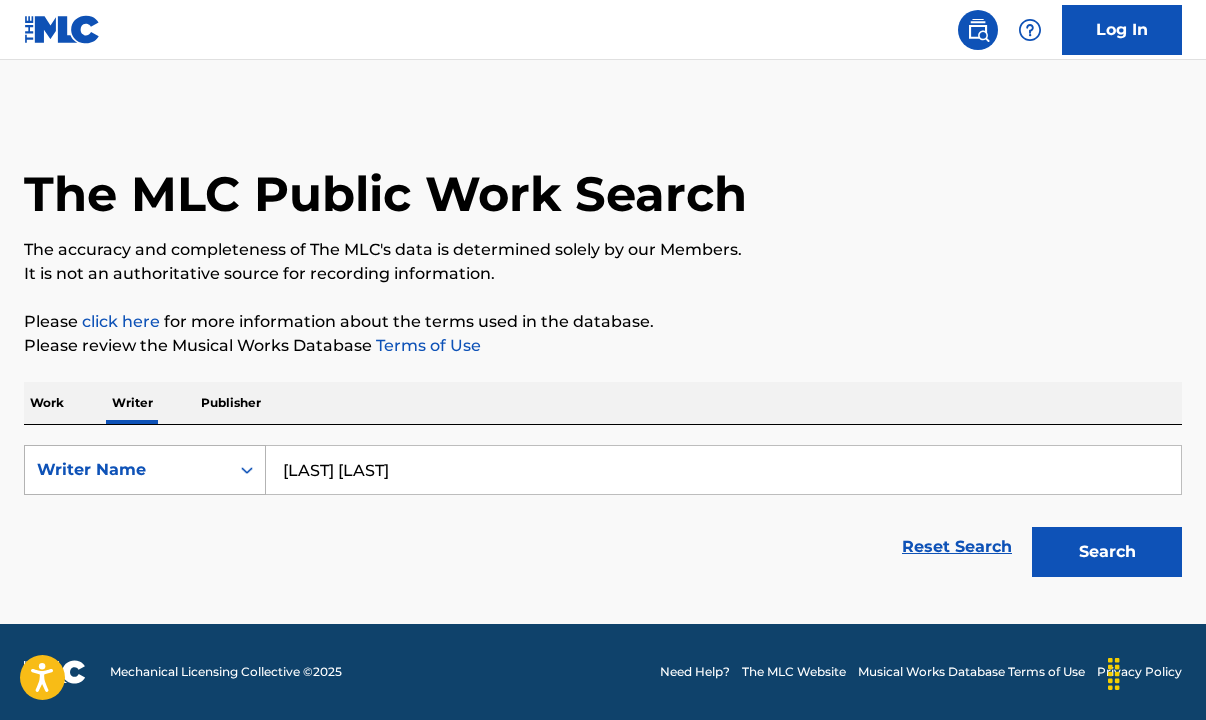 drag, startPoint x: 512, startPoint y: 467, endPoint x: 155, endPoint y: 466, distance: 357.0014 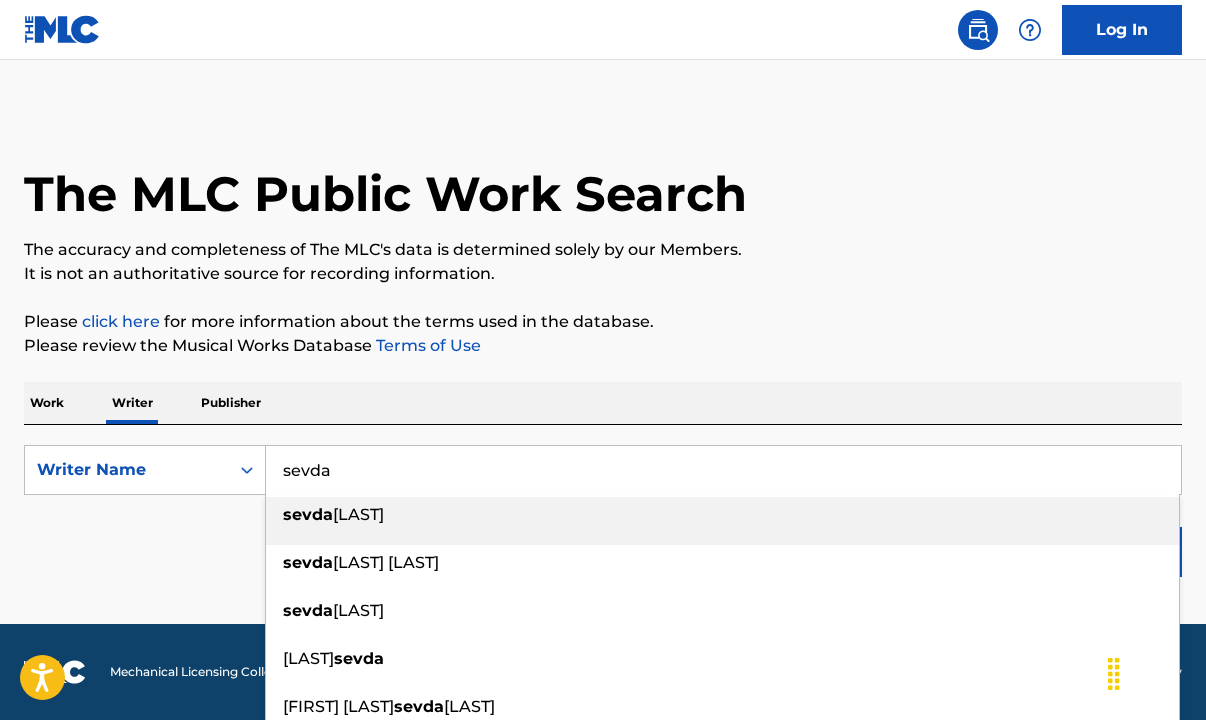type on "sevda" 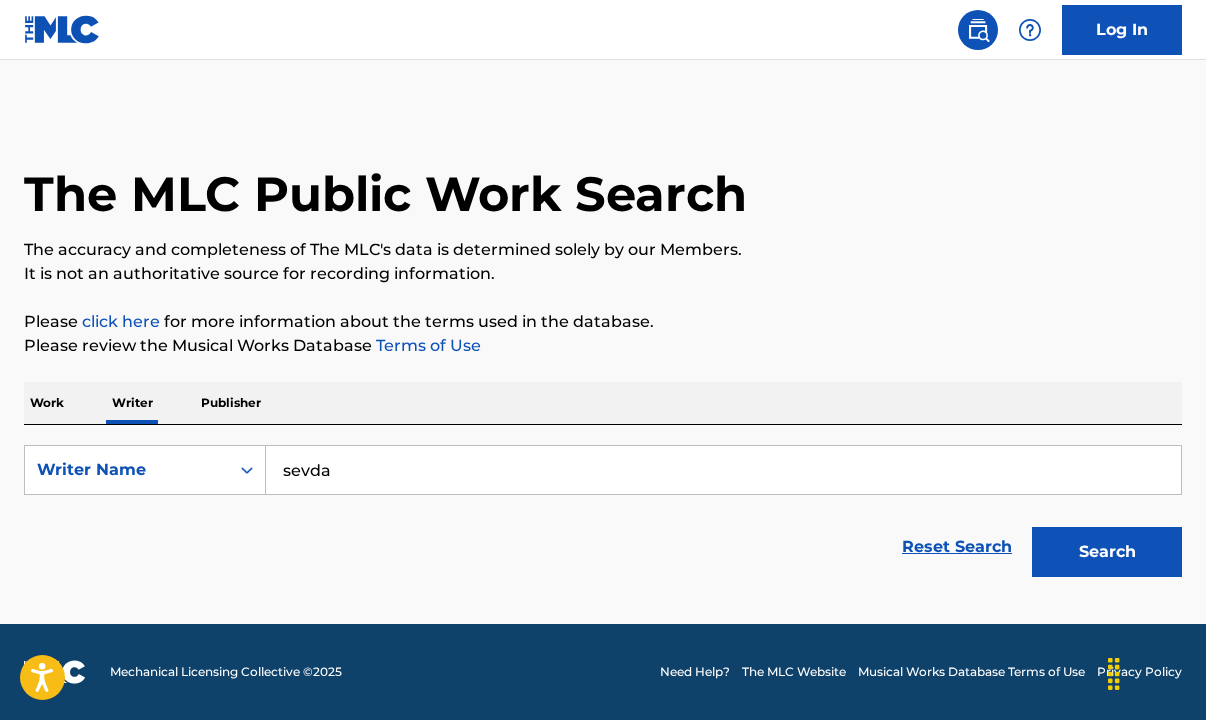drag, startPoint x: 126, startPoint y: 502, endPoint x: 147, endPoint y: 518, distance: 26.400757 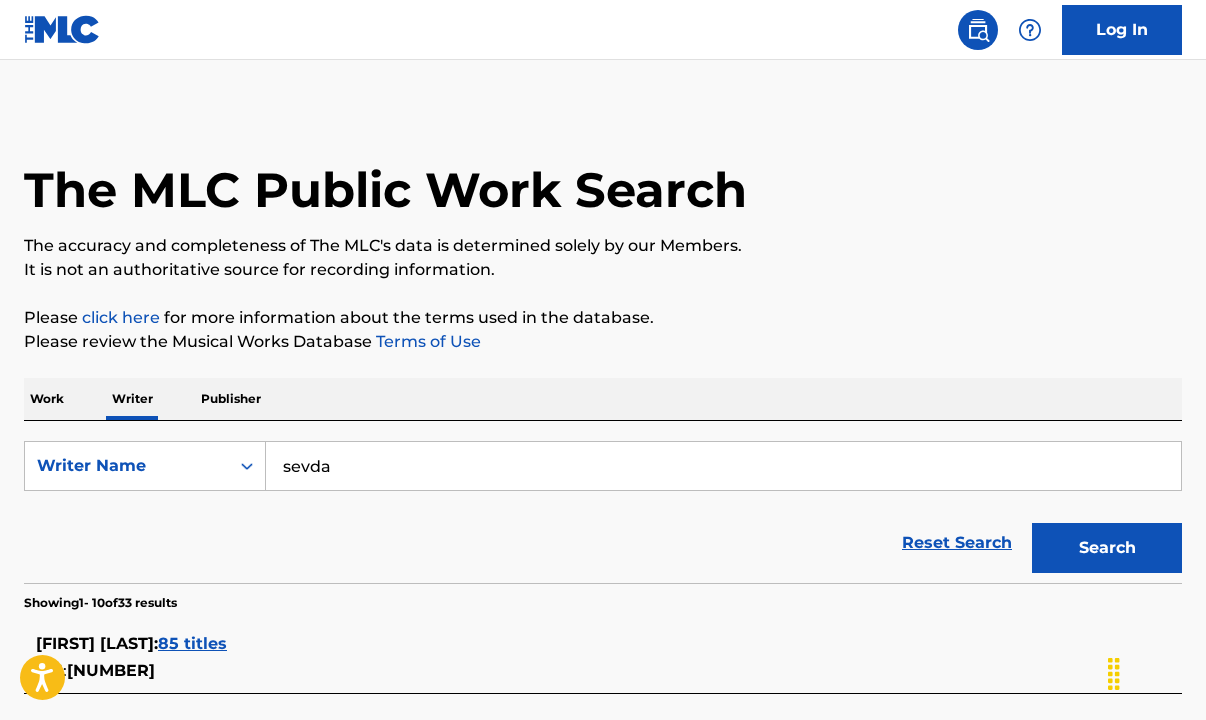 scroll, scrollTop: 162, scrollLeft: 0, axis: vertical 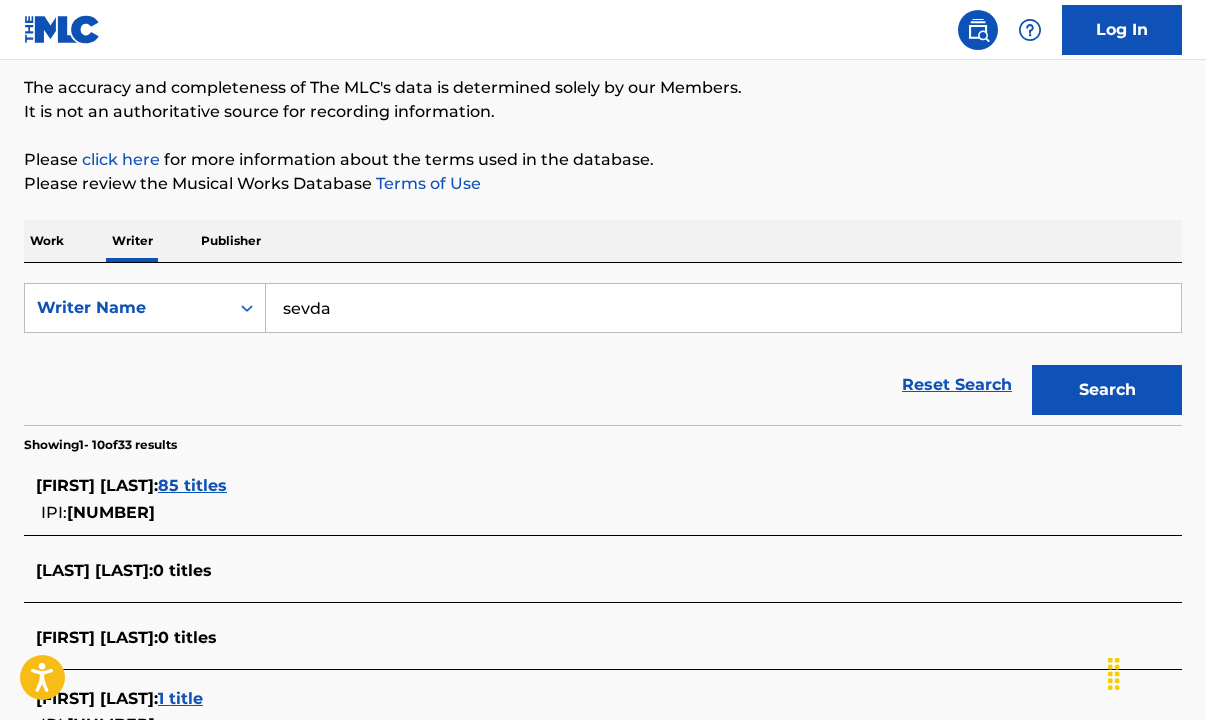 click on "85 titles" at bounding box center [192, 485] 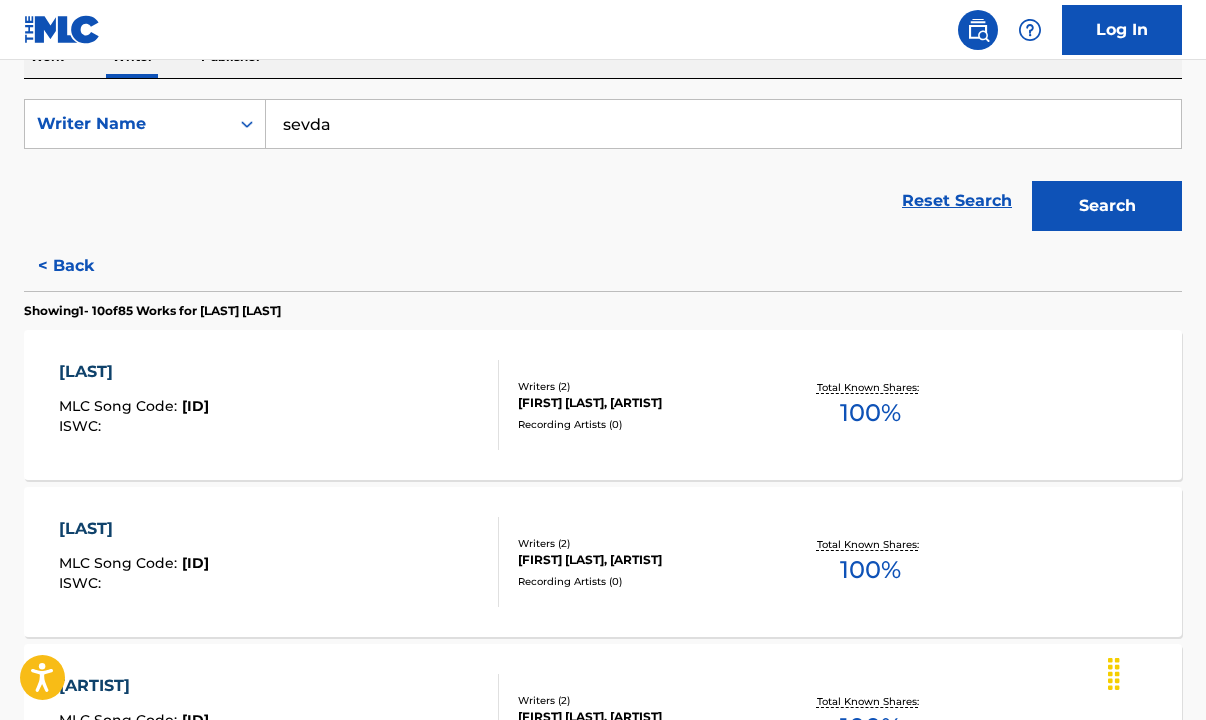 scroll, scrollTop: 514, scrollLeft: 0, axis: vertical 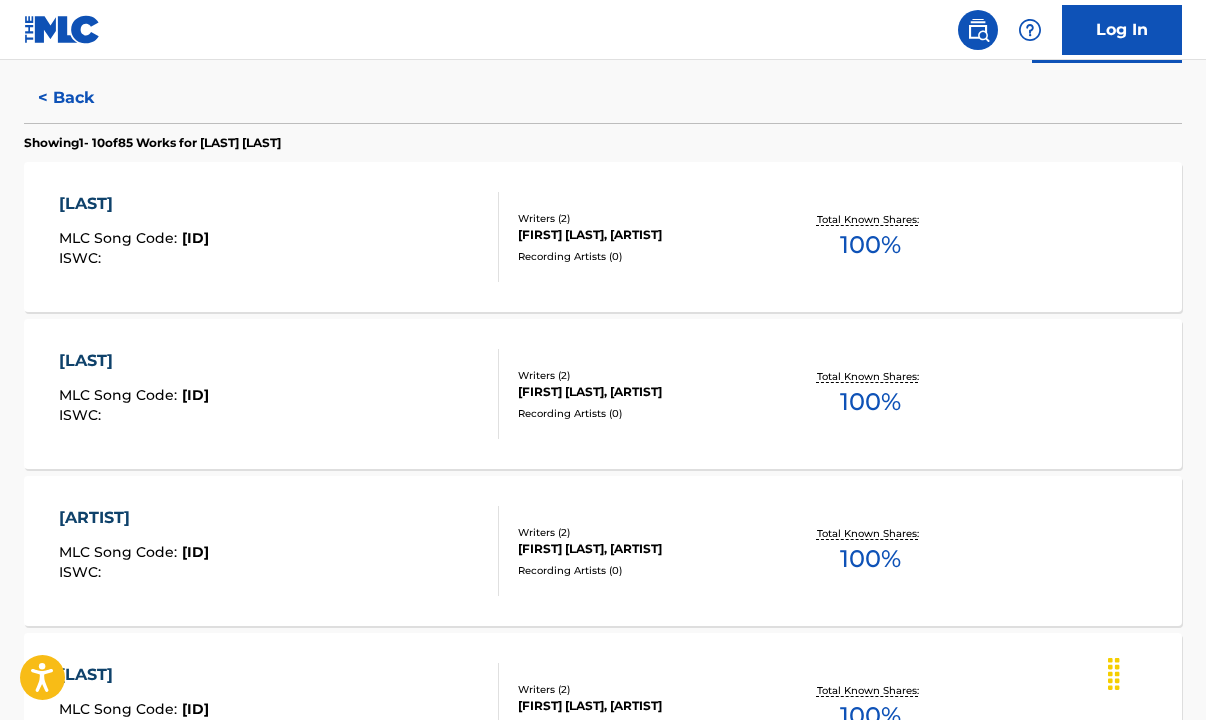 click on "MLC Song Code : [ID] ISWC : Writers ( 2 ) [LAST], [ARTIST] Recording Artists ( 0 ) Total Known Shares: 100 %" at bounding box center [603, 237] 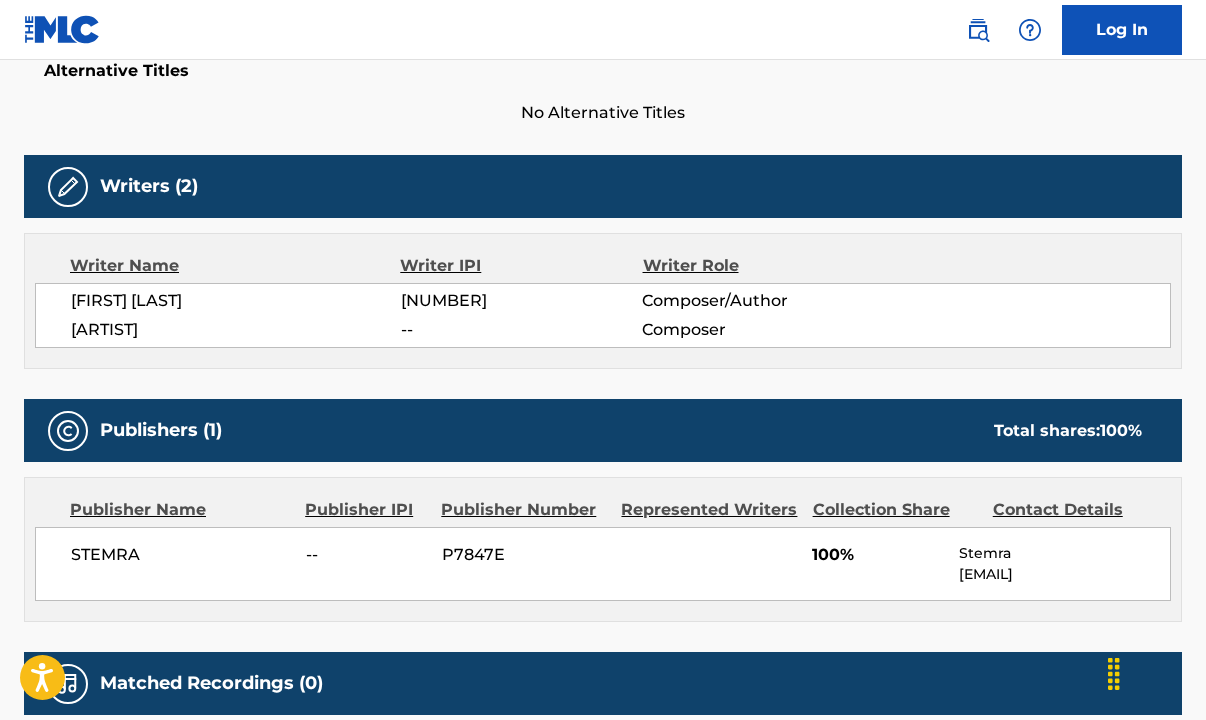 scroll, scrollTop: 665, scrollLeft: 0, axis: vertical 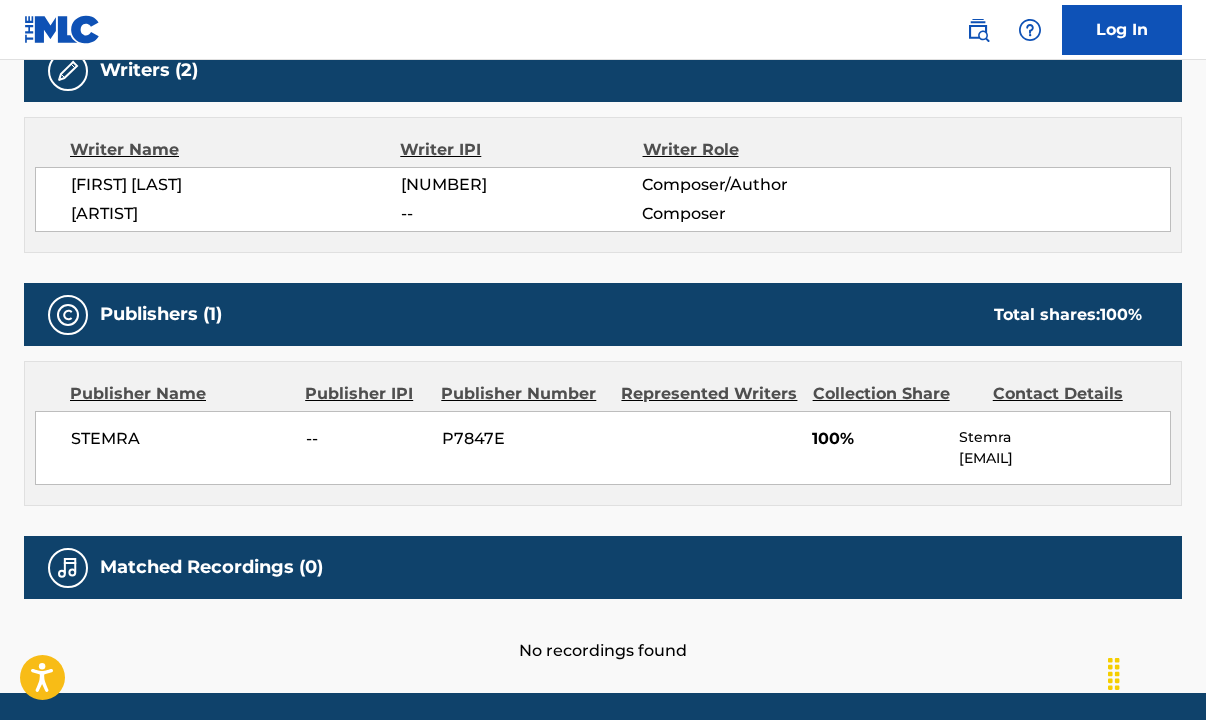 click on "[NUMBER]" at bounding box center [522, 185] 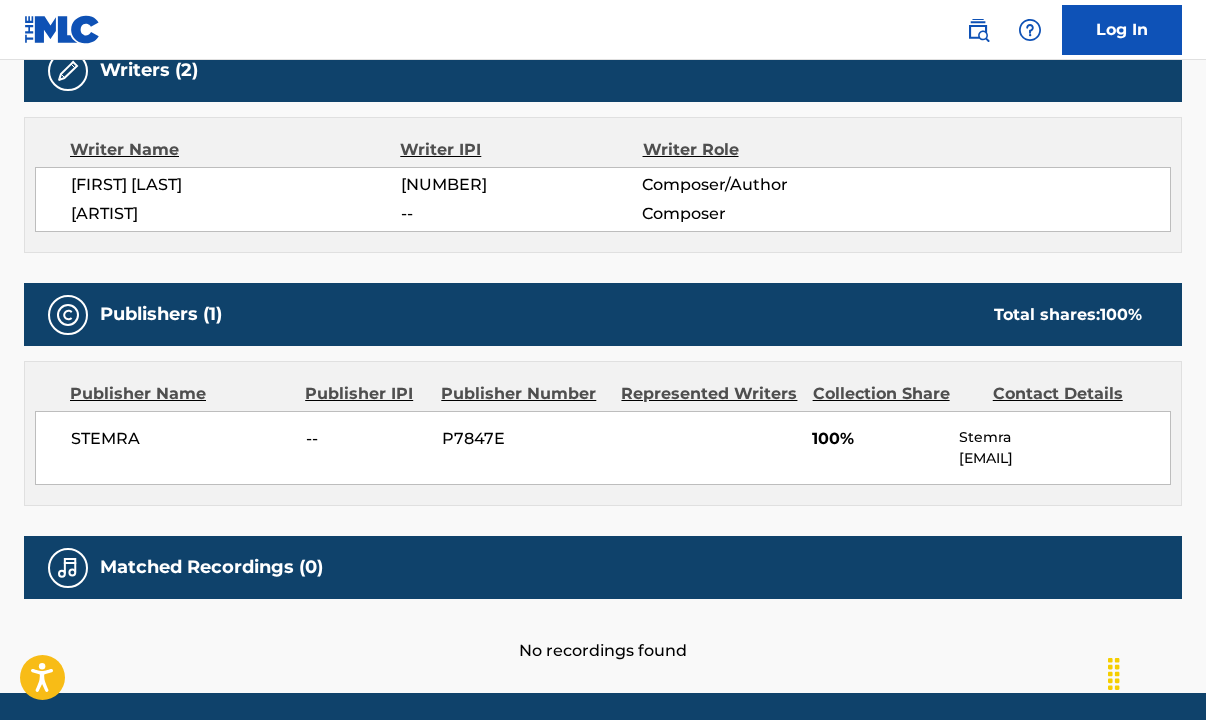 copy on "[NUMBER]" 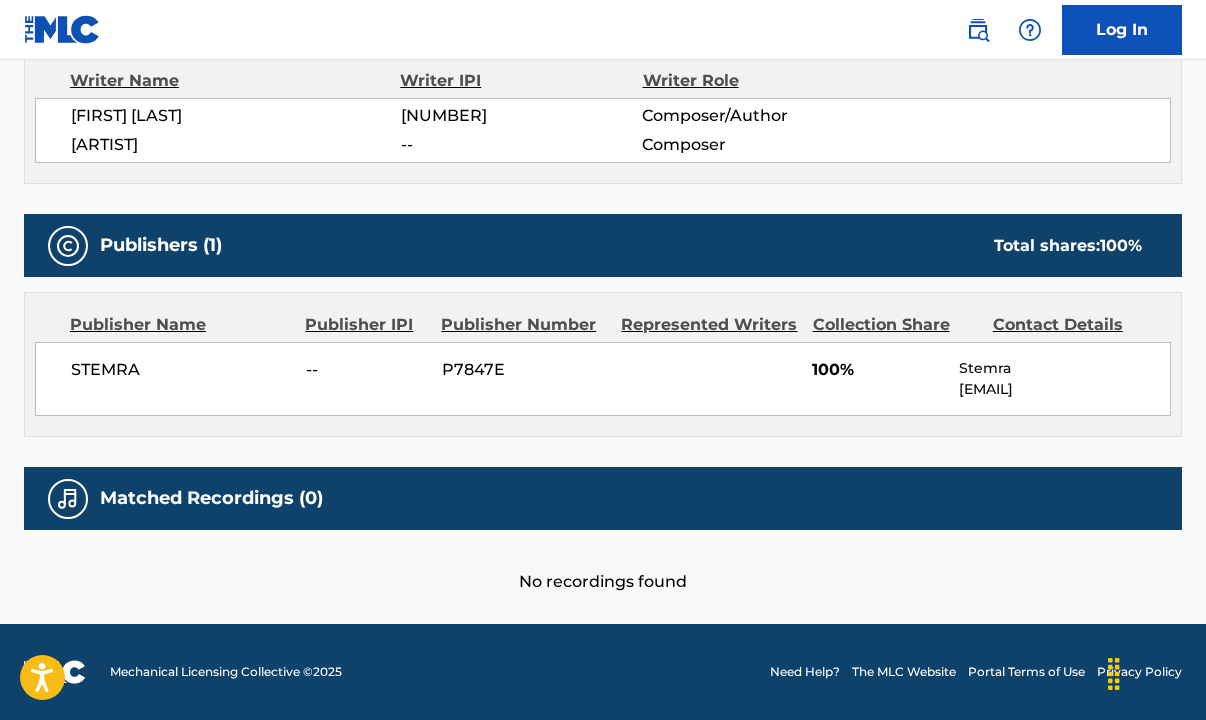 scroll, scrollTop: 0, scrollLeft: 0, axis: both 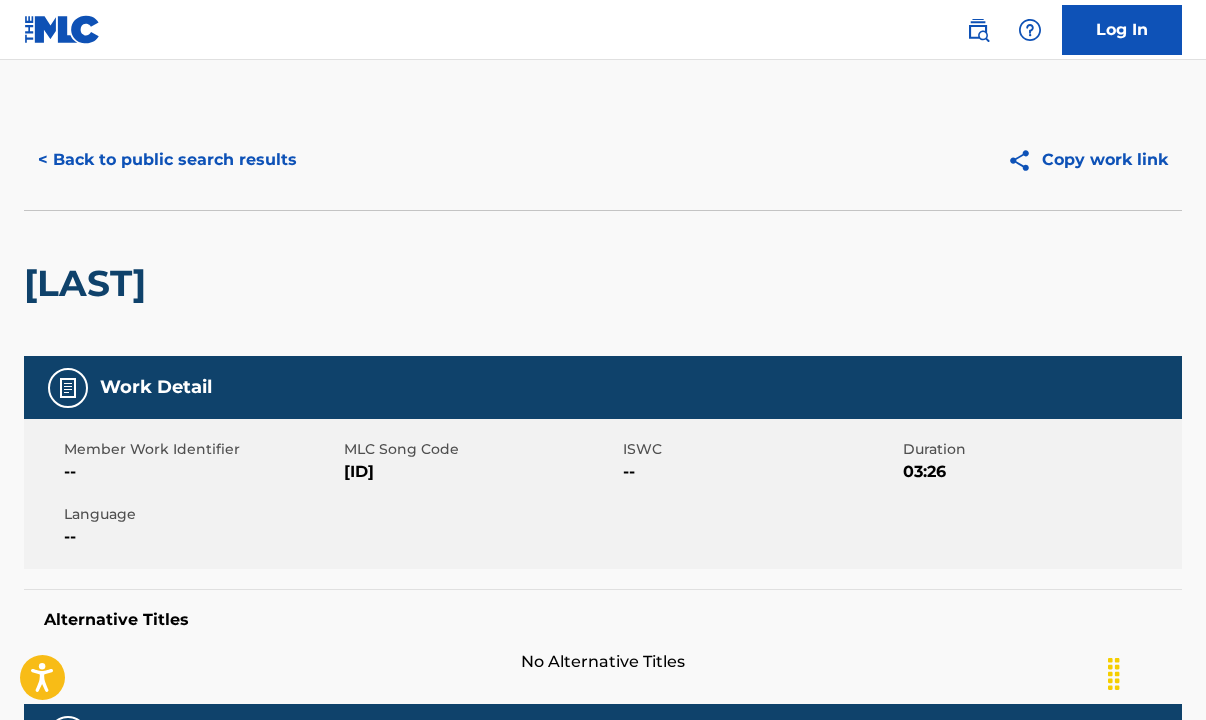 click on "< Back to public search results Copy work link" at bounding box center (603, 160) 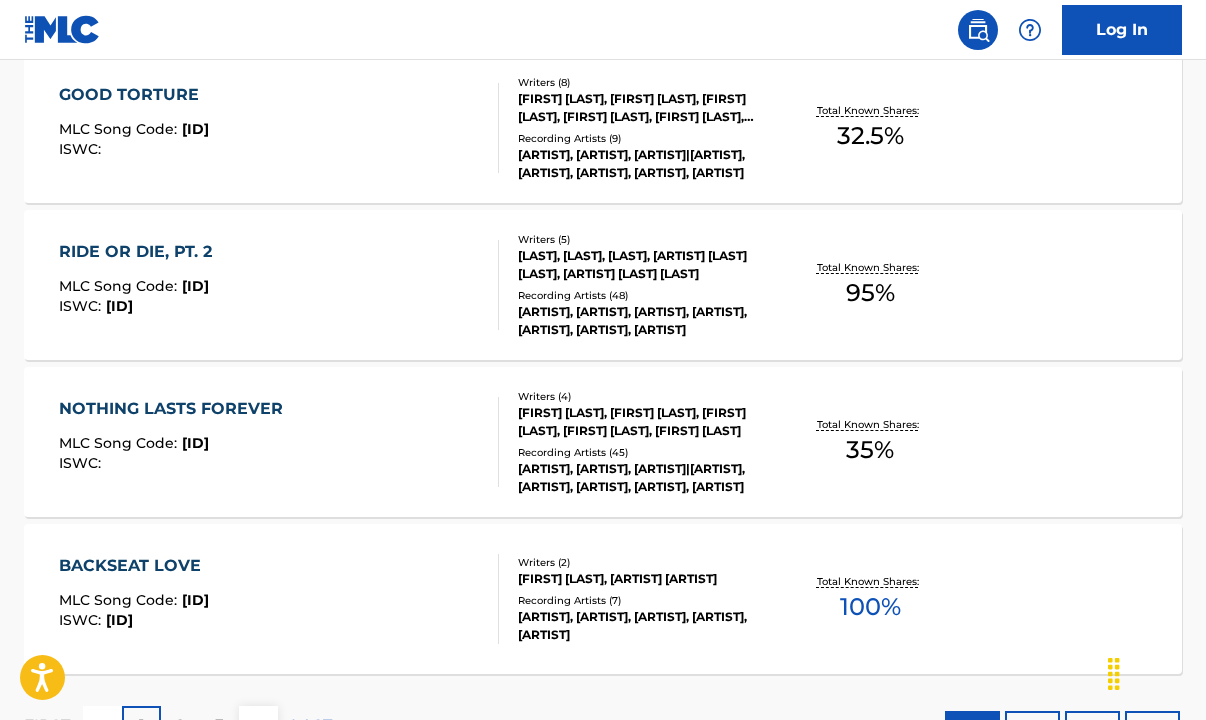 scroll, scrollTop: 1600, scrollLeft: 0, axis: vertical 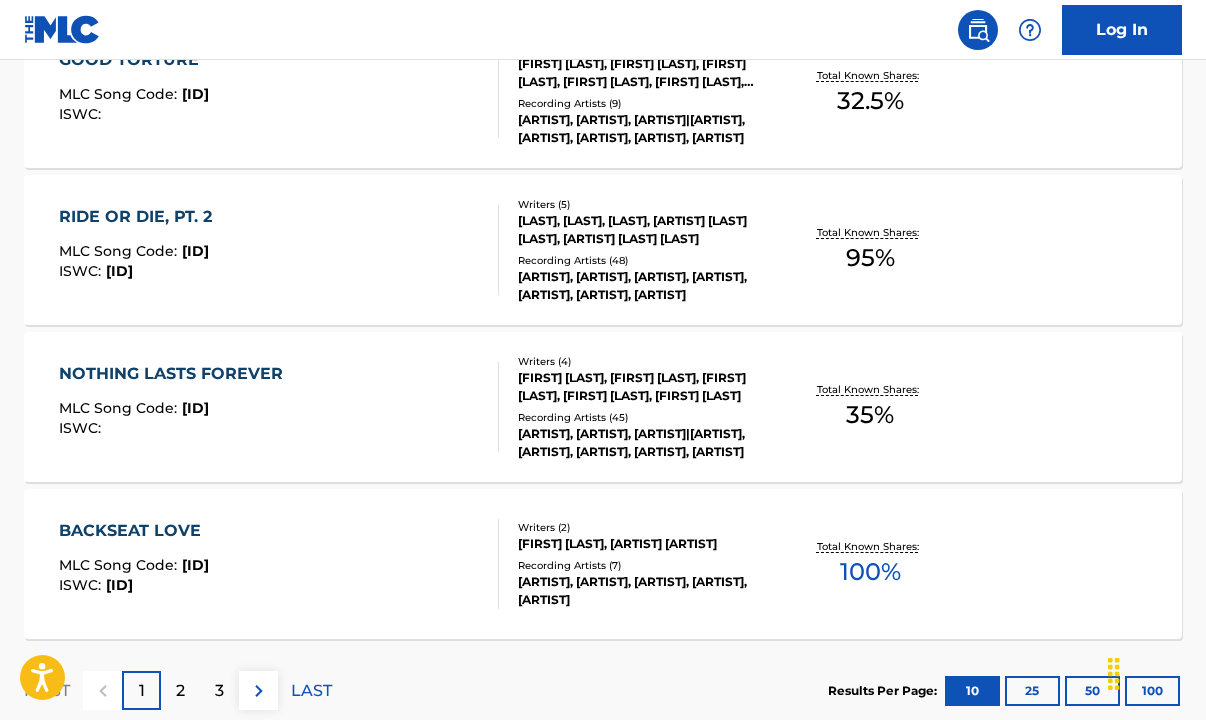 click on "MLC Song Code : [ID] ISWC : [ID]" at bounding box center (279, 250) 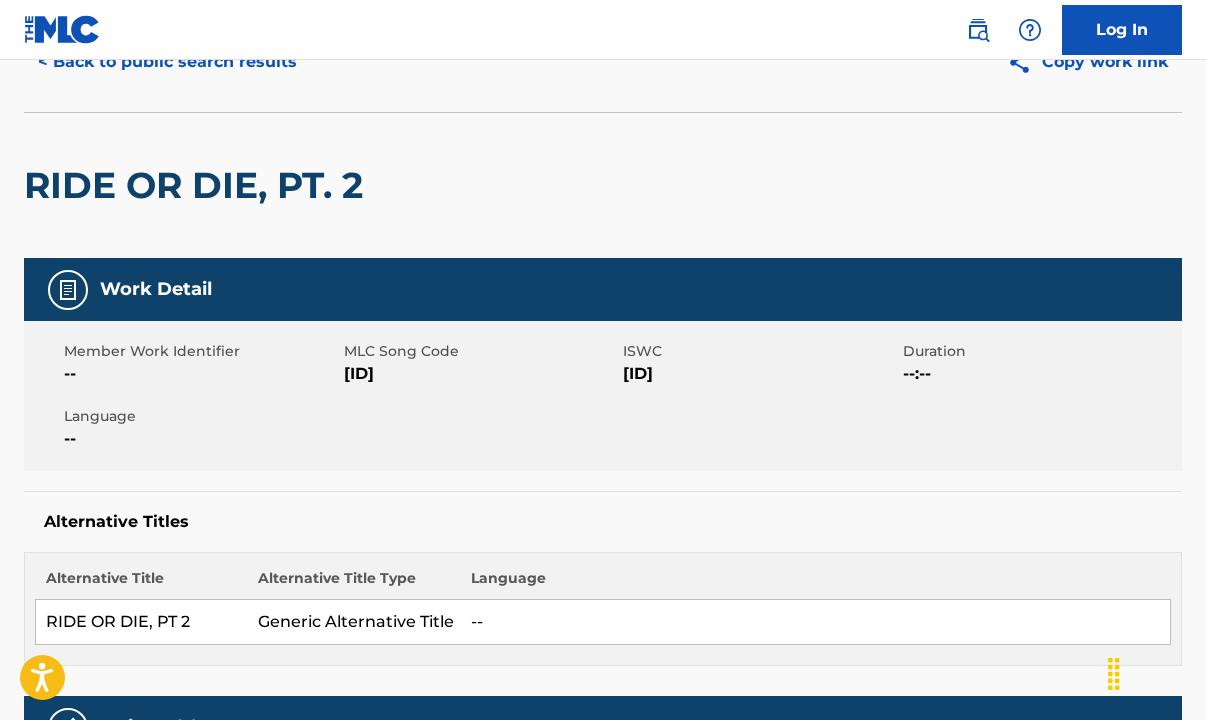 scroll, scrollTop: 0, scrollLeft: 0, axis: both 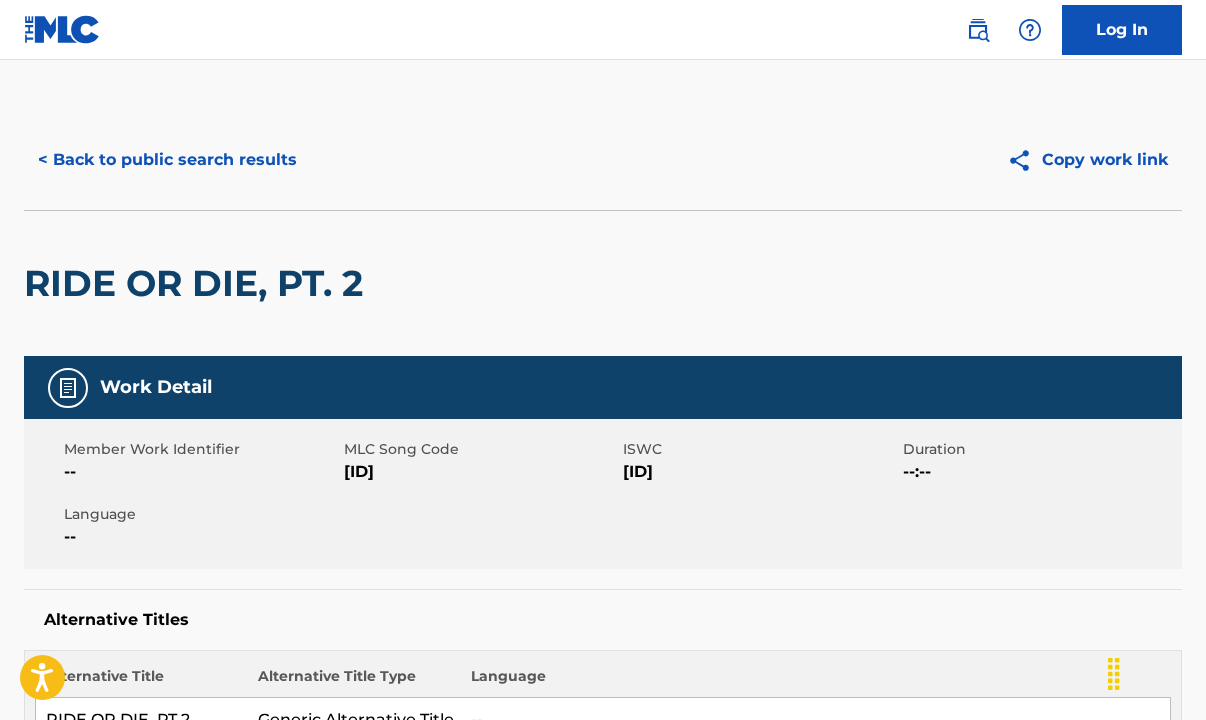 click on "< Back to public search results" at bounding box center (167, 160) 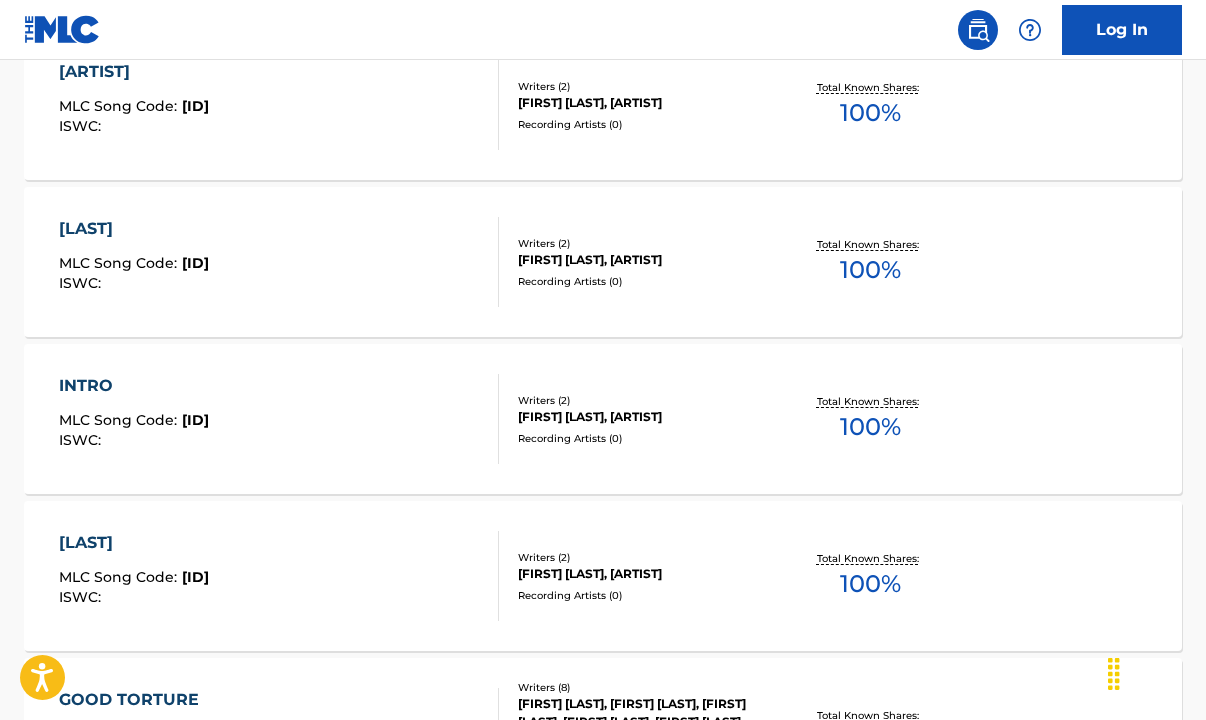 scroll, scrollTop: 1728, scrollLeft: 0, axis: vertical 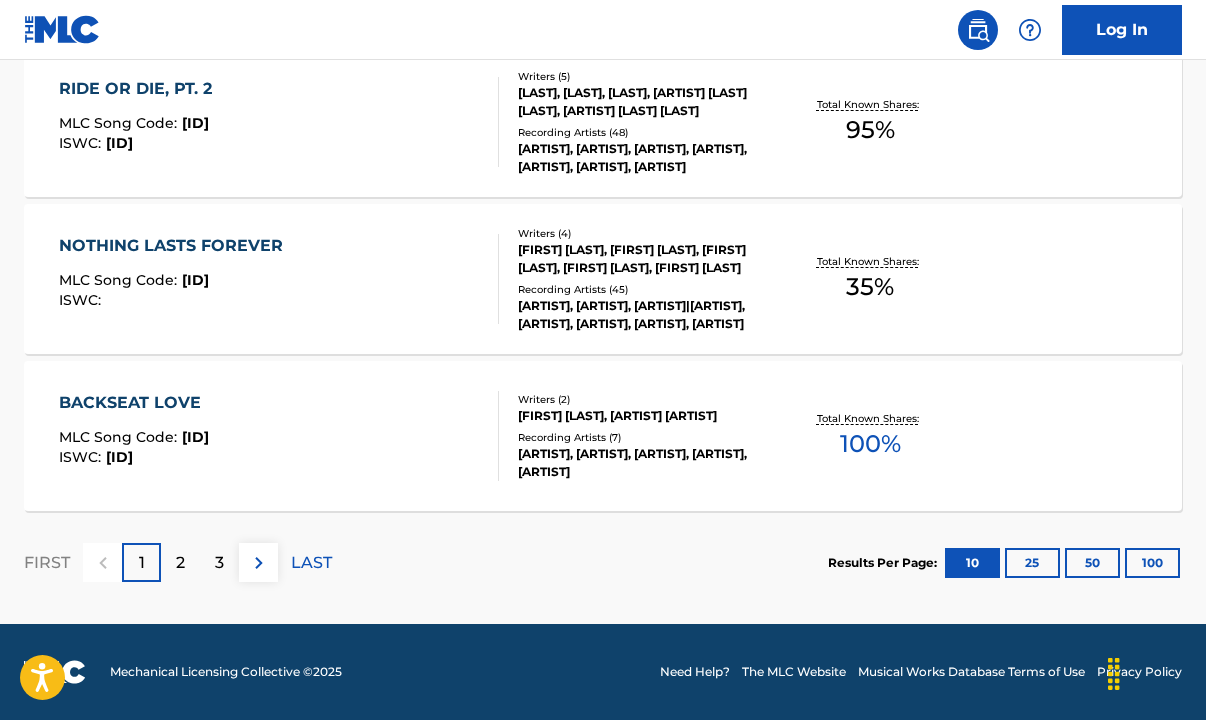 click on "NOTHING LASTS FOREVER MLC Song Code : NH4O4K ISWC :" at bounding box center (279, 279) 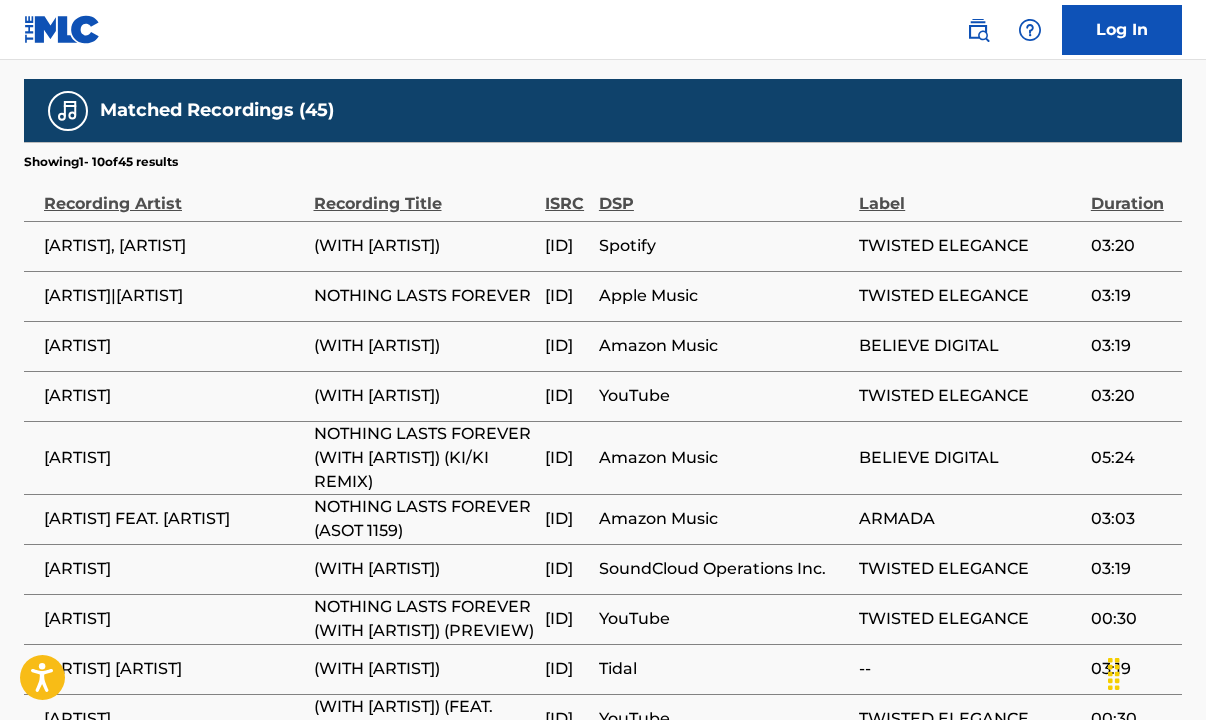 scroll, scrollTop: 1891, scrollLeft: 0, axis: vertical 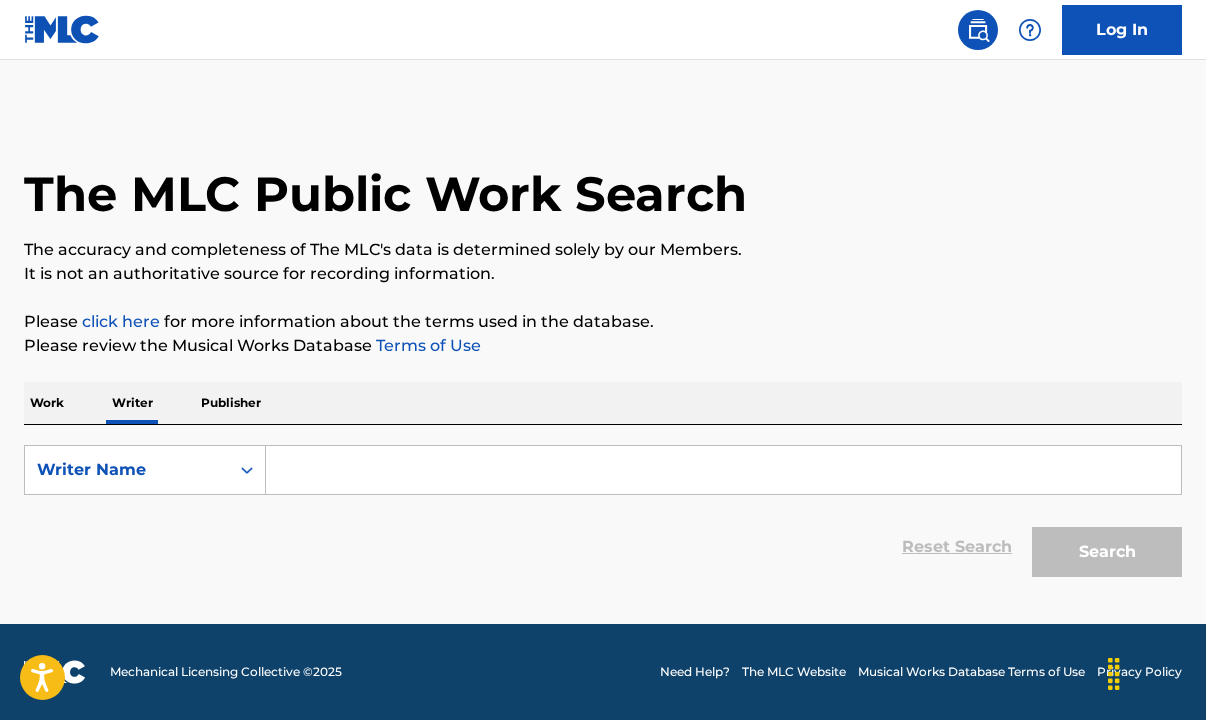 click at bounding box center (62, 29) 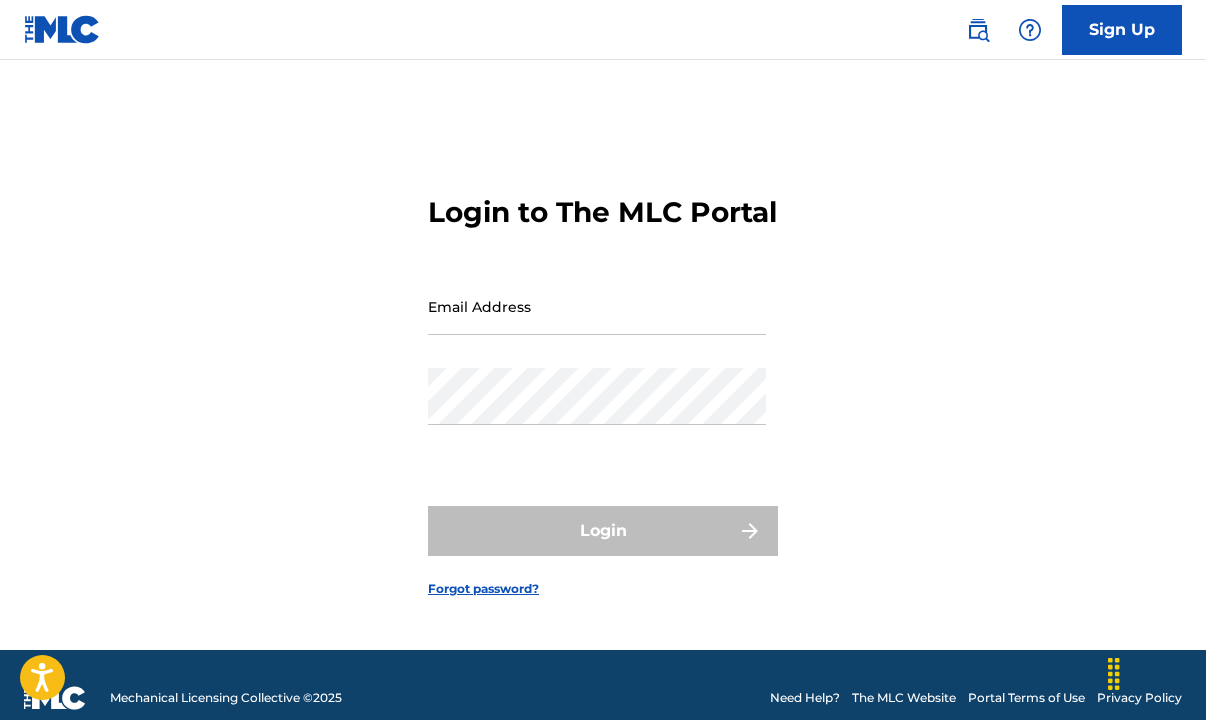 click on "Email Address" at bounding box center (597, 323) 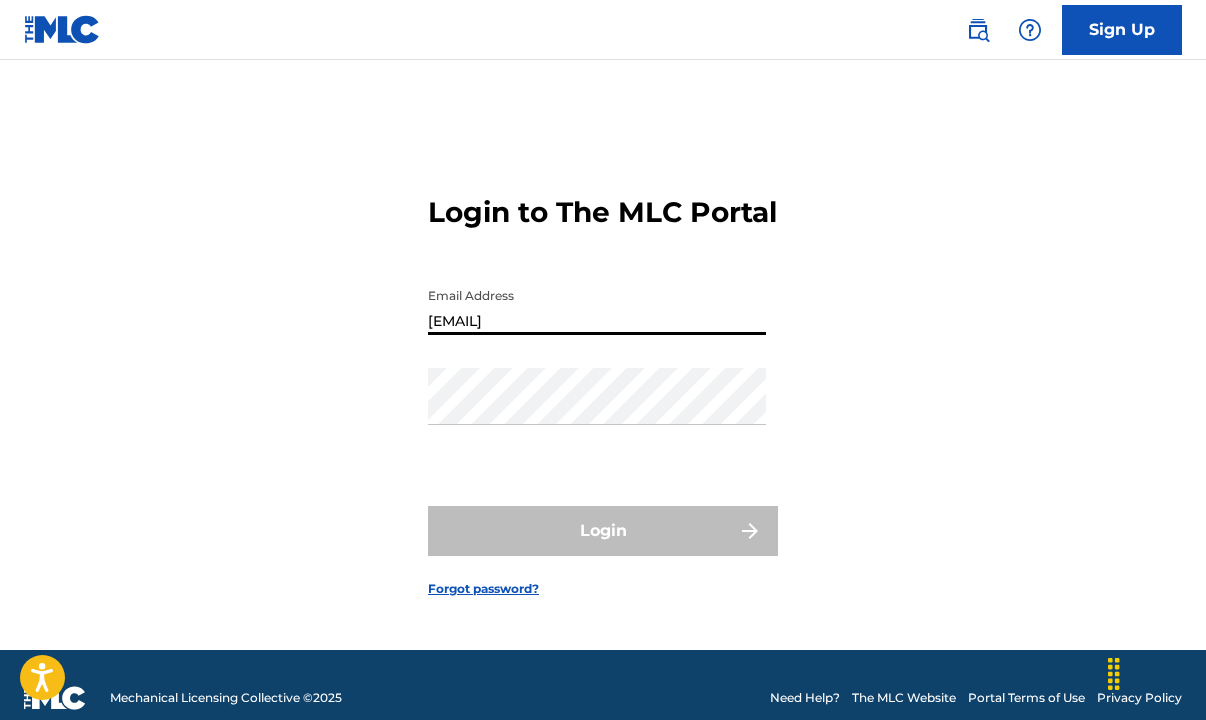 type on "coehl.mcgillivray@themlc.com" 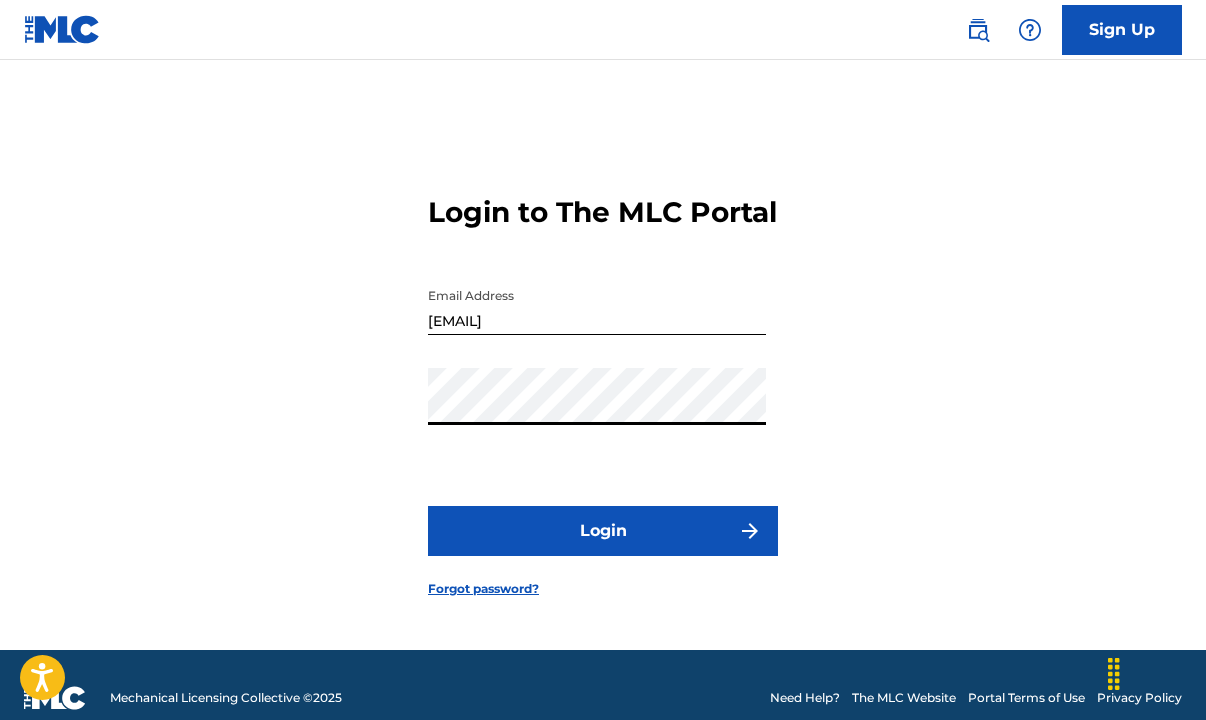 click on "Login" at bounding box center (603, 531) 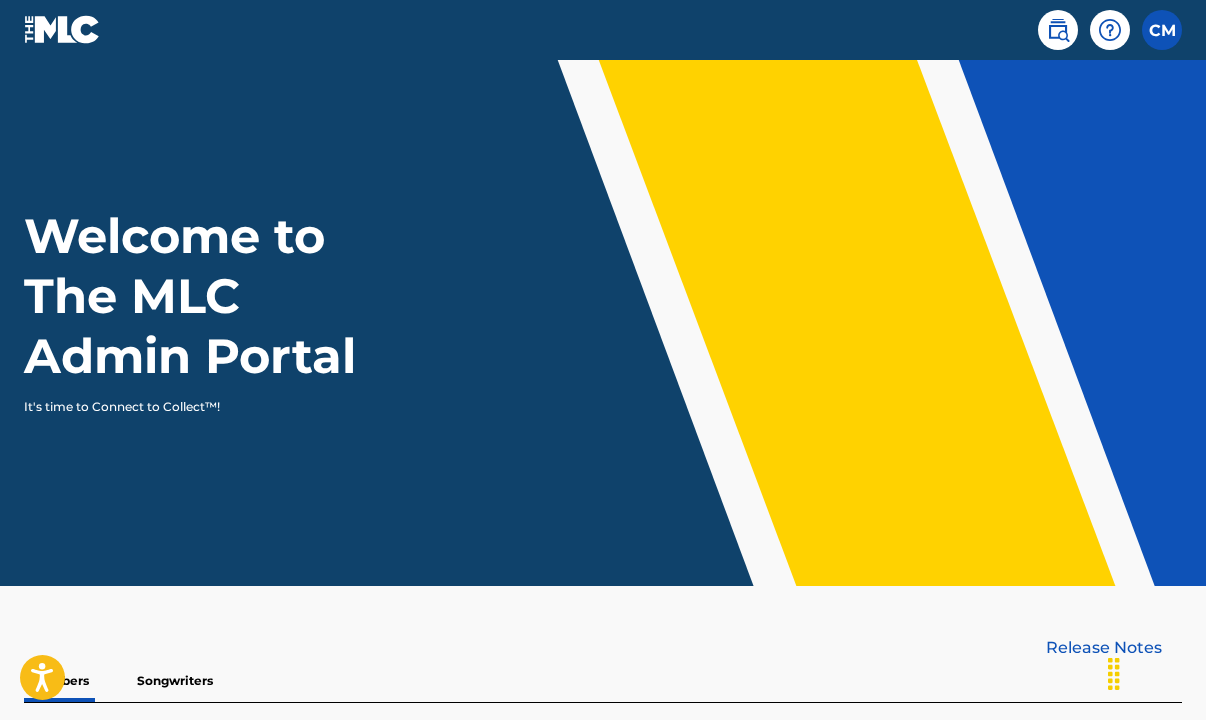 scroll, scrollTop: 0, scrollLeft: 0, axis: both 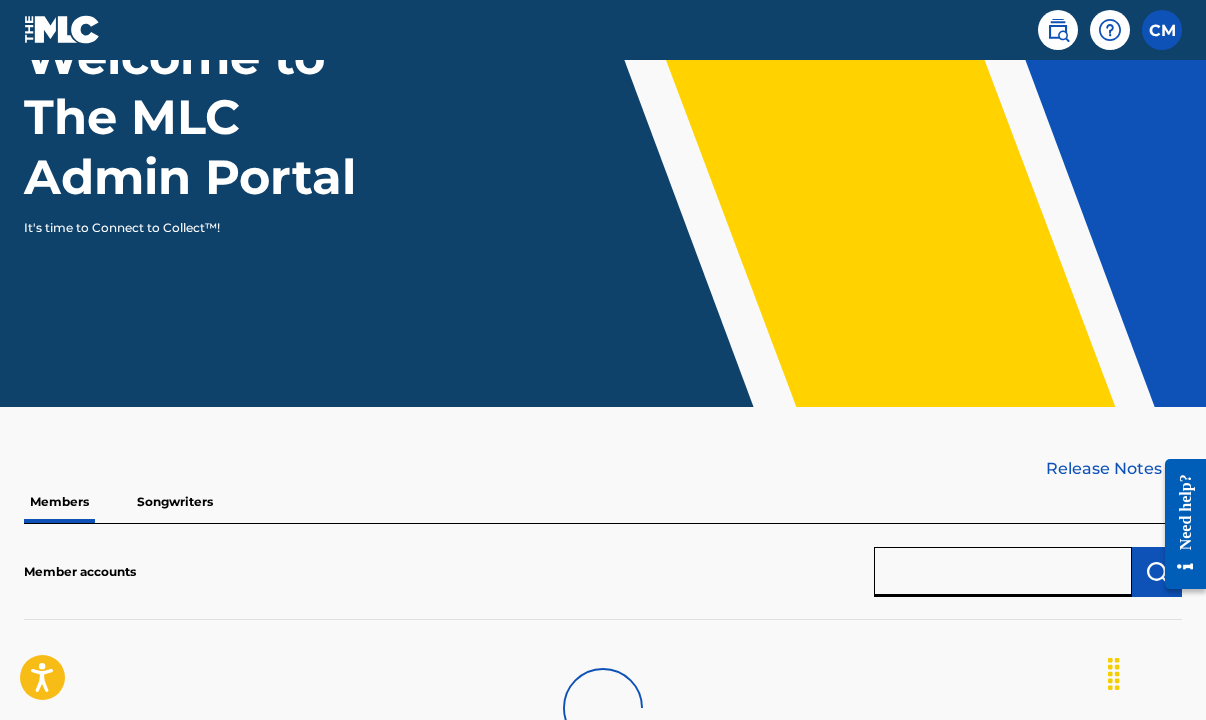 click at bounding box center (1003, 572) 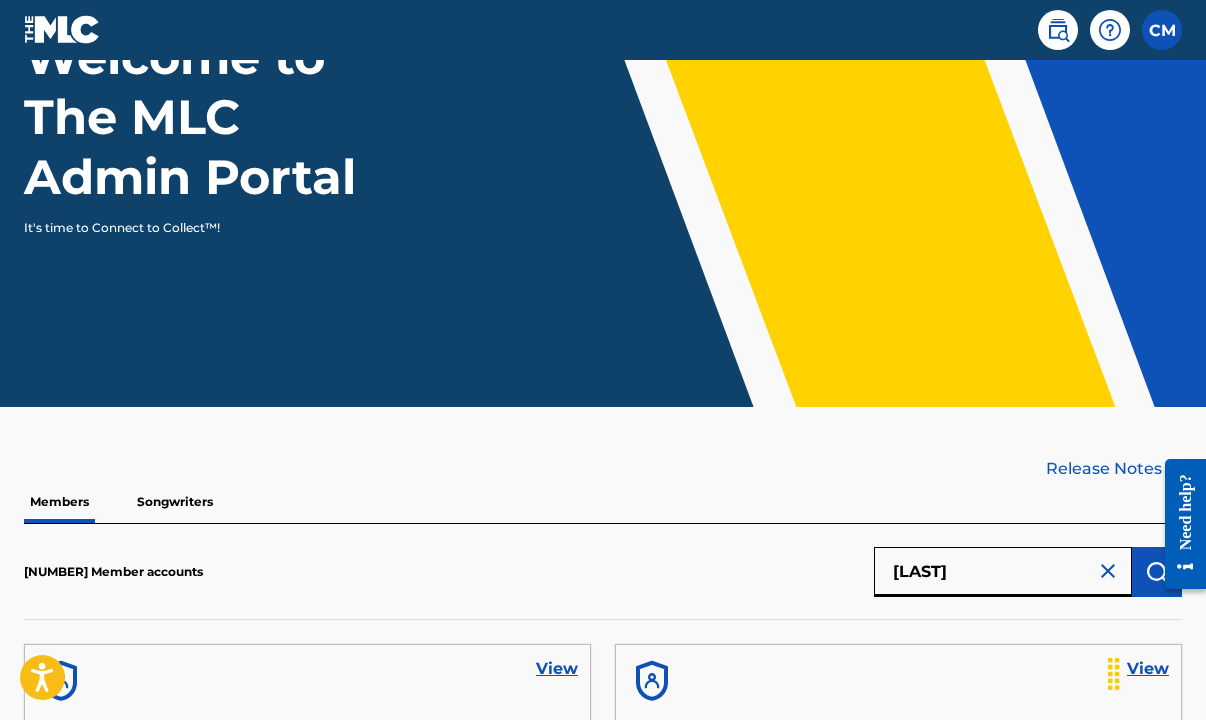type on "stemra" 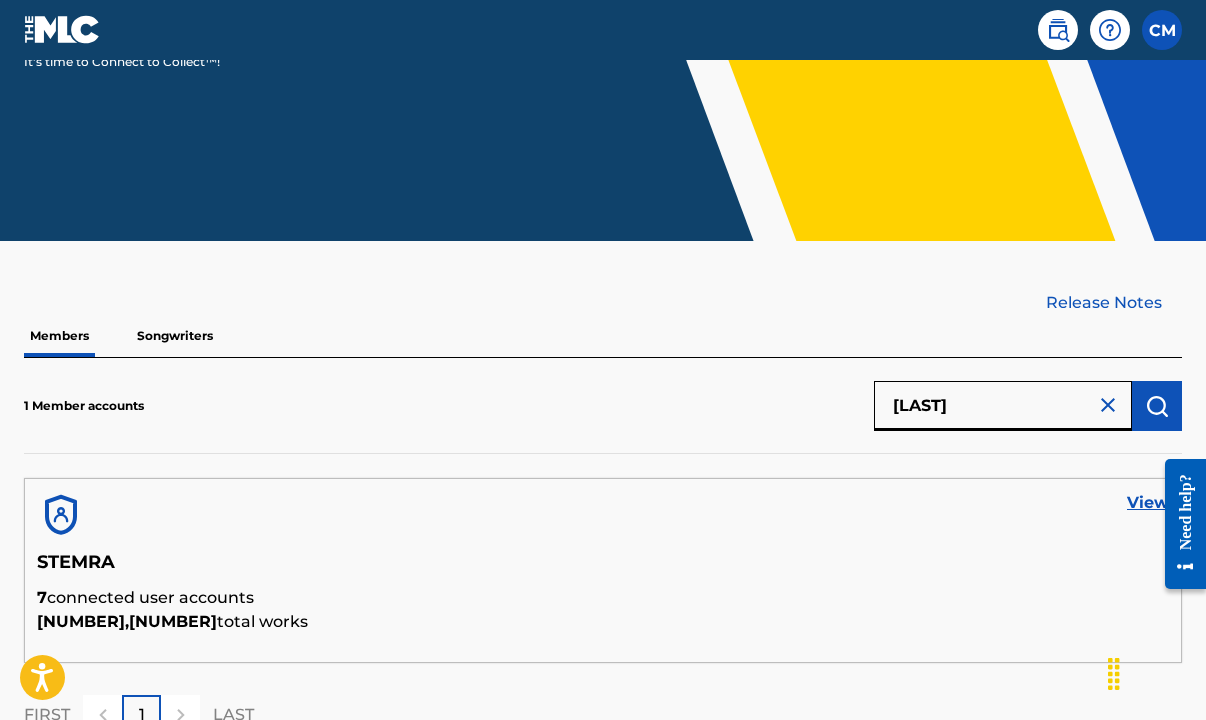 scroll, scrollTop: 487, scrollLeft: 0, axis: vertical 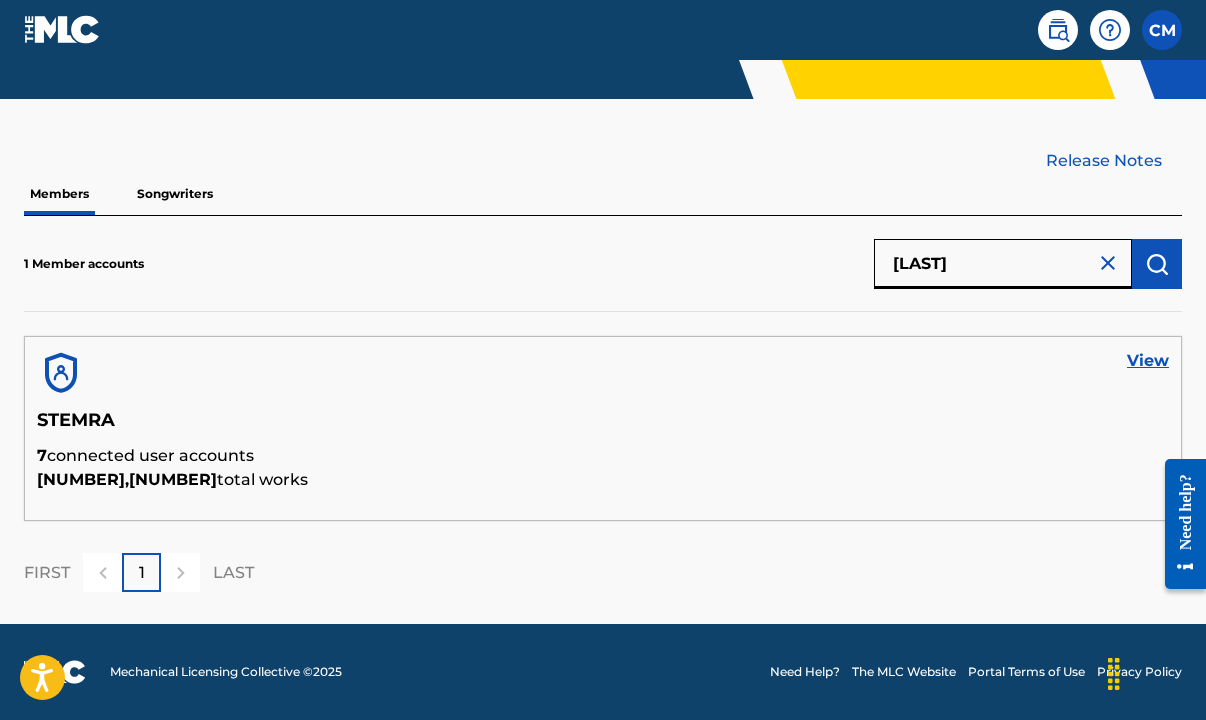 click on "View" at bounding box center (1148, 361) 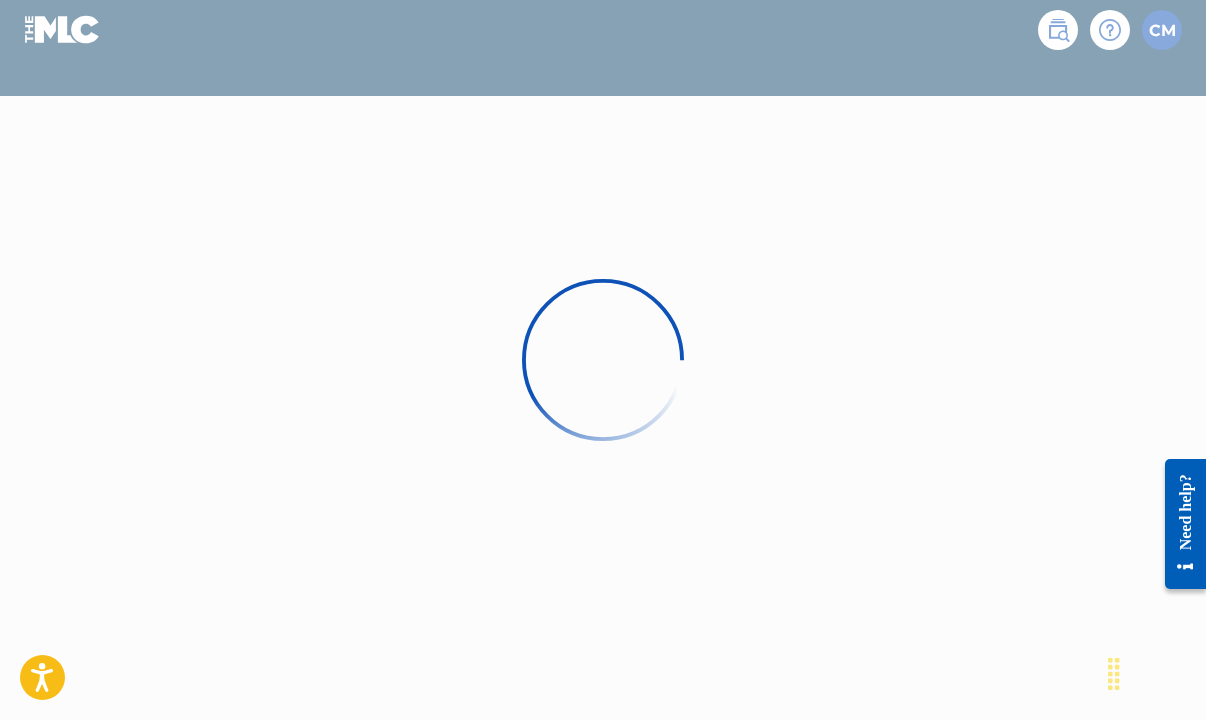 scroll, scrollTop: 0, scrollLeft: 0, axis: both 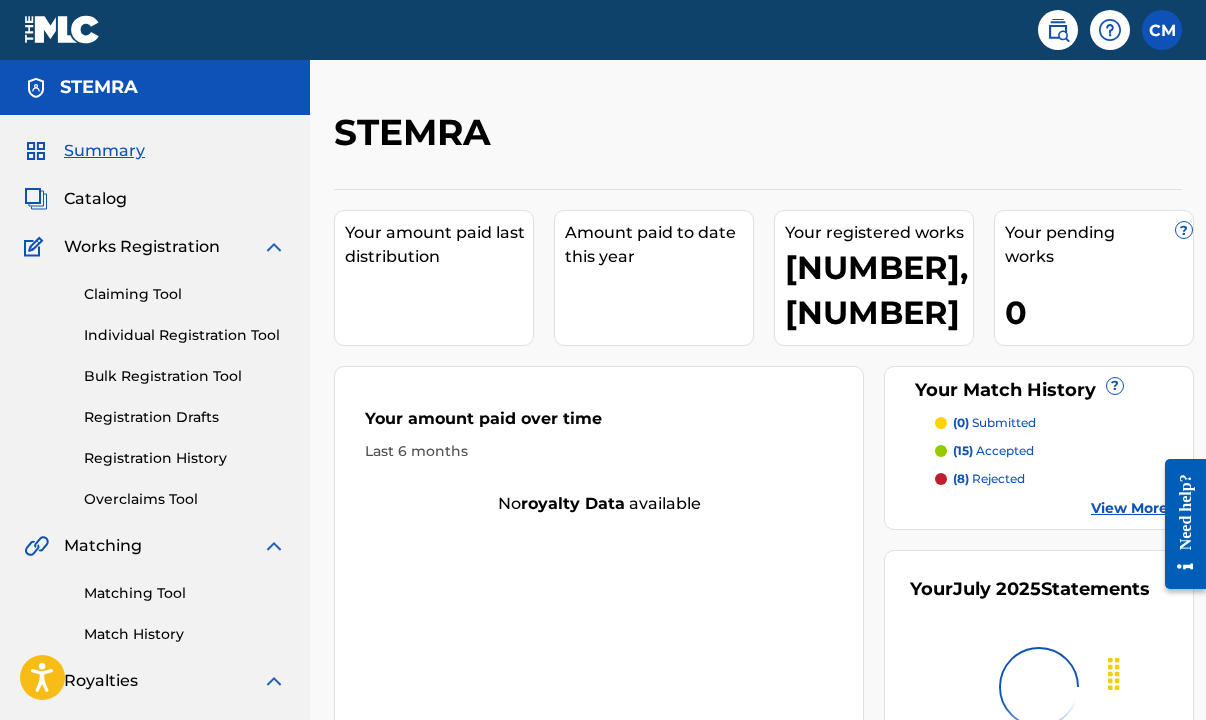 click on "Catalog" at bounding box center [95, 199] 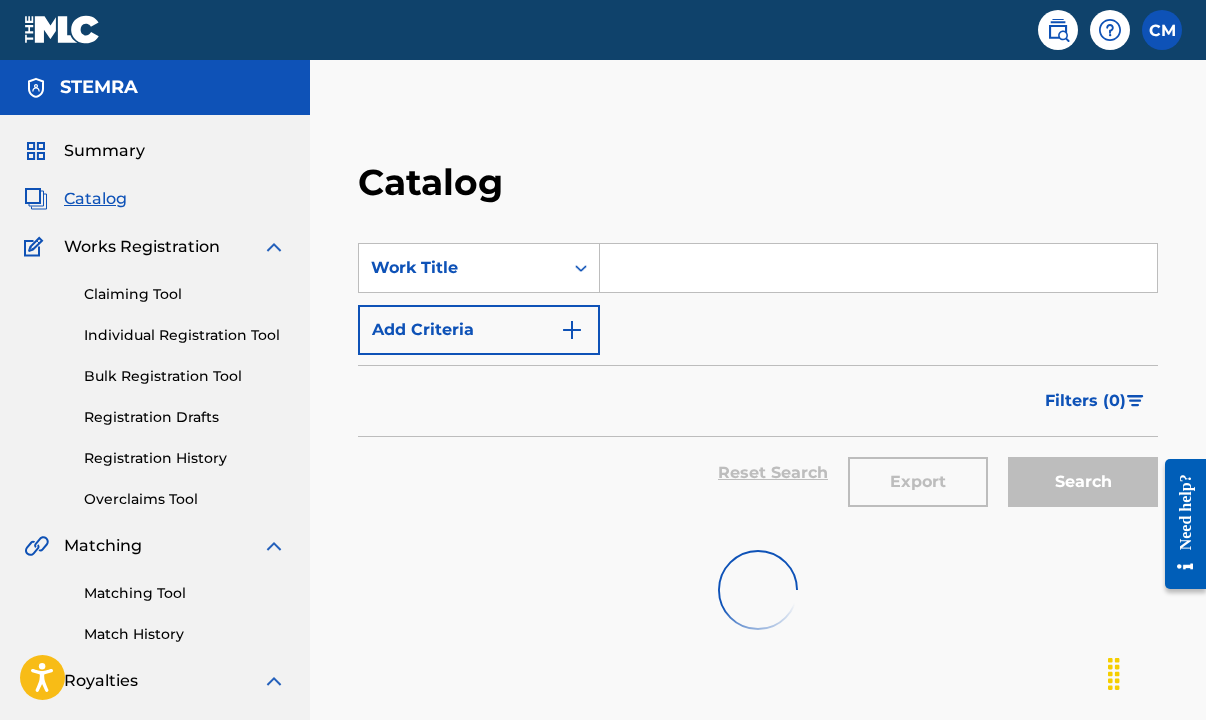 click on "Catalog" at bounding box center [95, 199] 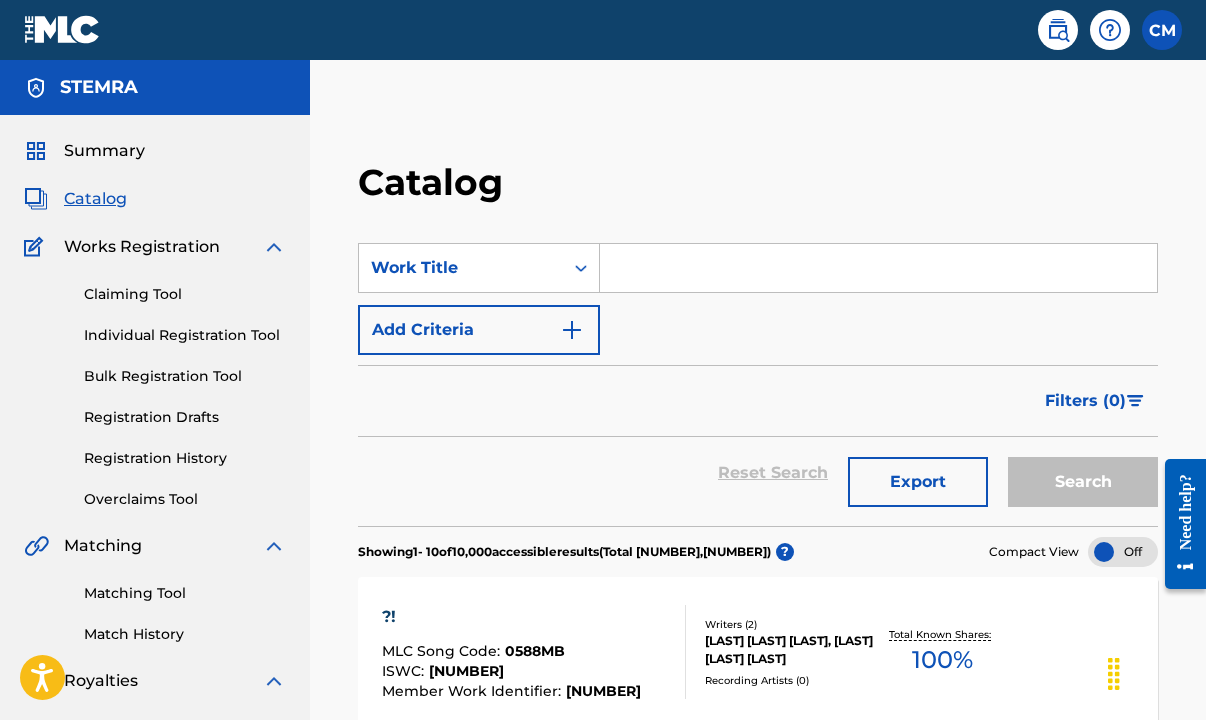 click on "Individual Registration Tool" at bounding box center [185, 335] 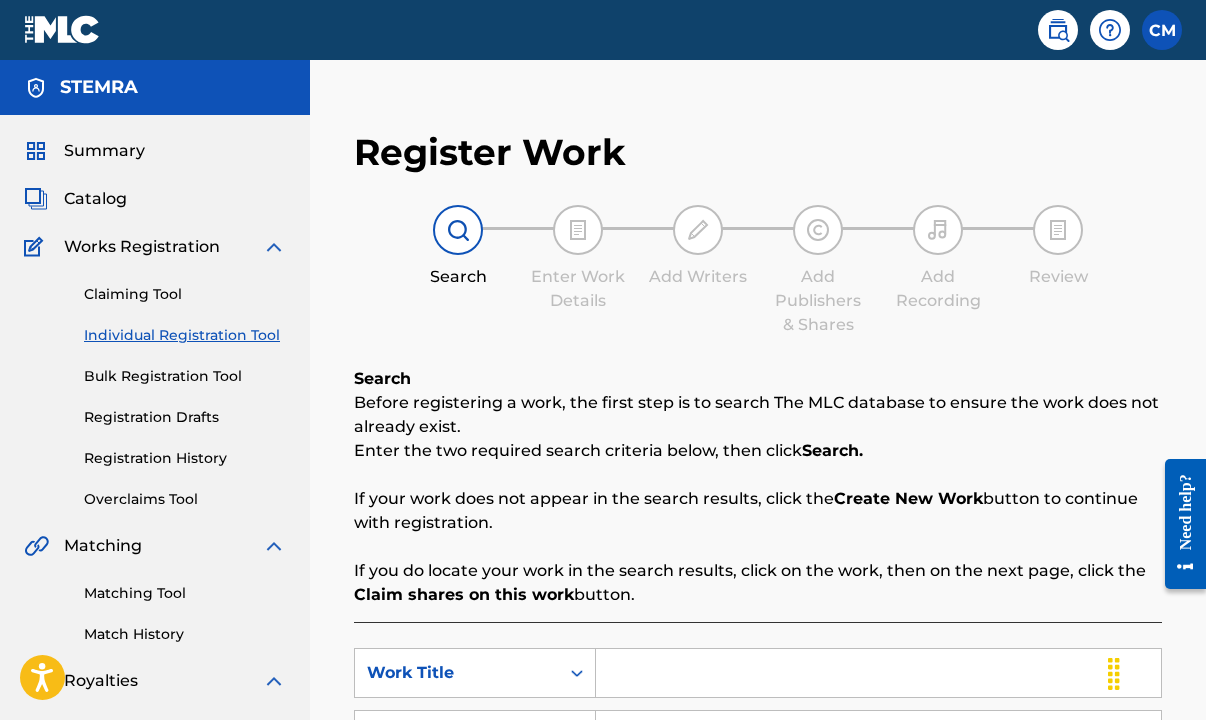 click on "Registration History" at bounding box center [185, 458] 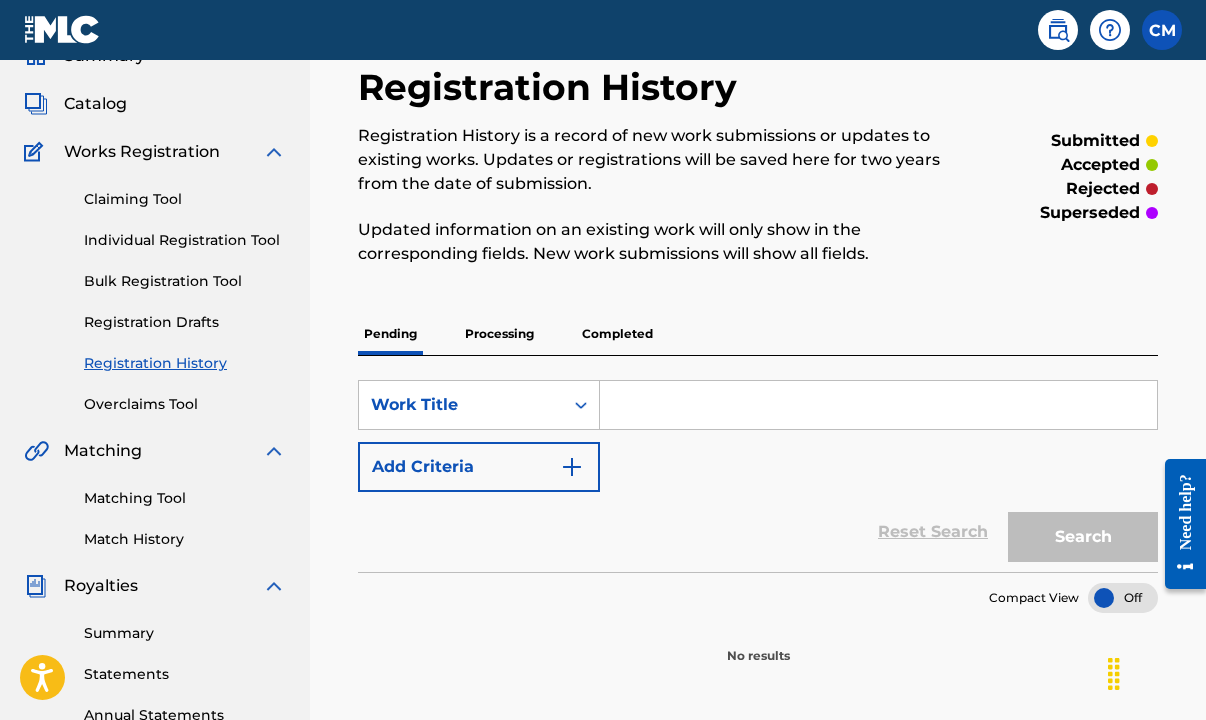 scroll, scrollTop: 197, scrollLeft: 0, axis: vertical 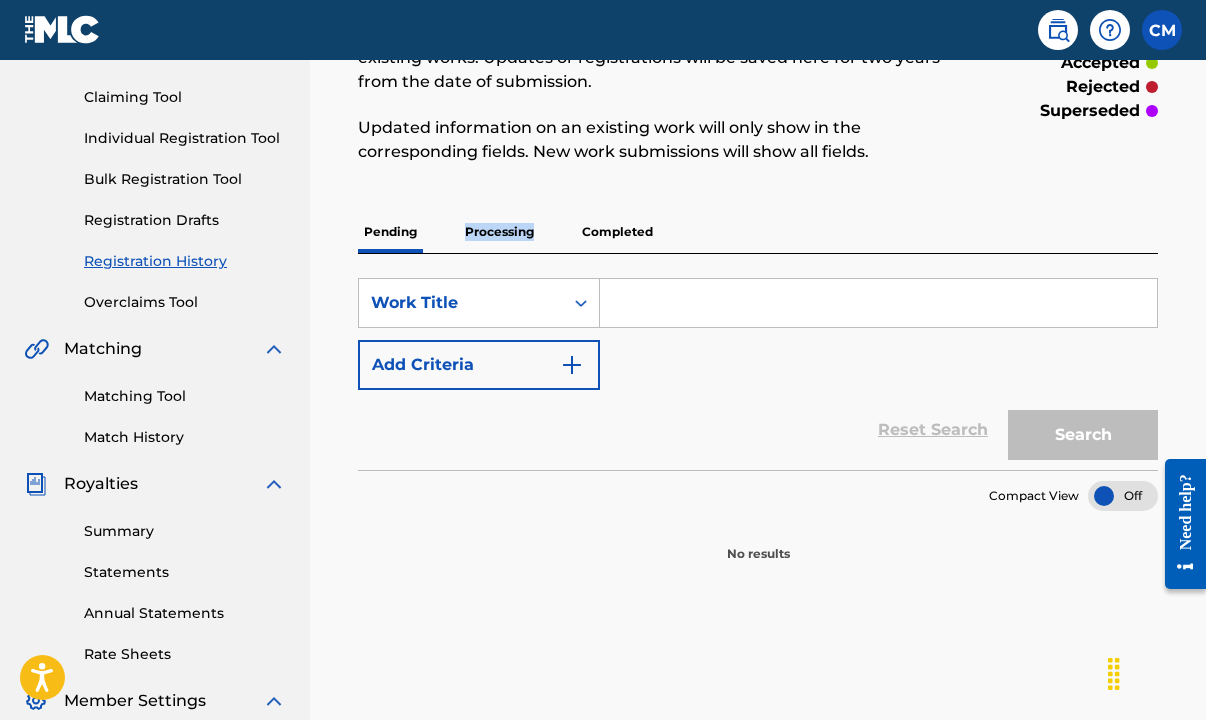 click on "Pending Processing Completed" at bounding box center [758, 232] 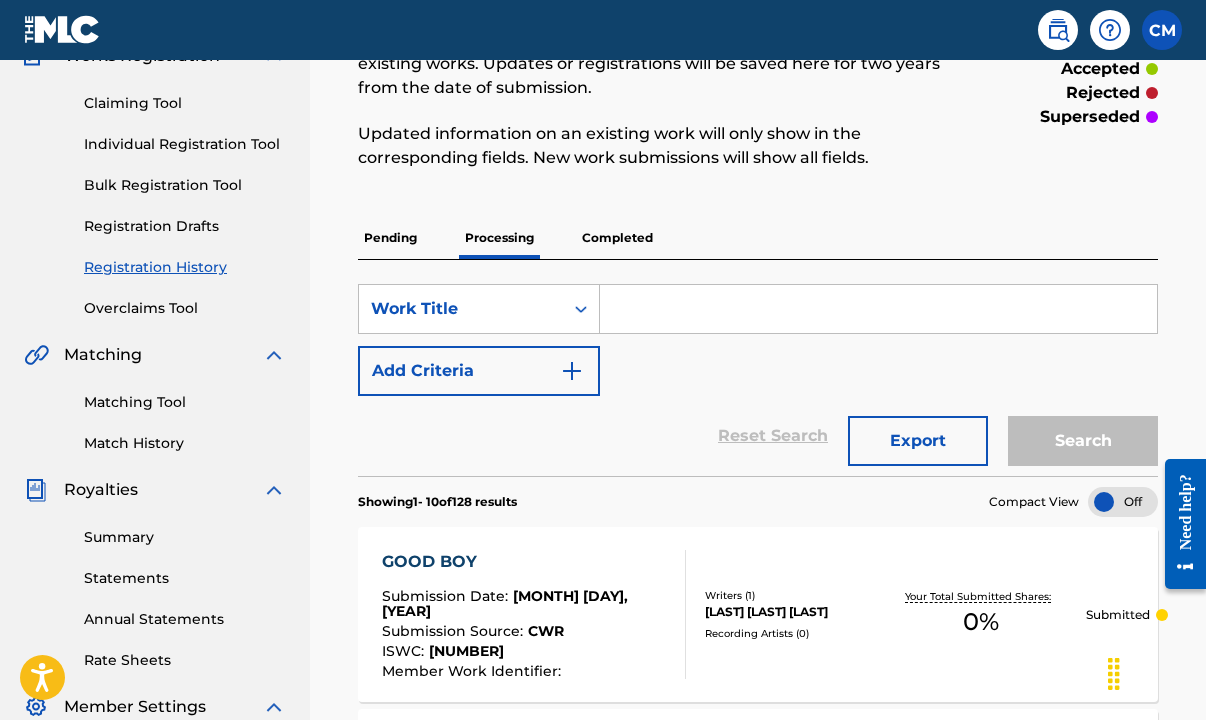 scroll, scrollTop: 303, scrollLeft: 0, axis: vertical 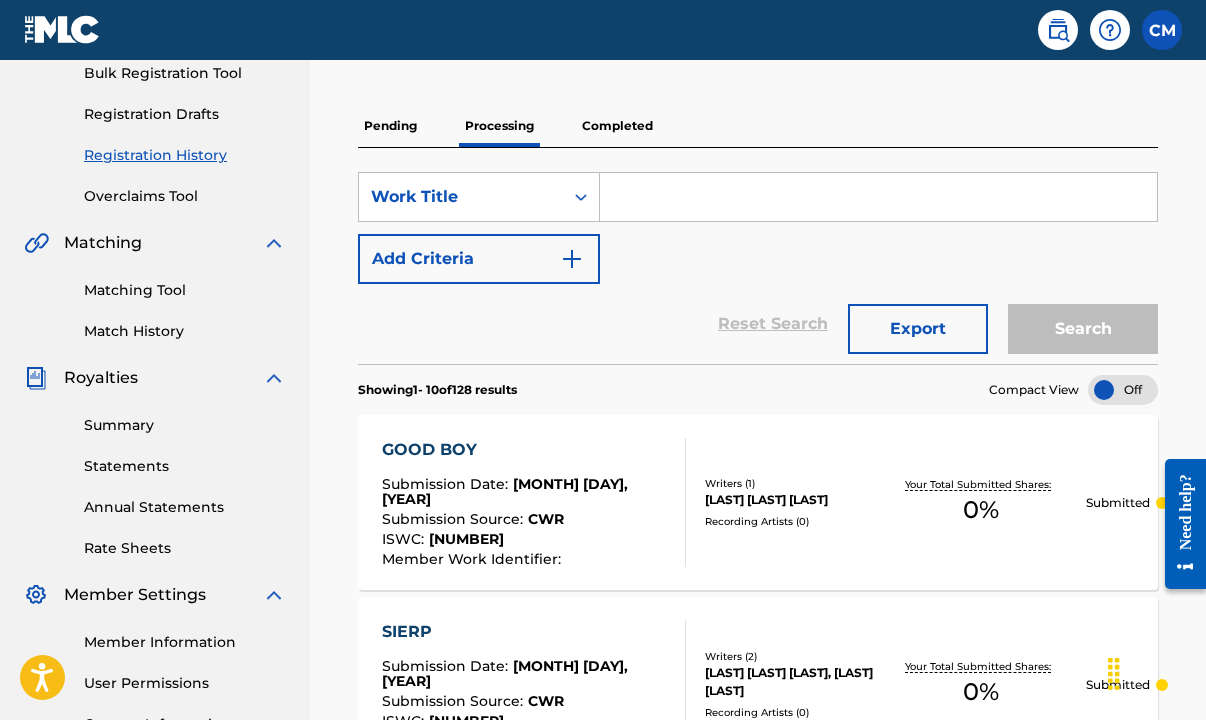click at bounding box center [878, 197] 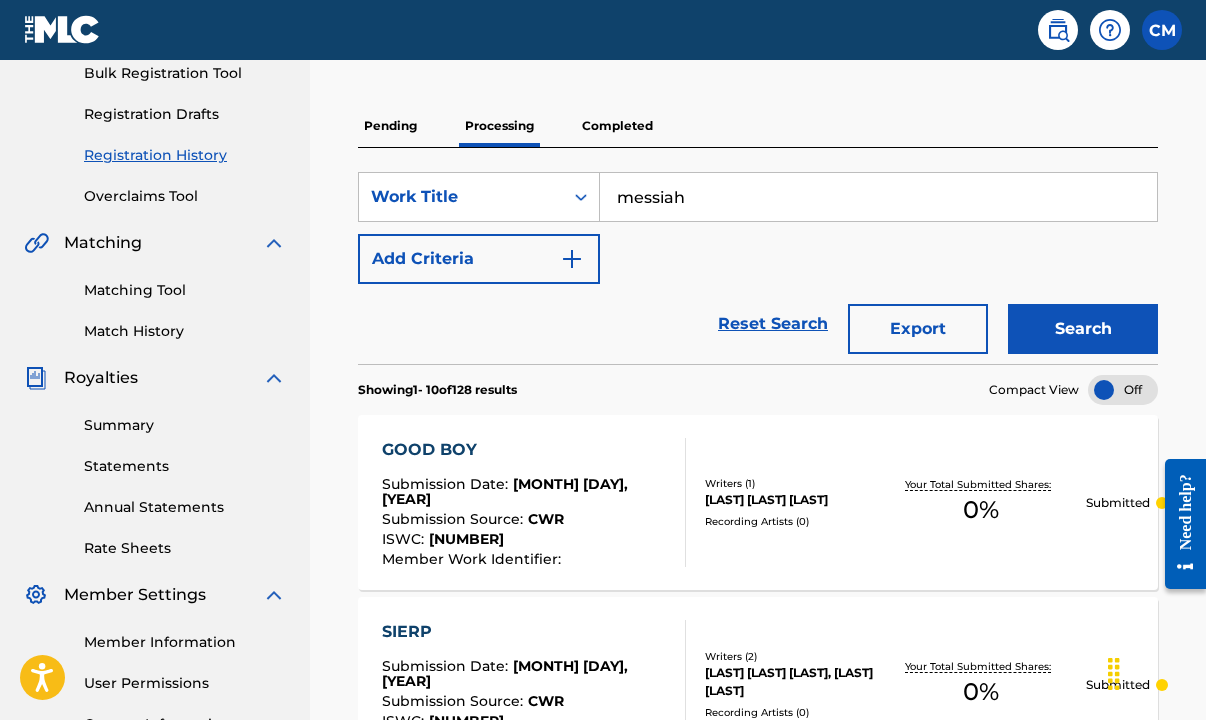 type on "messiah" 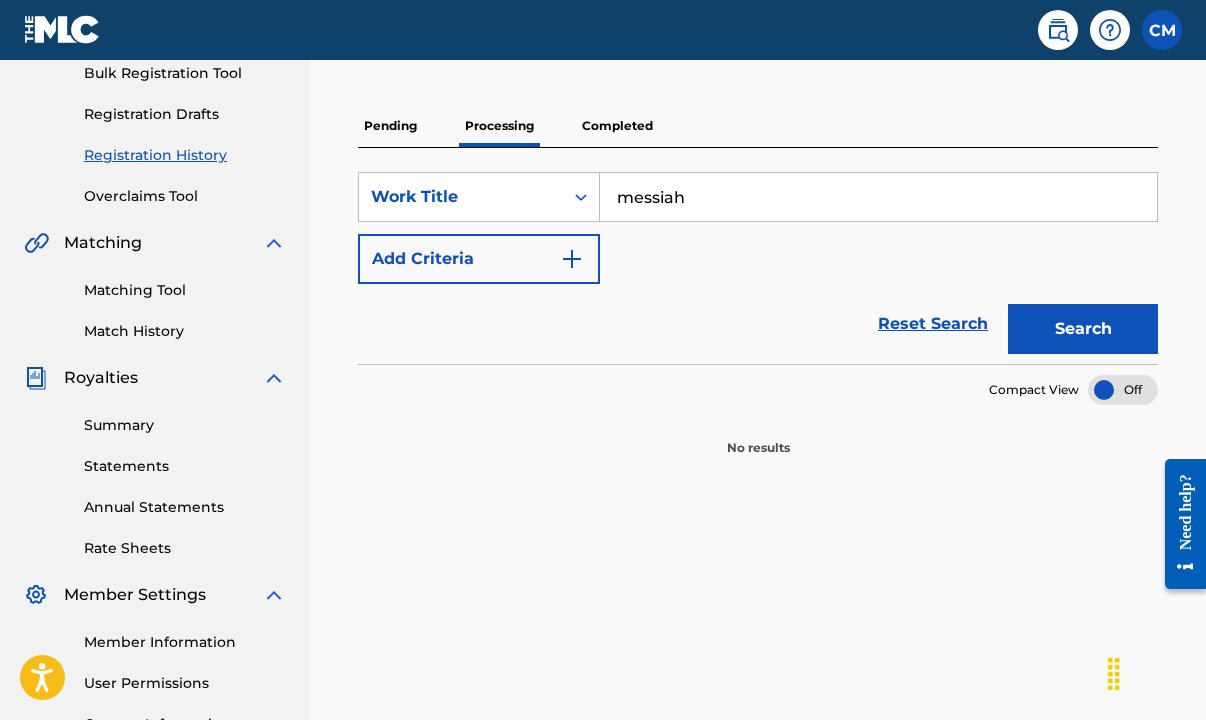 click on "Completed" at bounding box center (617, 126) 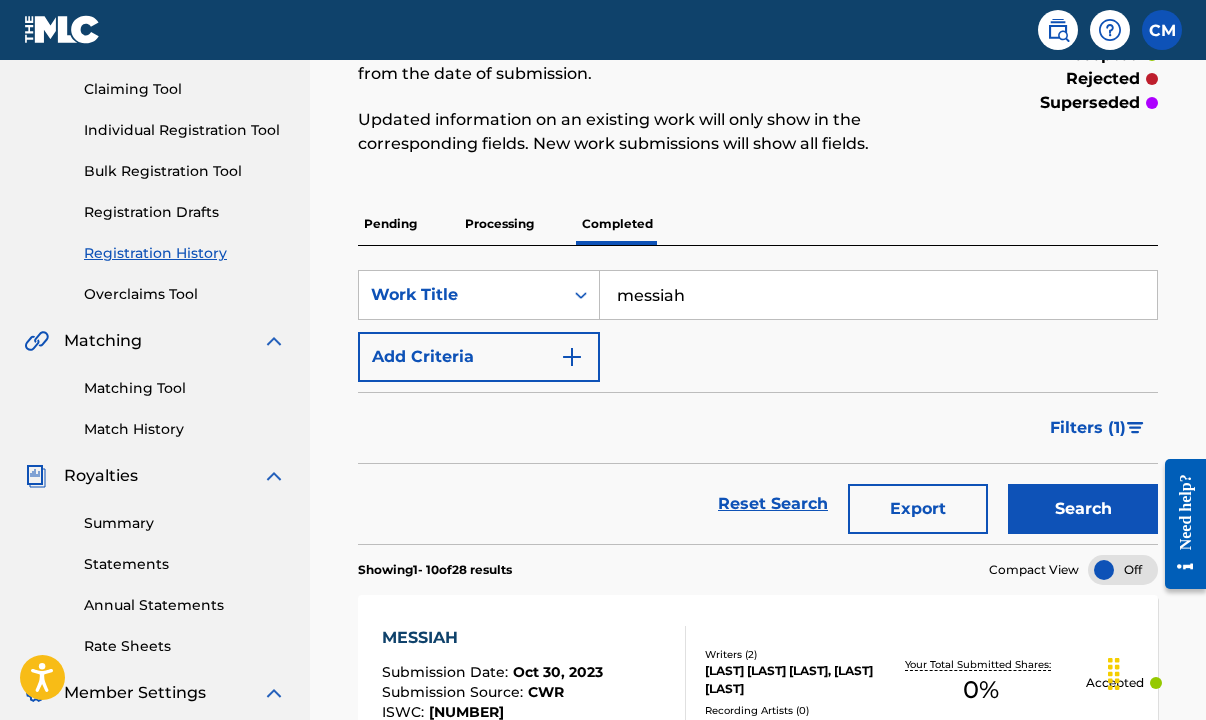 scroll, scrollTop: 353, scrollLeft: 0, axis: vertical 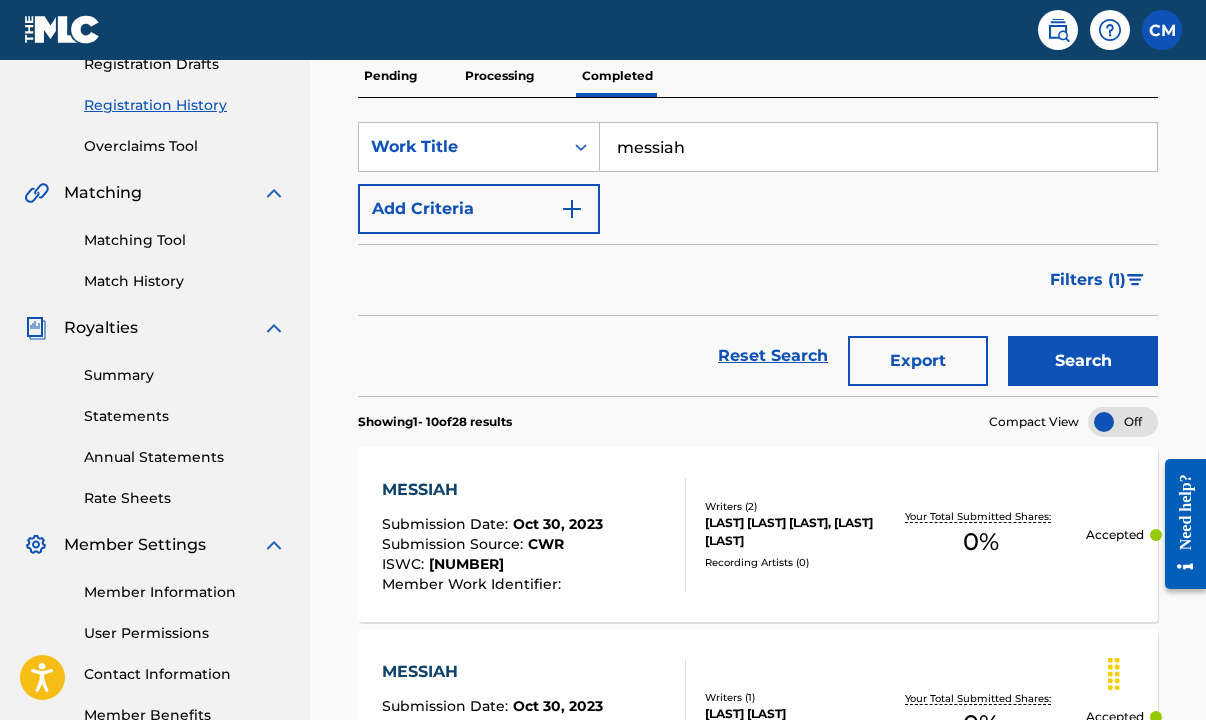 click on "Search" at bounding box center [1083, 361] 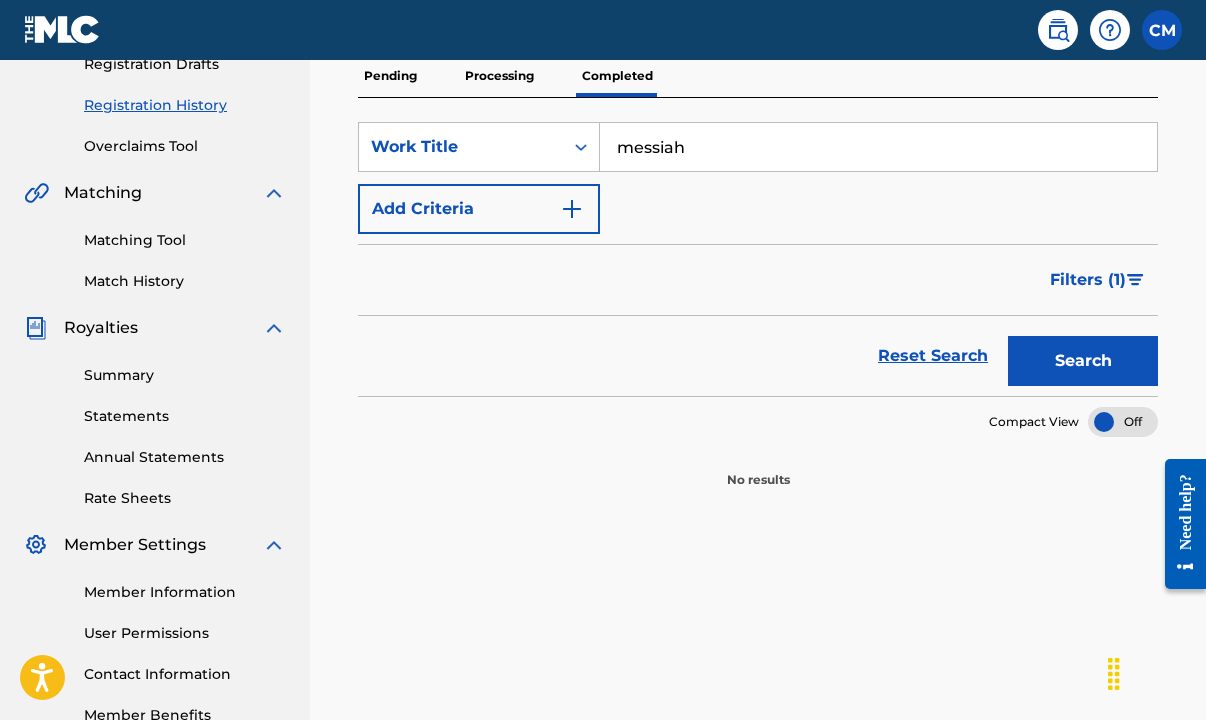 scroll, scrollTop: 357, scrollLeft: 0, axis: vertical 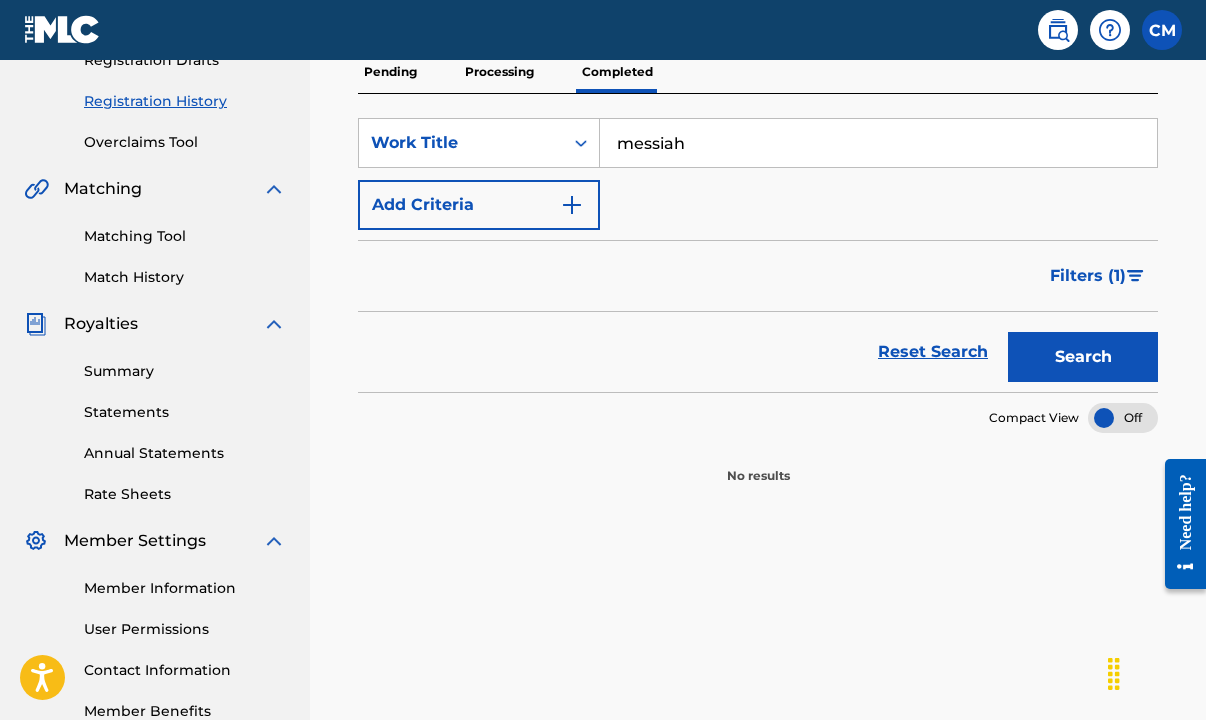 click on "Search" at bounding box center [1083, 357] 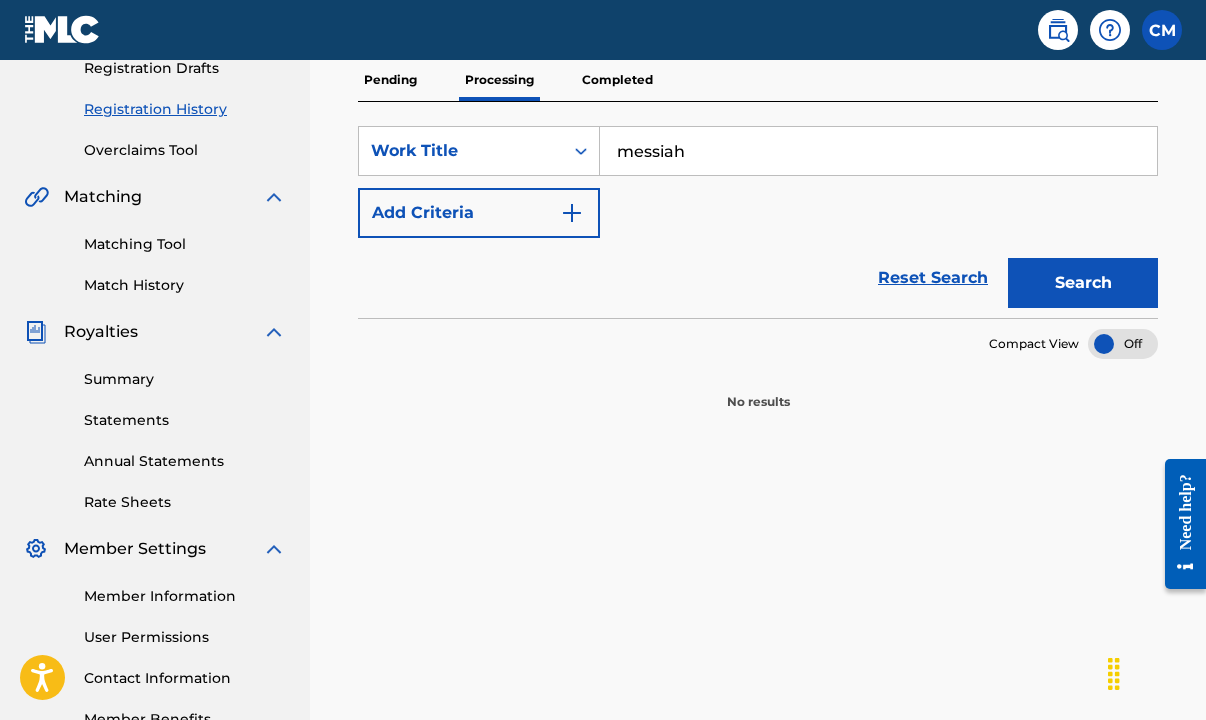 scroll, scrollTop: 186, scrollLeft: 0, axis: vertical 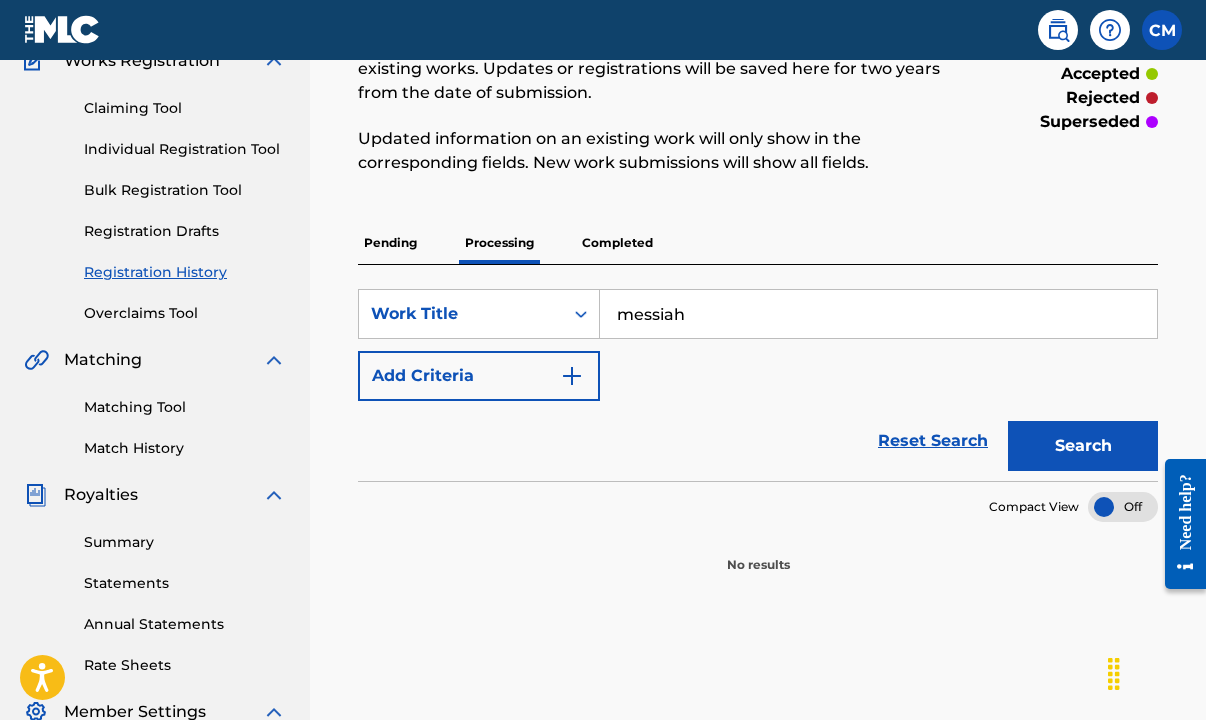 click on "Completed" at bounding box center (617, 243) 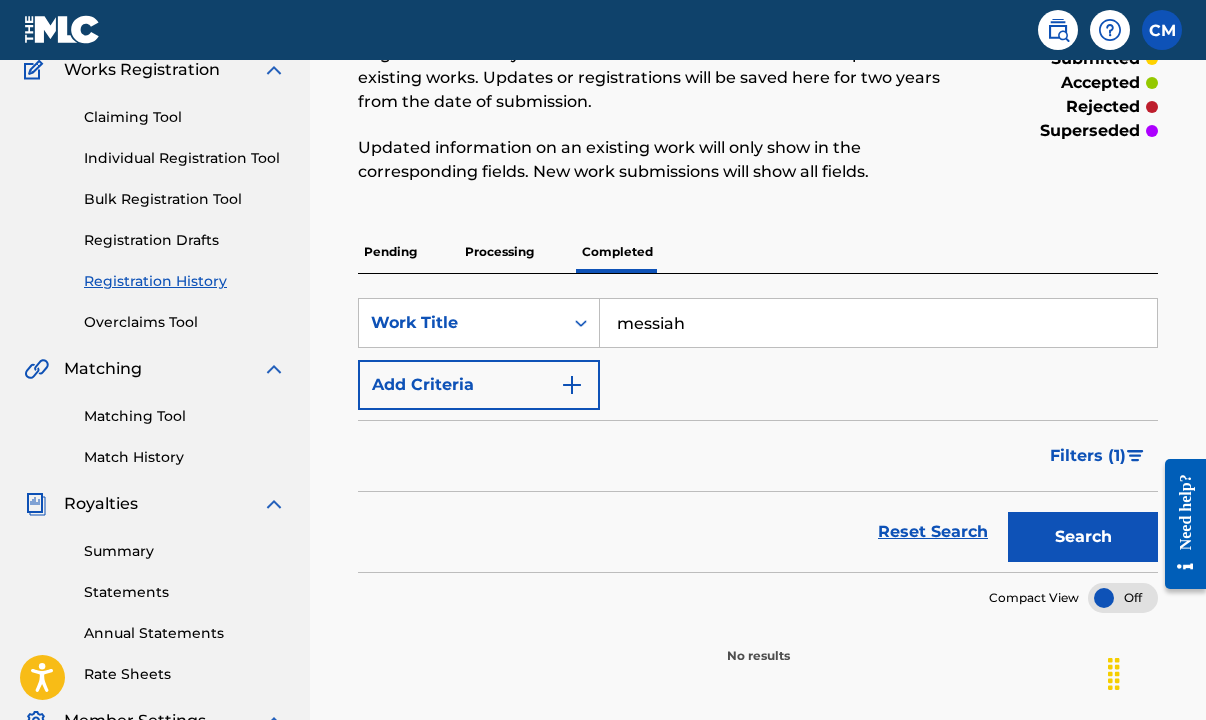 scroll, scrollTop: 0, scrollLeft: 0, axis: both 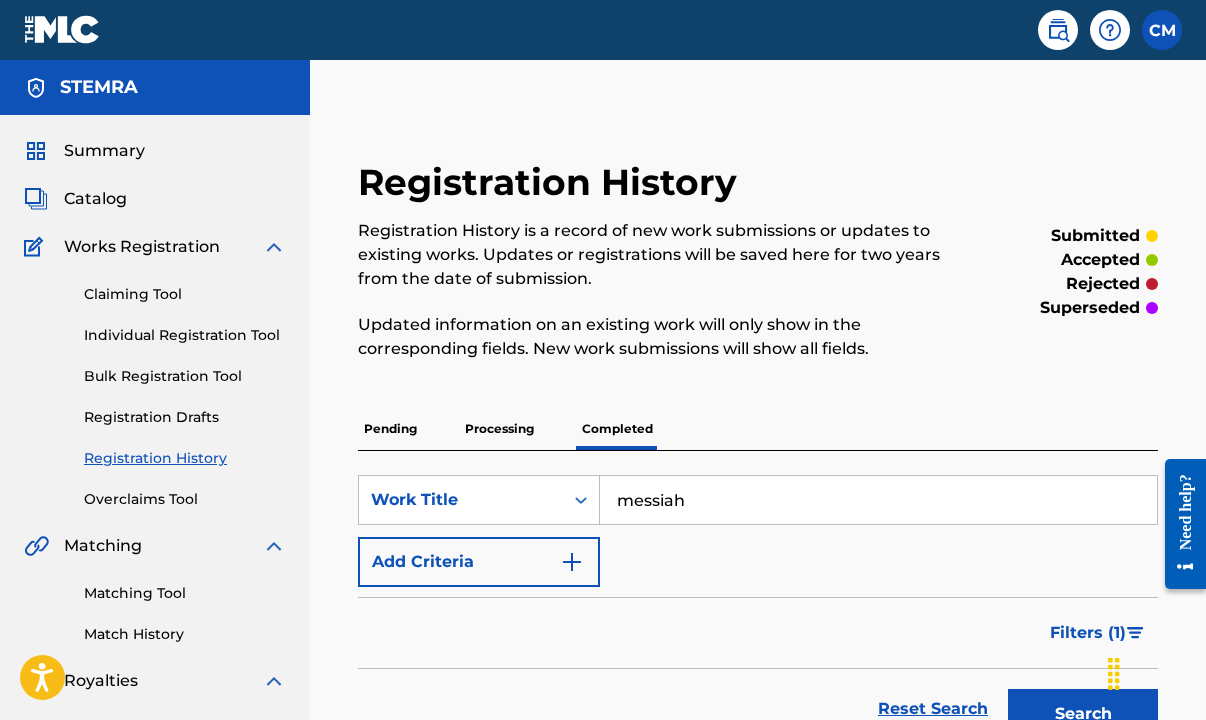 click on "messiah" at bounding box center [878, 500] 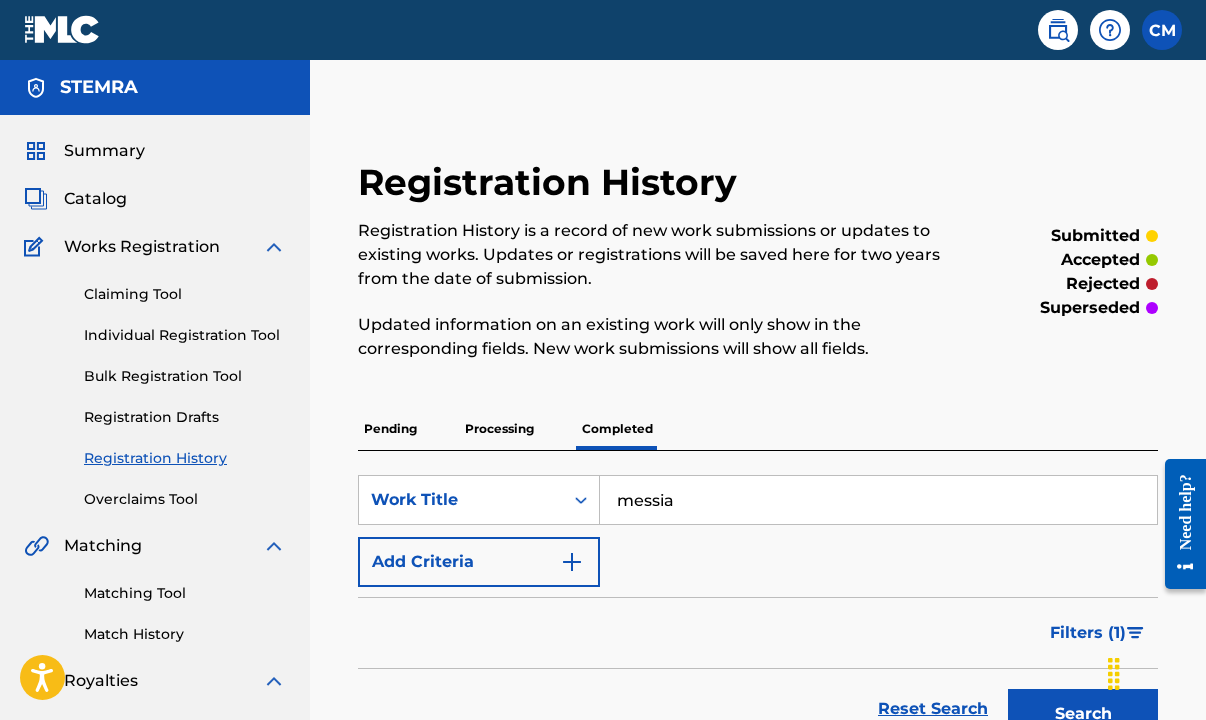 click on "Search" at bounding box center [1083, 714] 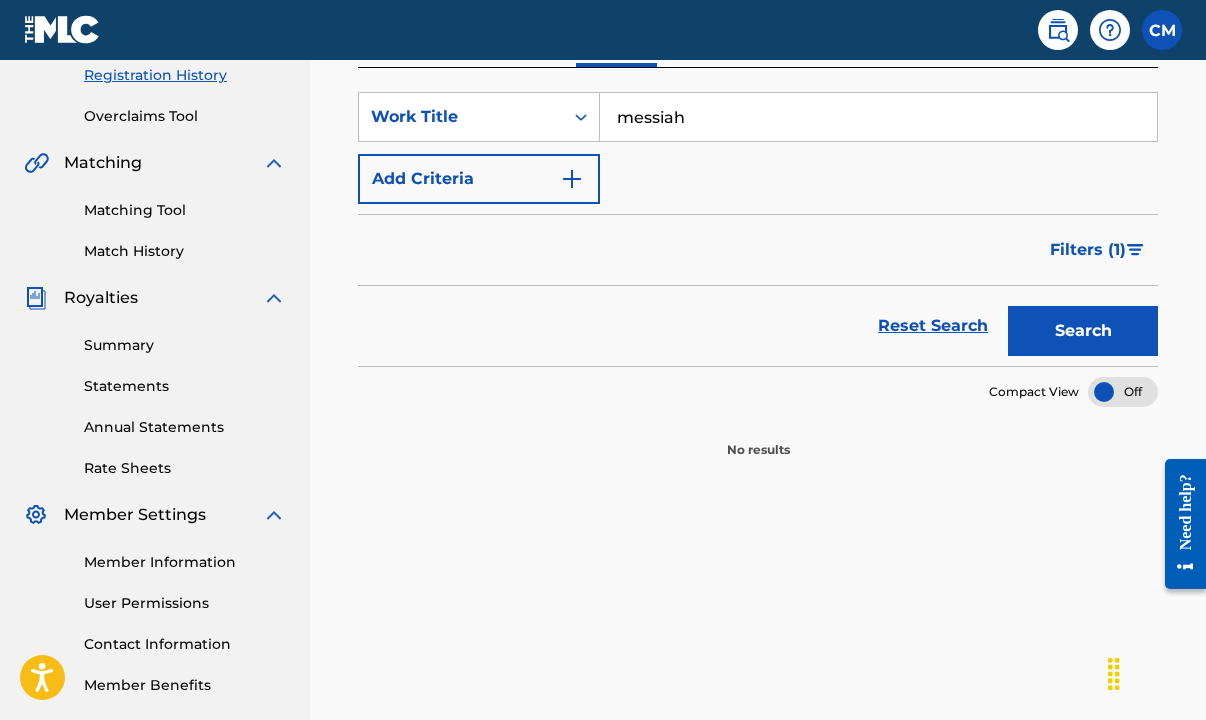 type on "messiah" 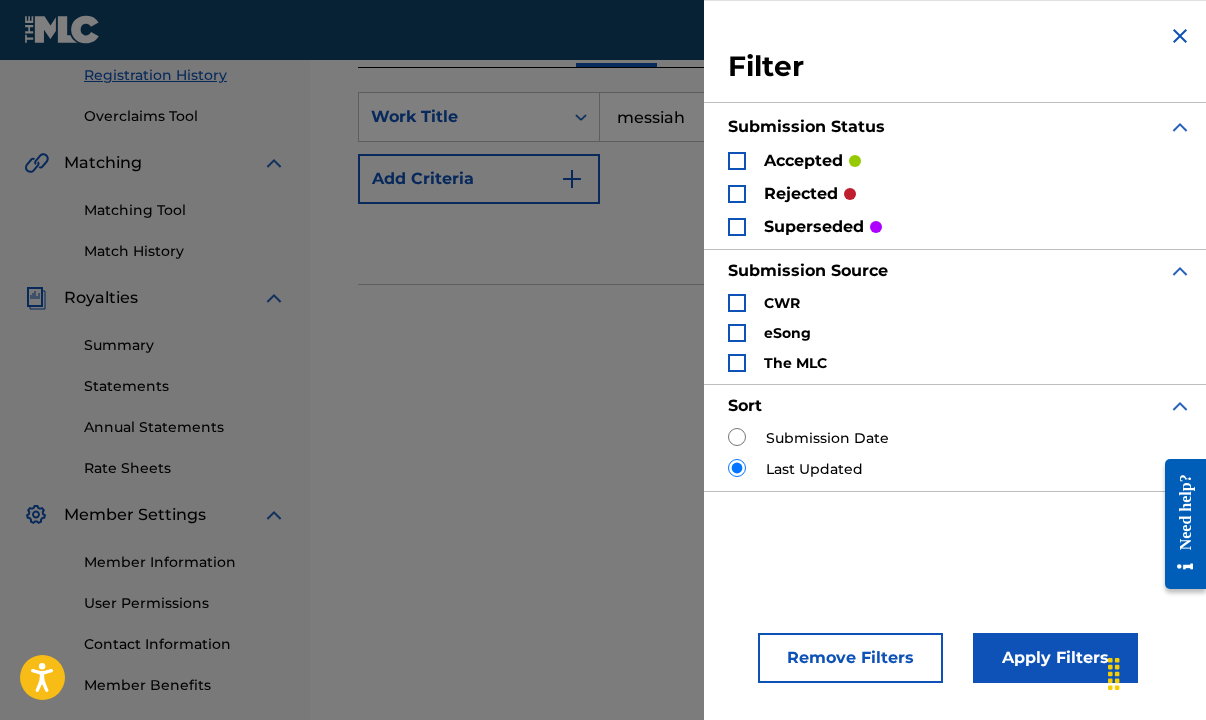 click on "Submission Date" at bounding box center [827, 438] 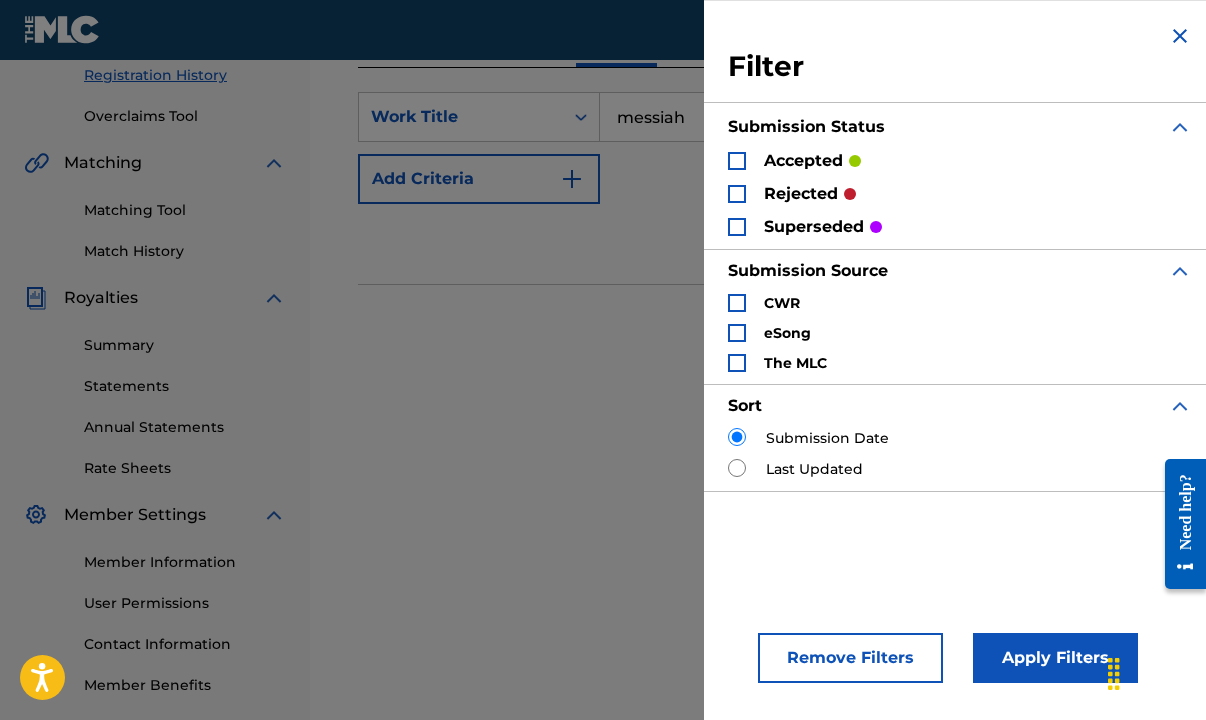 click on "Remove Filters" at bounding box center [850, 658] 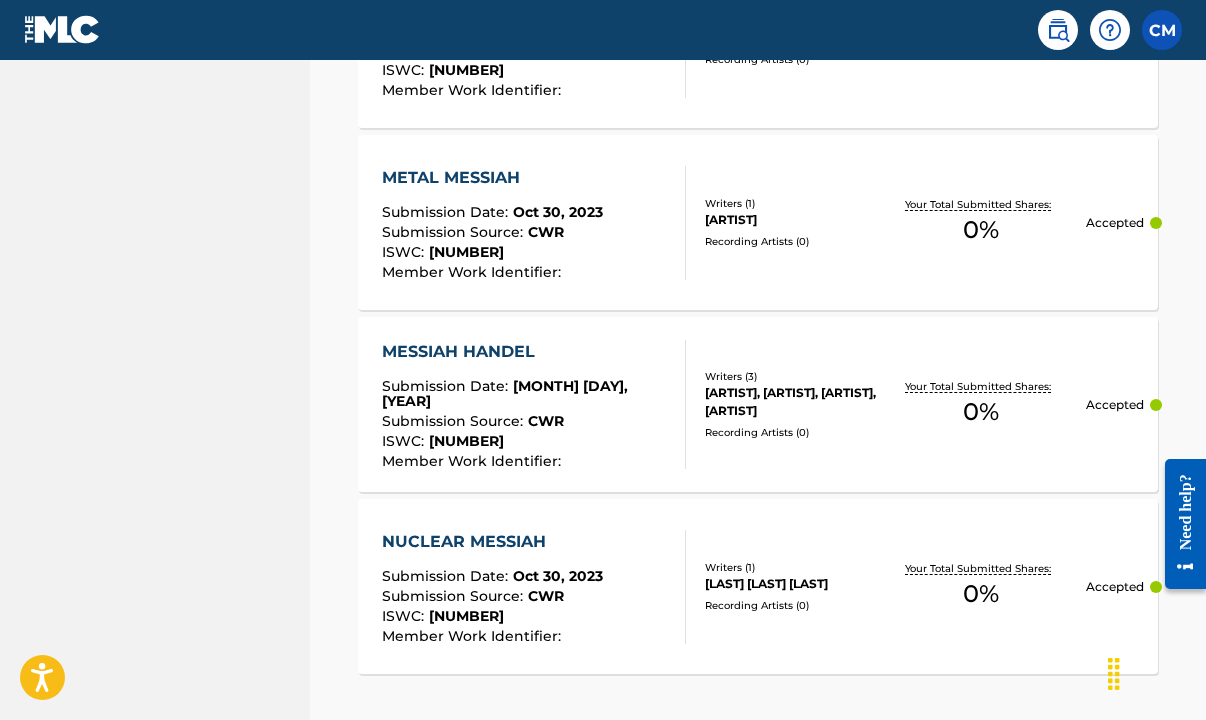 scroll, scrollTop: 0, scrollLeft: 0, axis: both 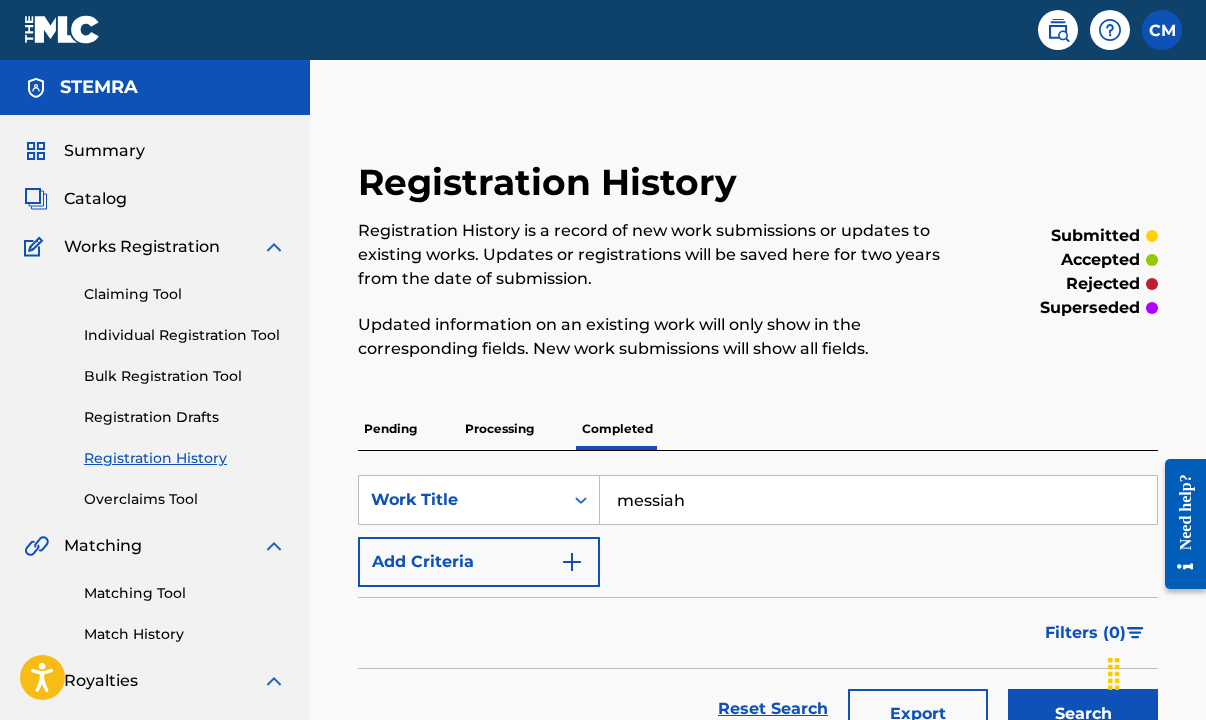 click on "Pending" at bounding box center (390, 429) 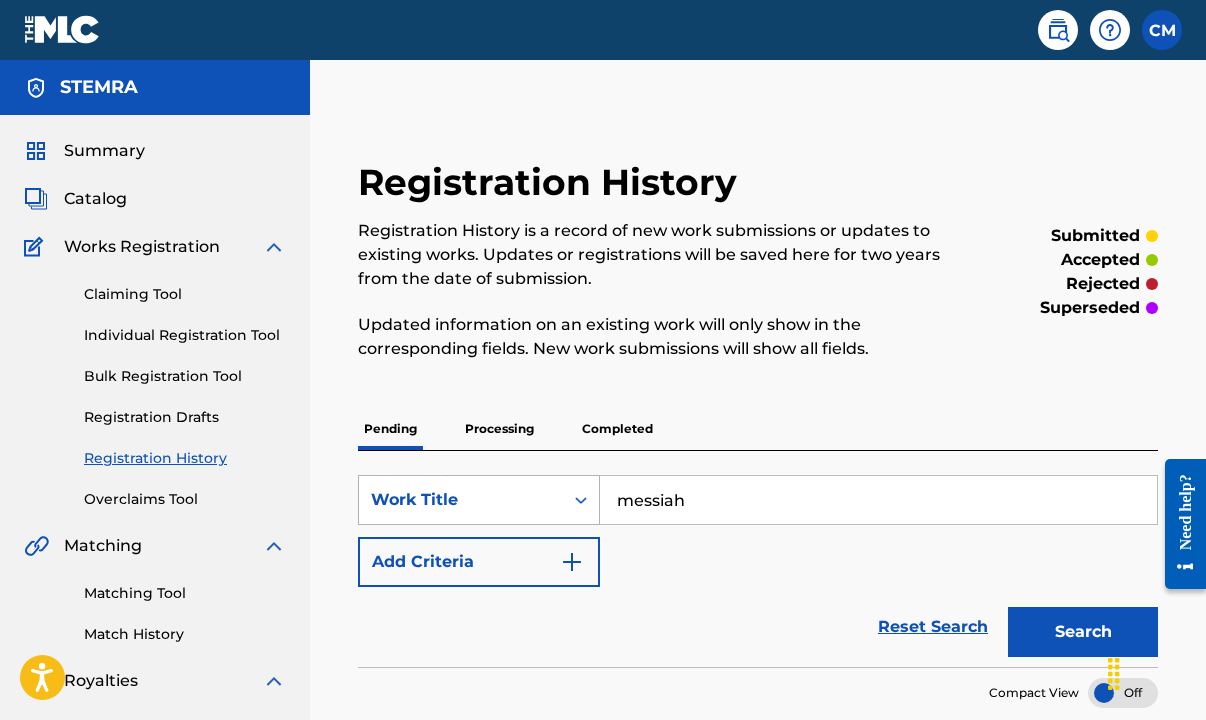 scroll, scrollTop: 35, scrollLeft: 0, axis: vertical 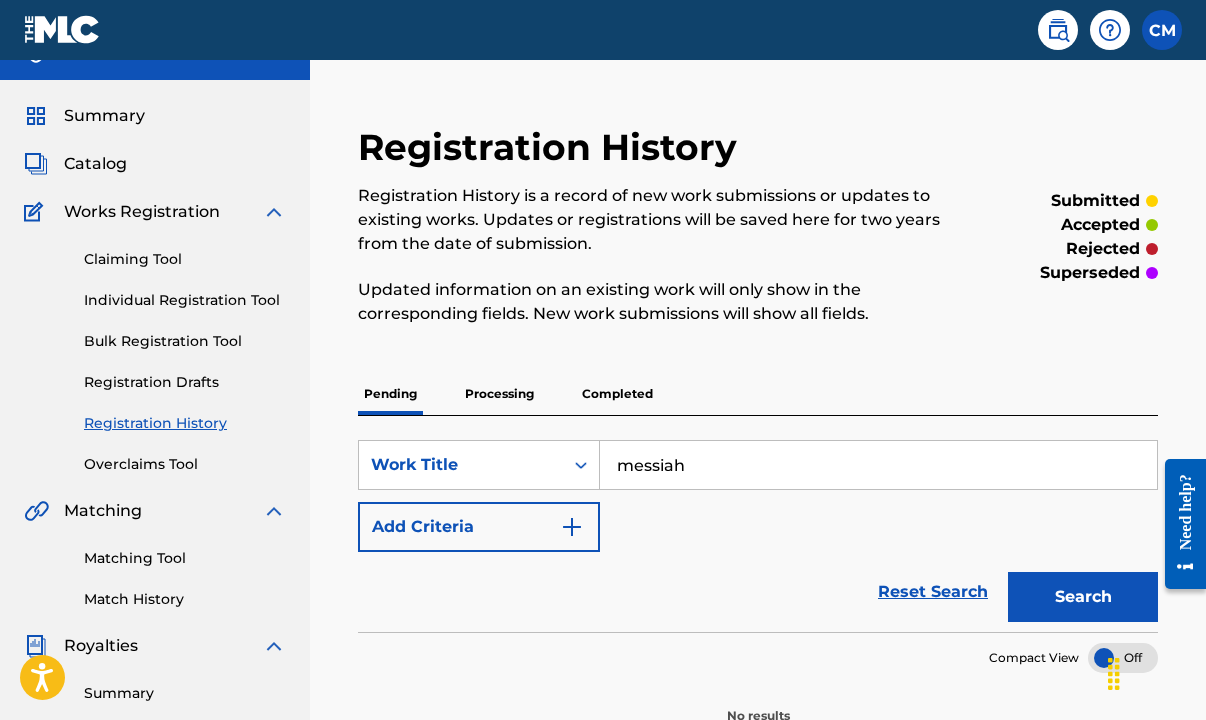drag, startPoint x: 711, startPoint y: 467, endPoint x: 561, endPoint y: 434, distance: 153.58711 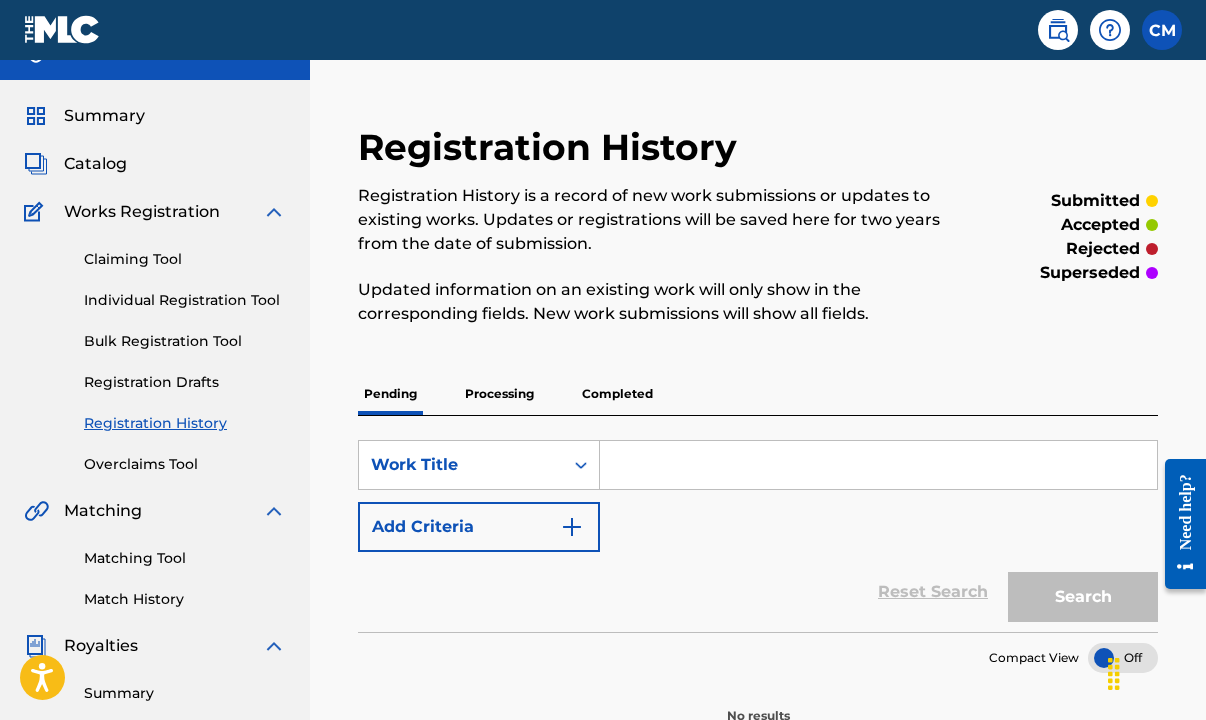 type 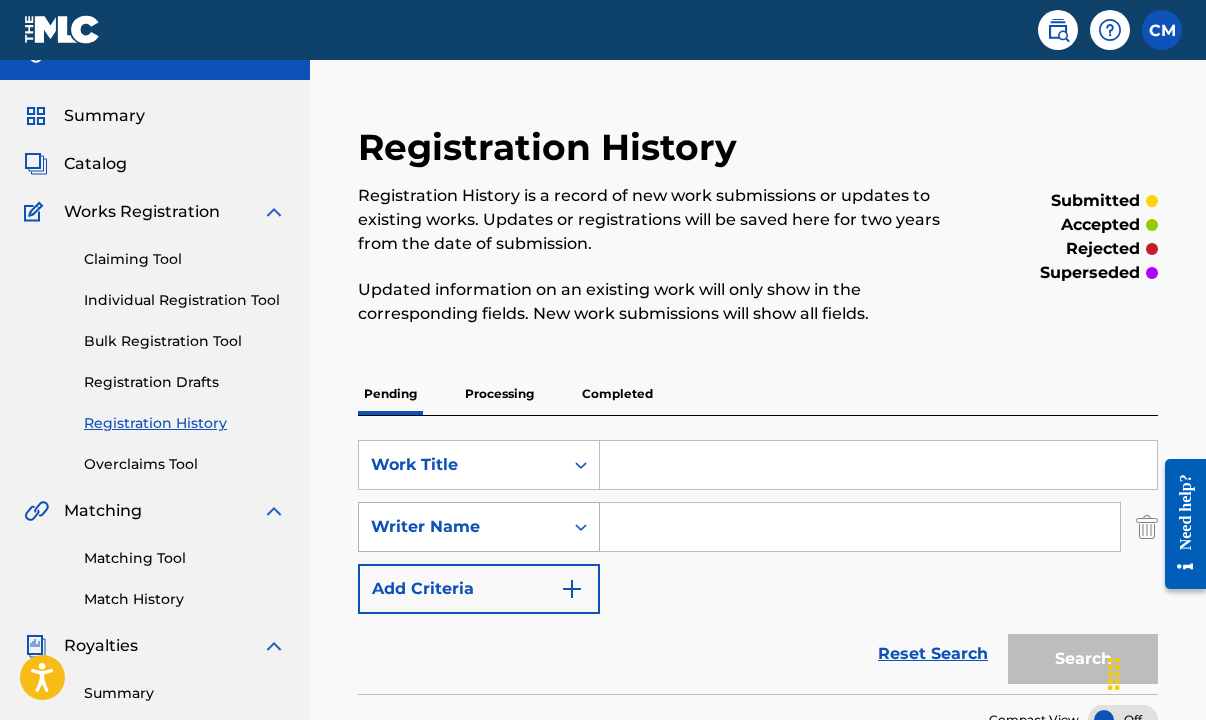 click on "Writer Name" at bounding box center (461, 527) 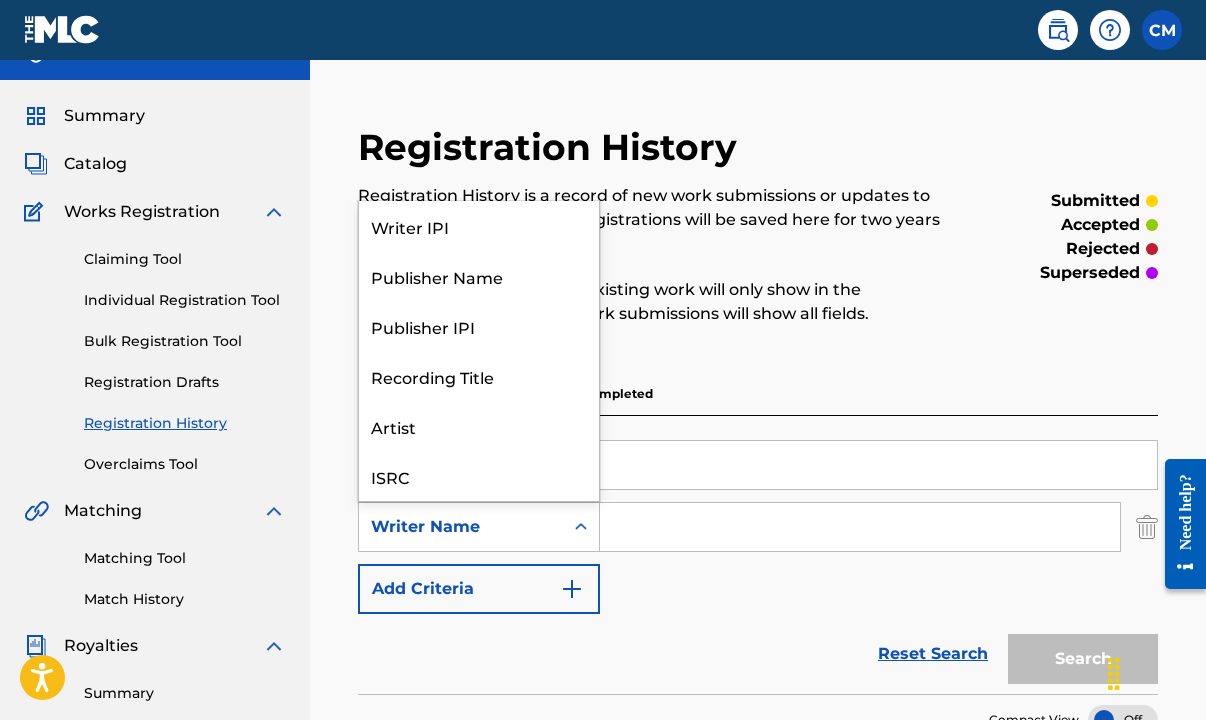 scroll, scrollTop: 50, scrollLeft: 0, axis: vertical 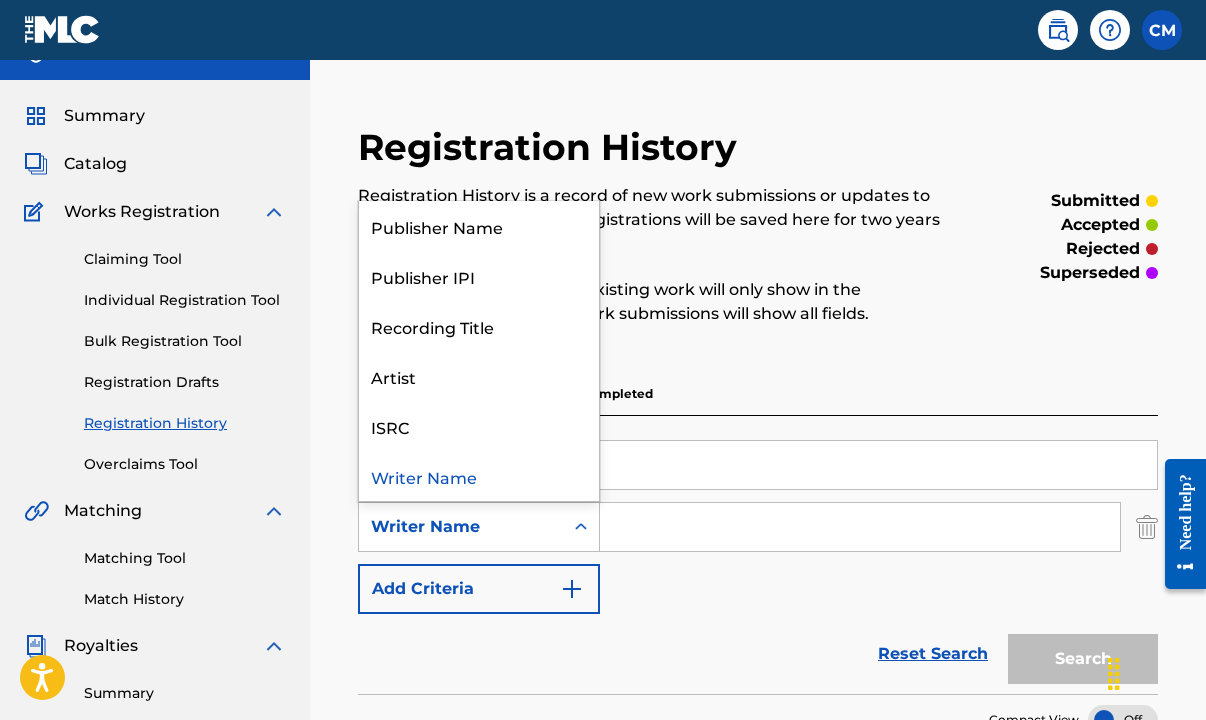 click at bounding box center (860, 527) 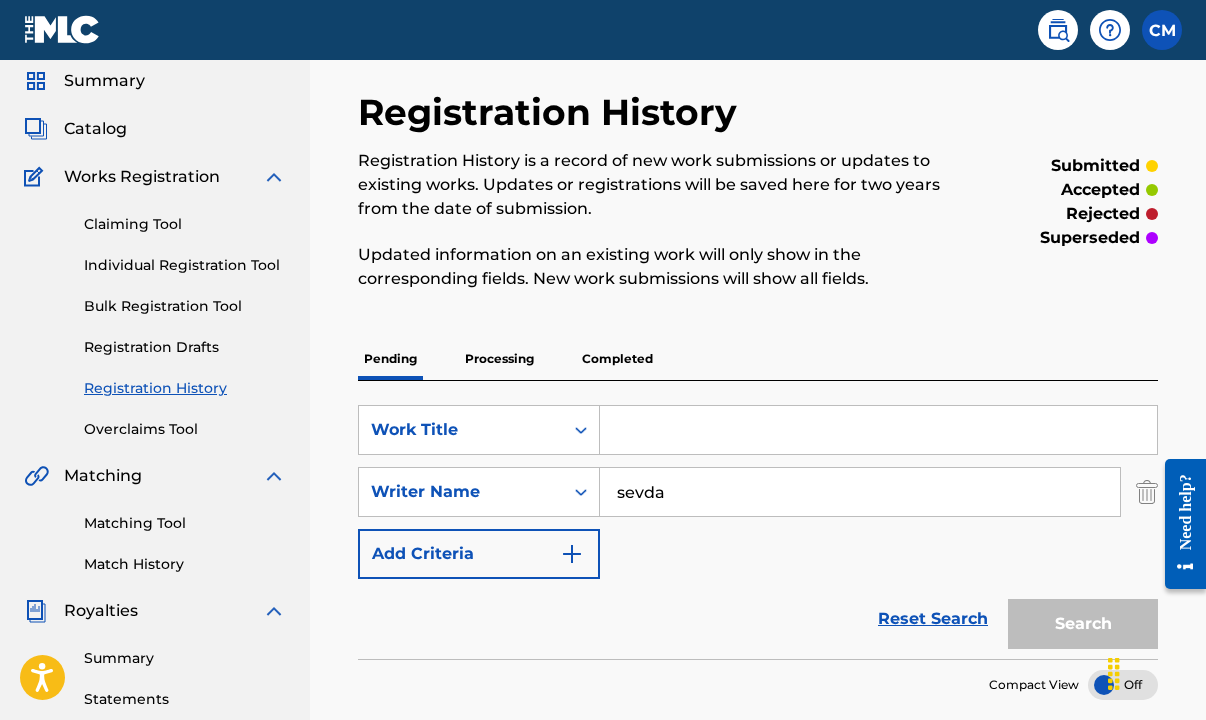 scroll, scrollTop: 204, scrollLeft: 0, axis: vertical 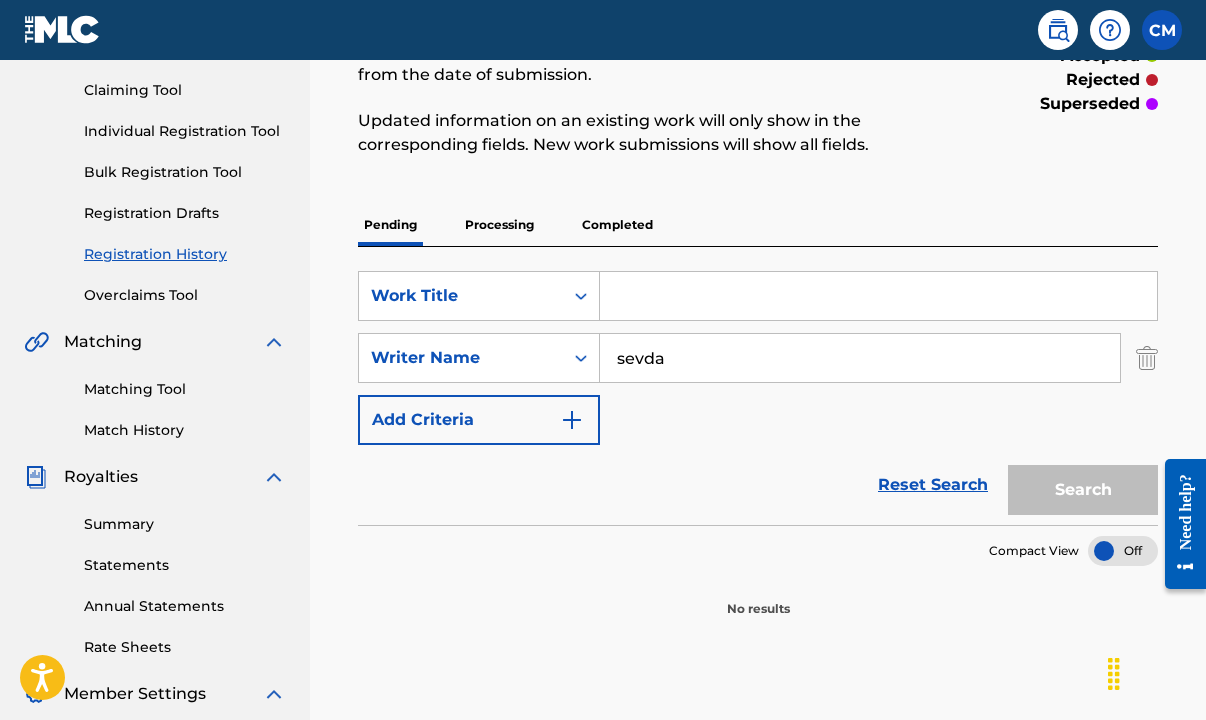 type on "sevda" 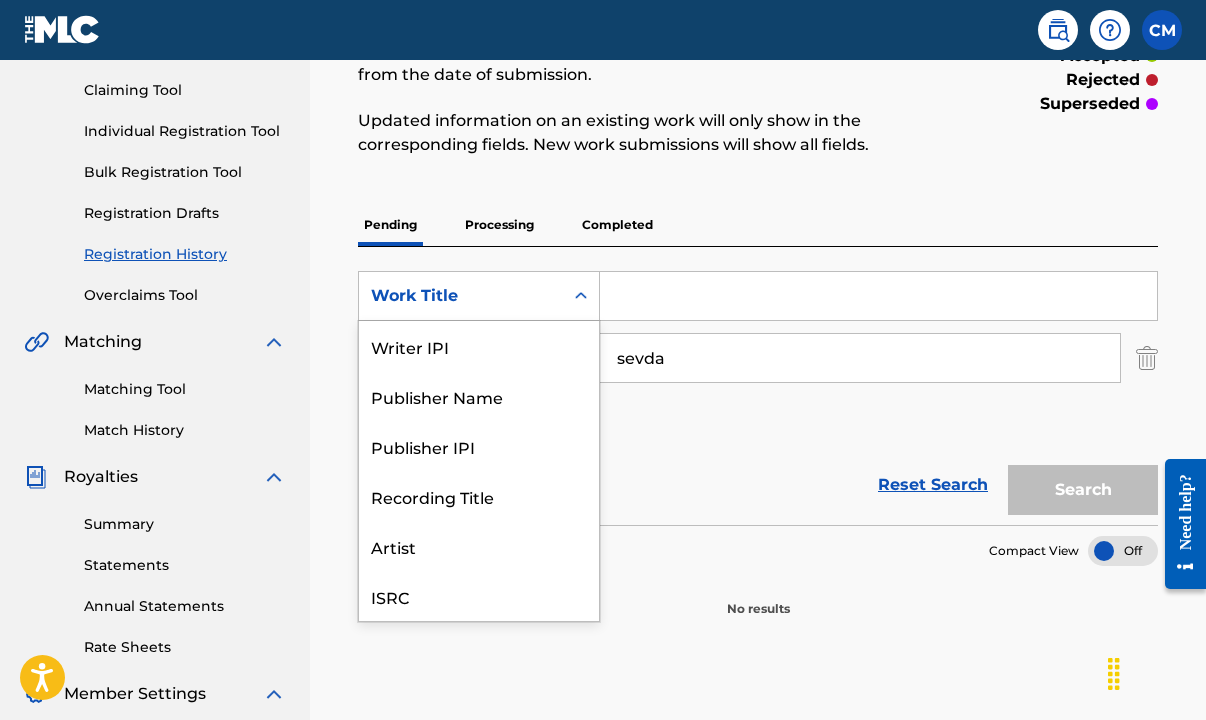 click on "Work Title" at bounding box center [461, 296] 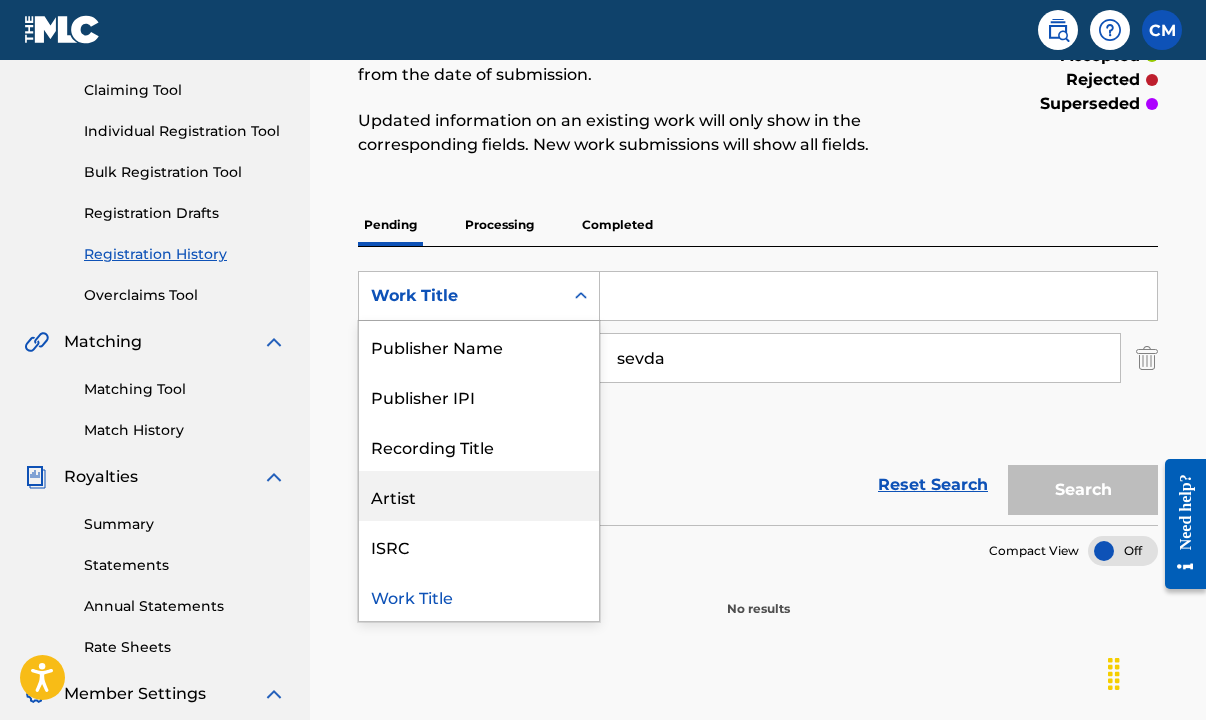 scroll, scrollTop: 0, scrollLeft: 0, axis: both 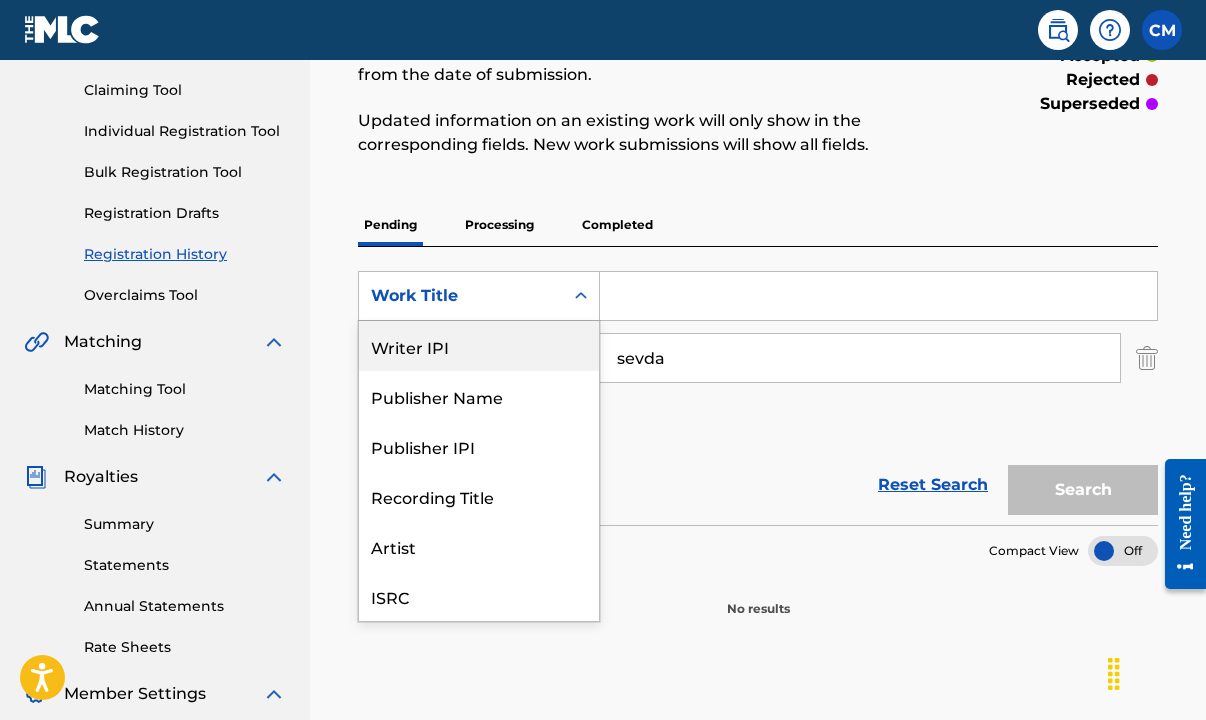 click on "Writer IPI" at bounding box center (479, 346) 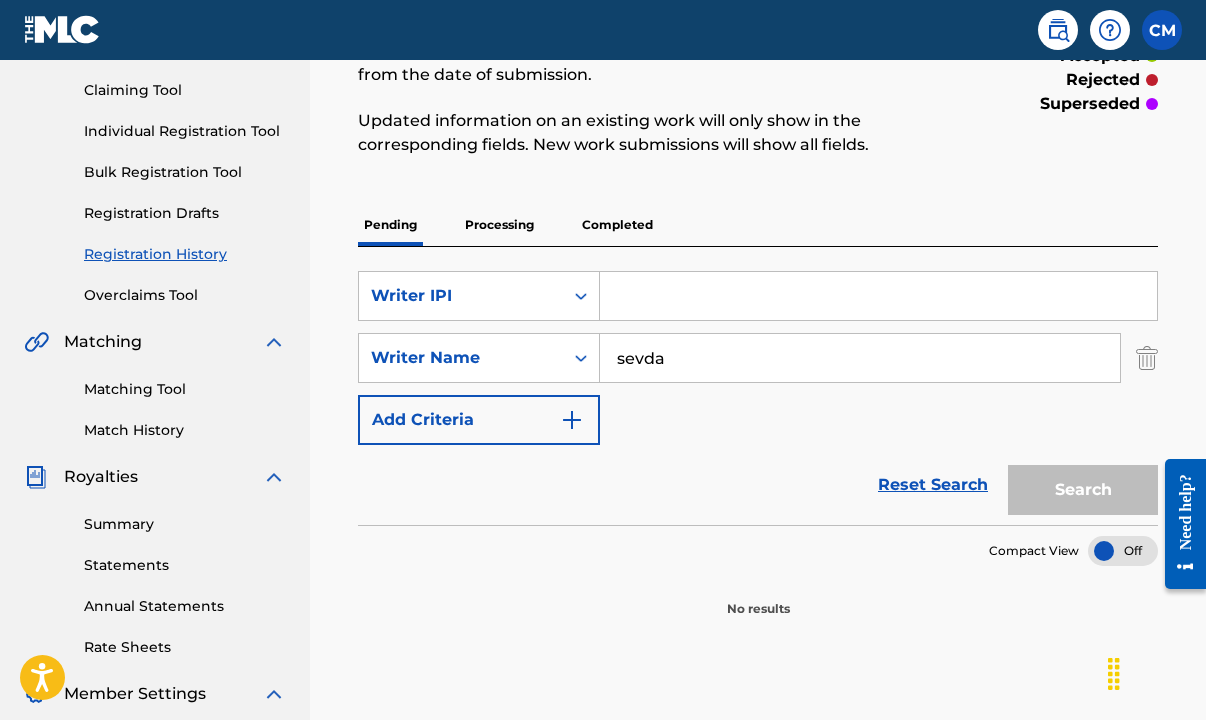 click at bounding box center (878, 296) 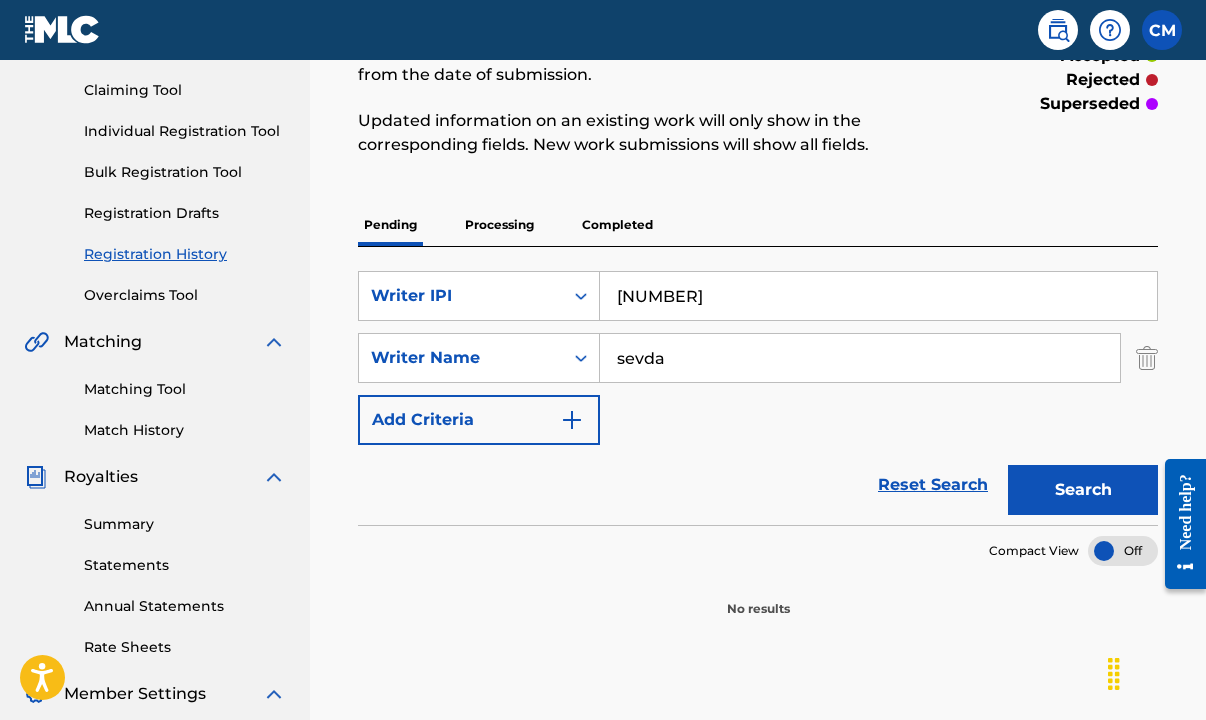 type on "[NUMBER]" 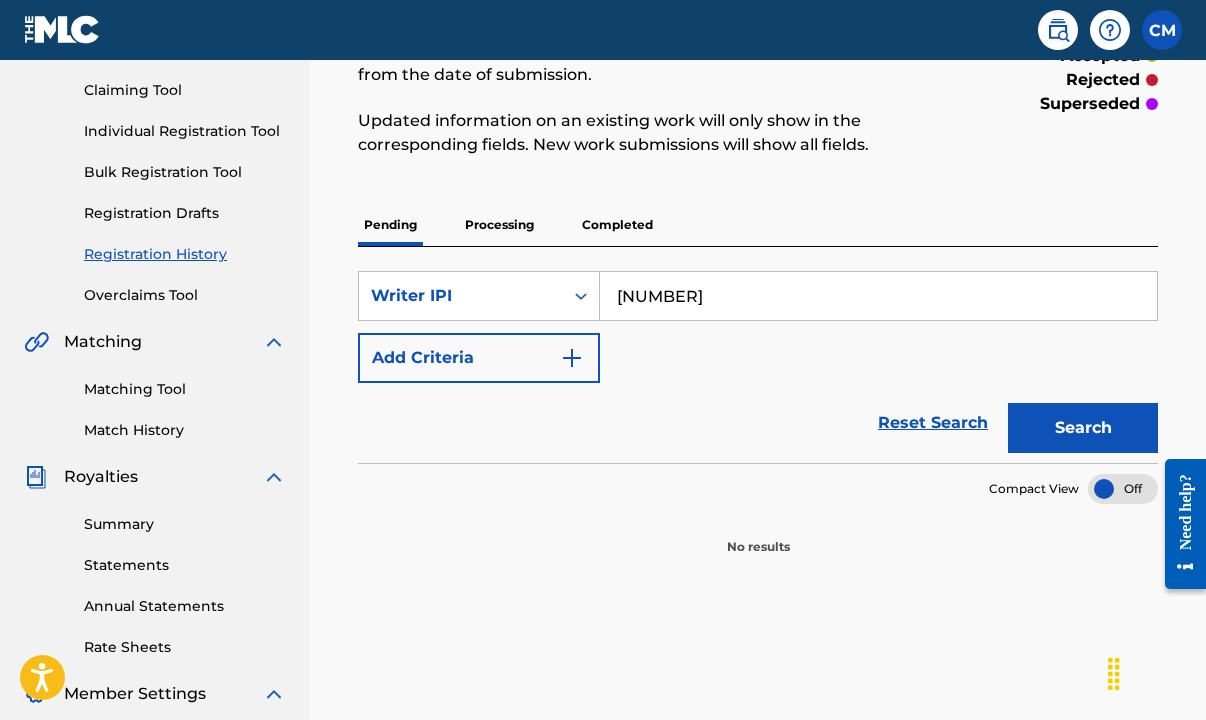 click on "Search" at bounding box center (1083, 428) 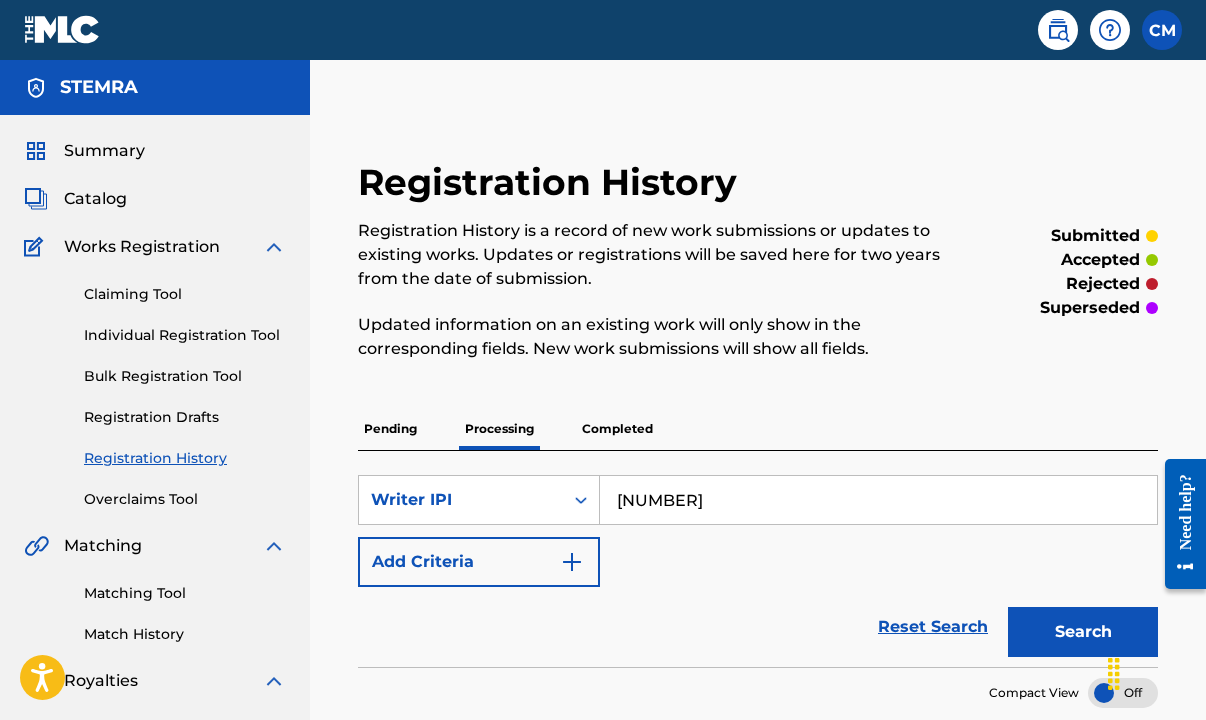 click on "Search" at bounding box center [1083, 632] 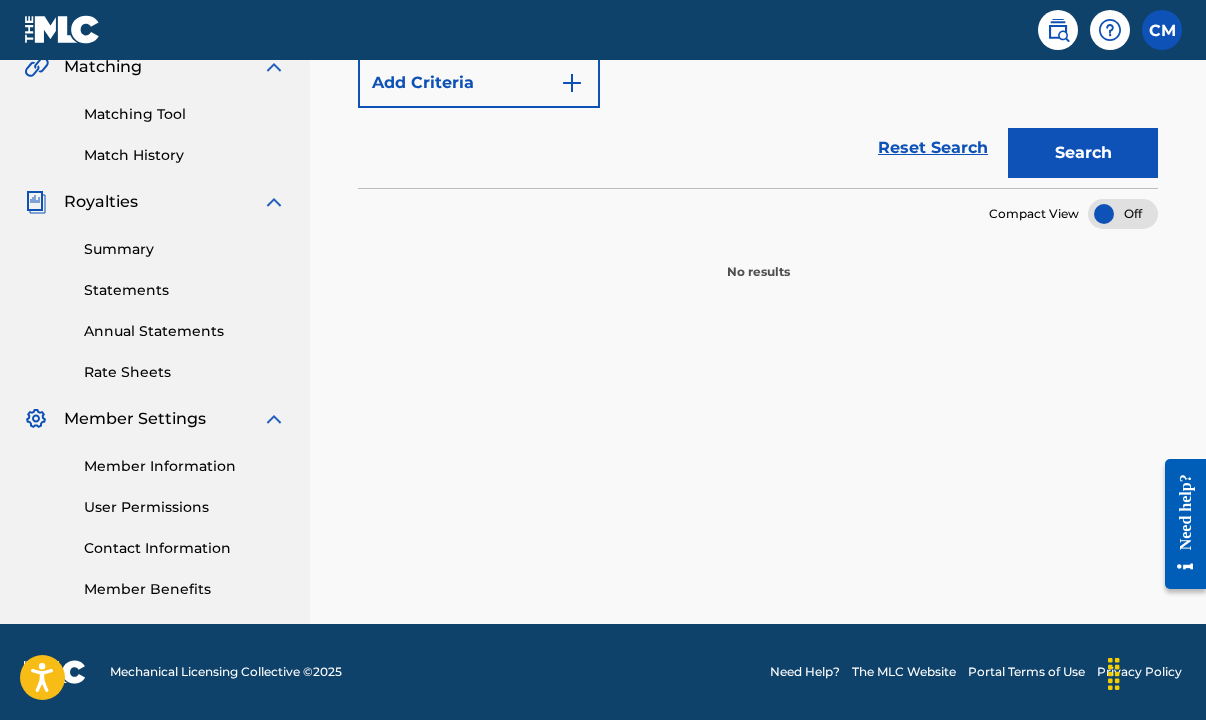 scroll, scrollTop: 283, scrollLeft: 0, axis: vertical 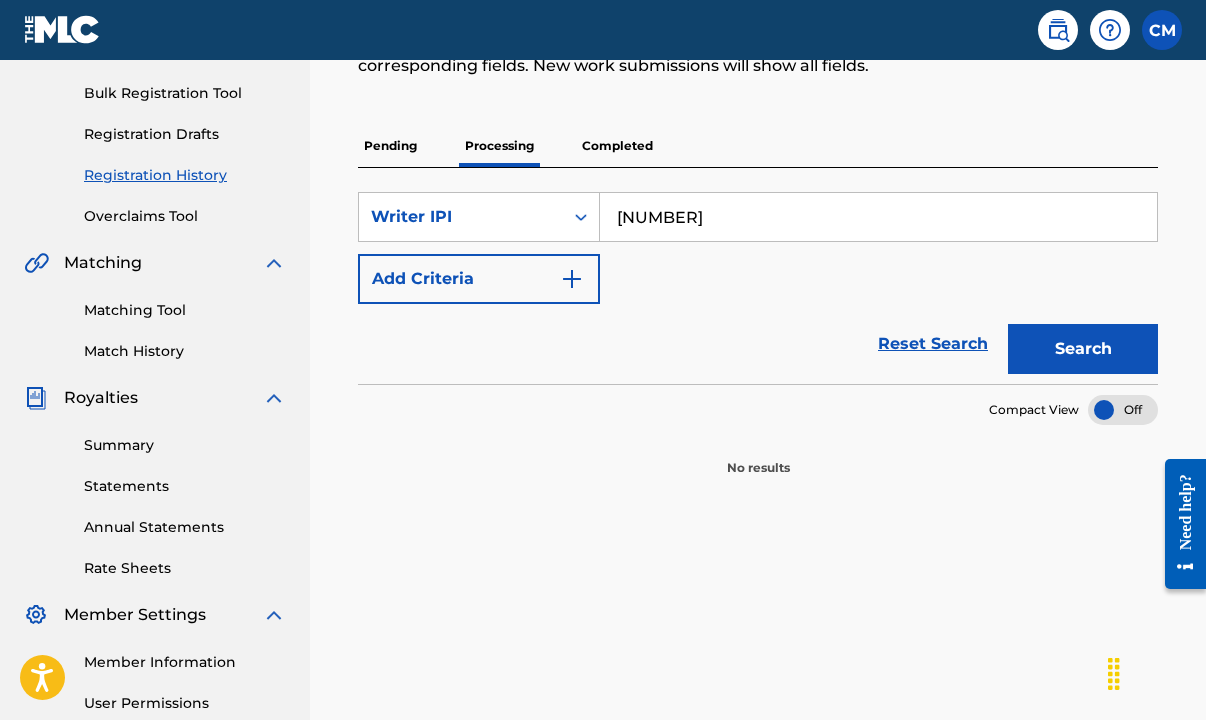 drag, startPoint x: 610, startPoint y: 175, endPoint x: 604, endPoint y: 164, distance: 12.529964 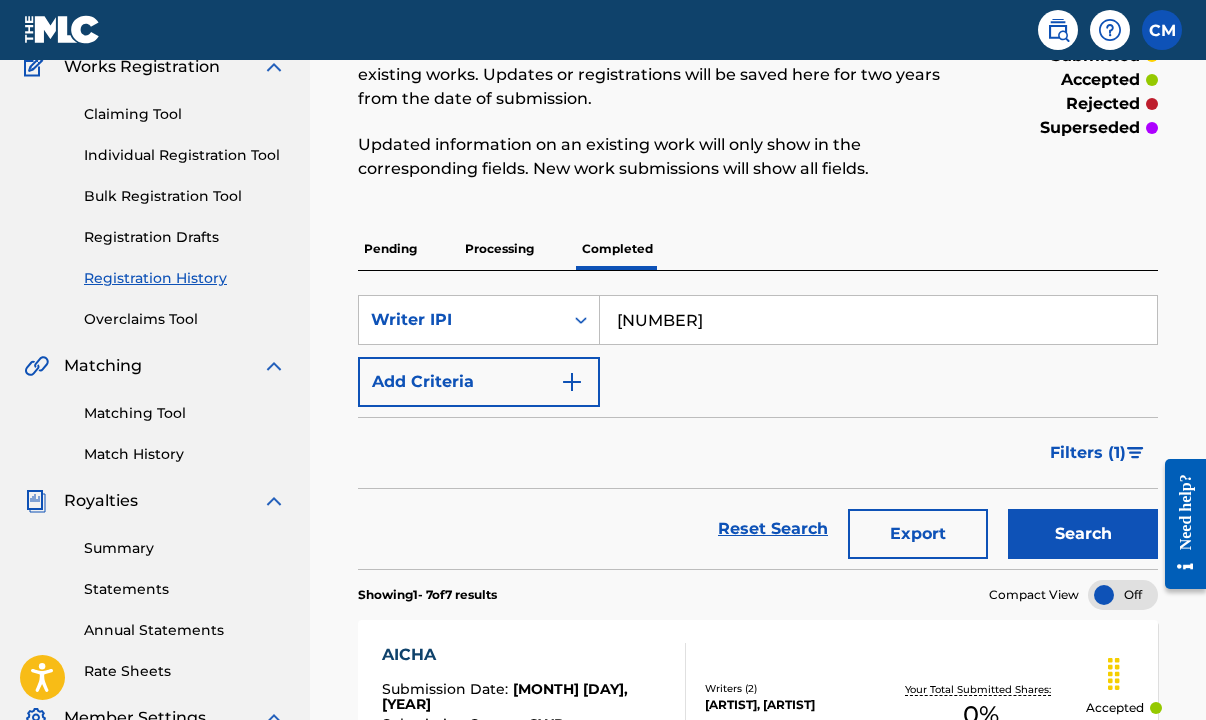 scroll, scrollTop: 247, scrollLeft: 0, axis: vertical 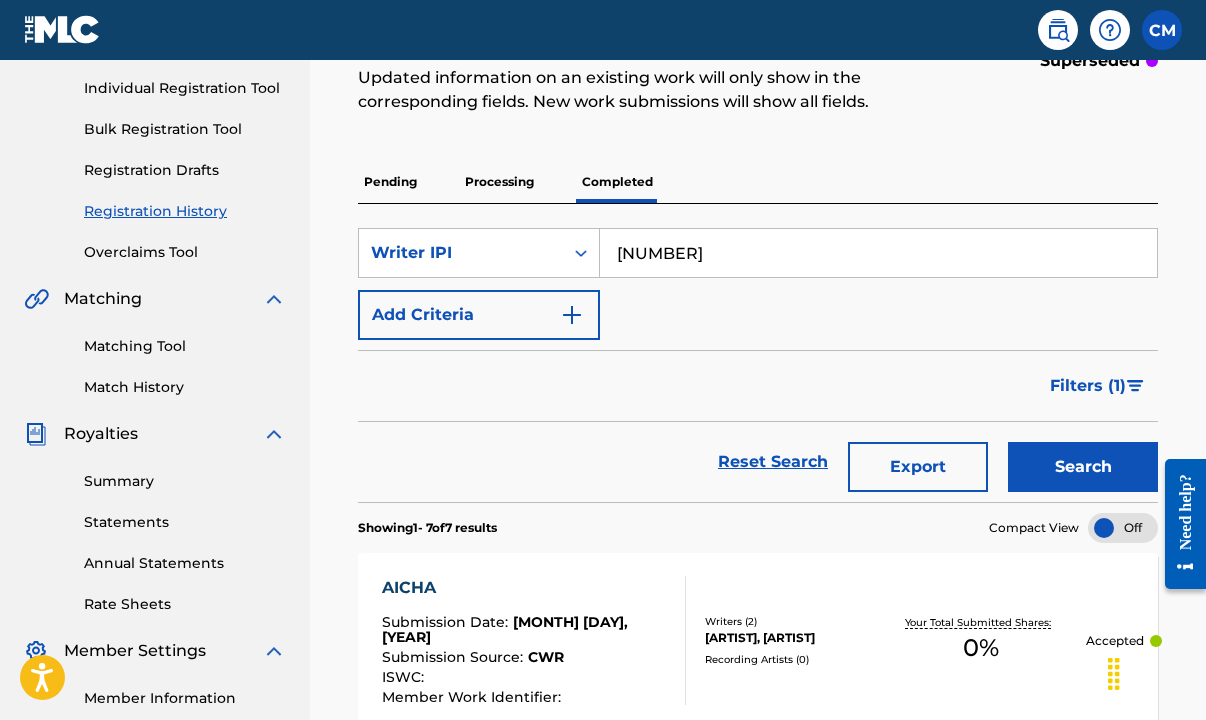 click on "Search" at bounding box center (1083, 467) 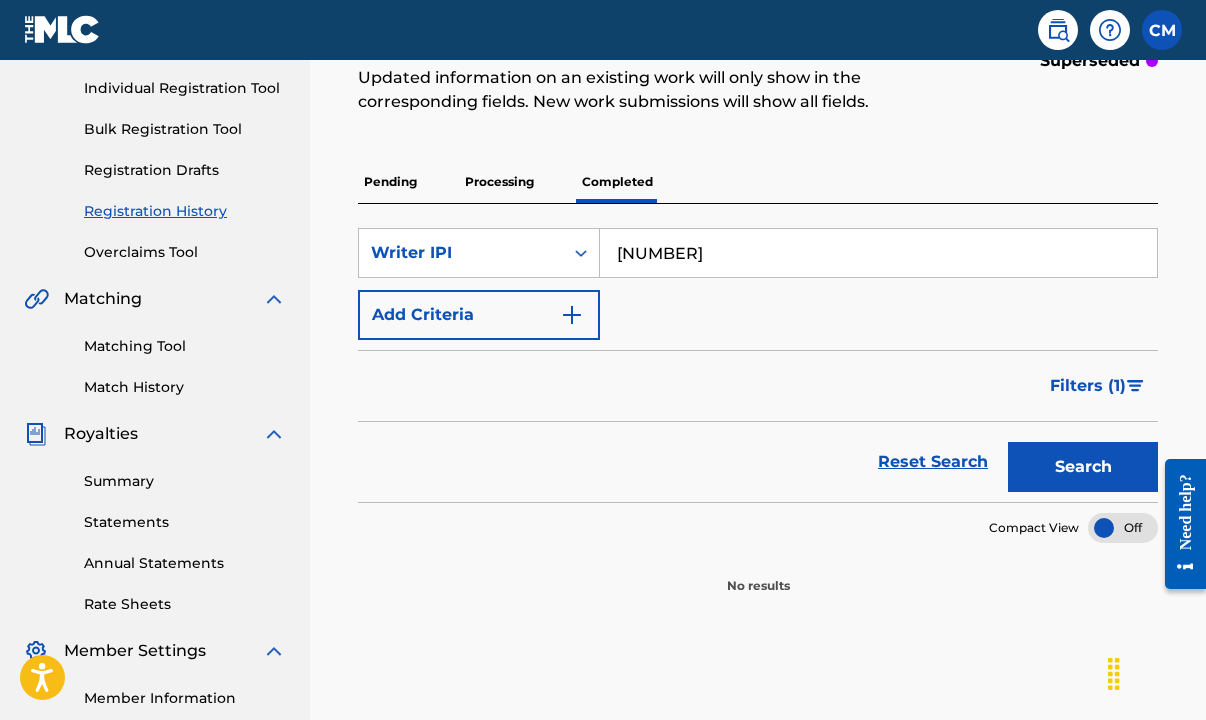 click on "Reset Search" at bounding box center [933, 462] 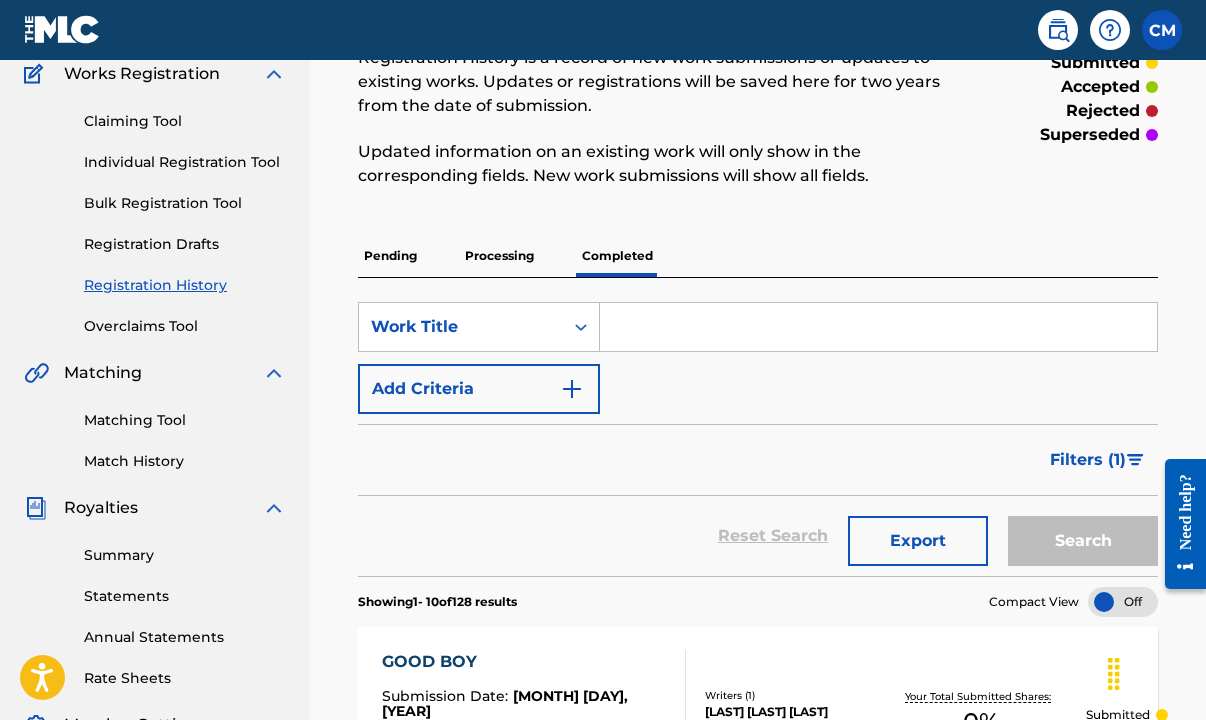 click on "SearchWithCriteria2ed58a19-5f82-49b1-842b-350ddca38155 Work Title Add Criteria" at bounding box center (758, 358) 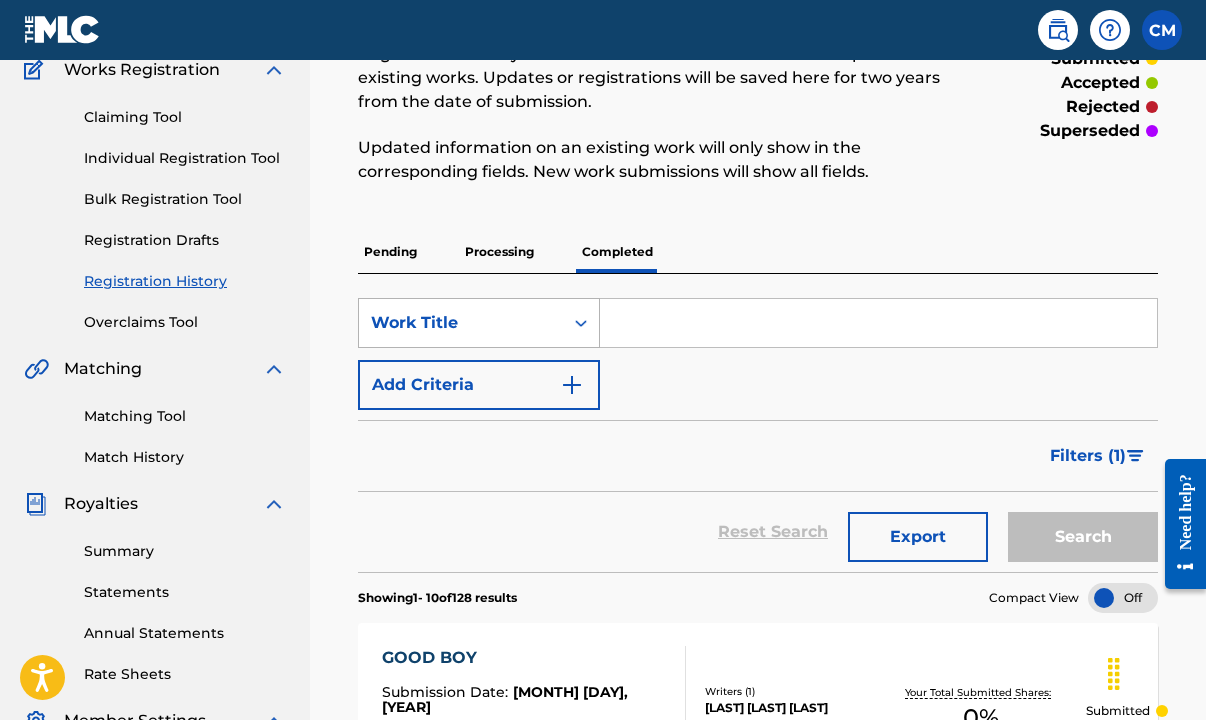 click on "Work Title" at bounding box center [461, 323] 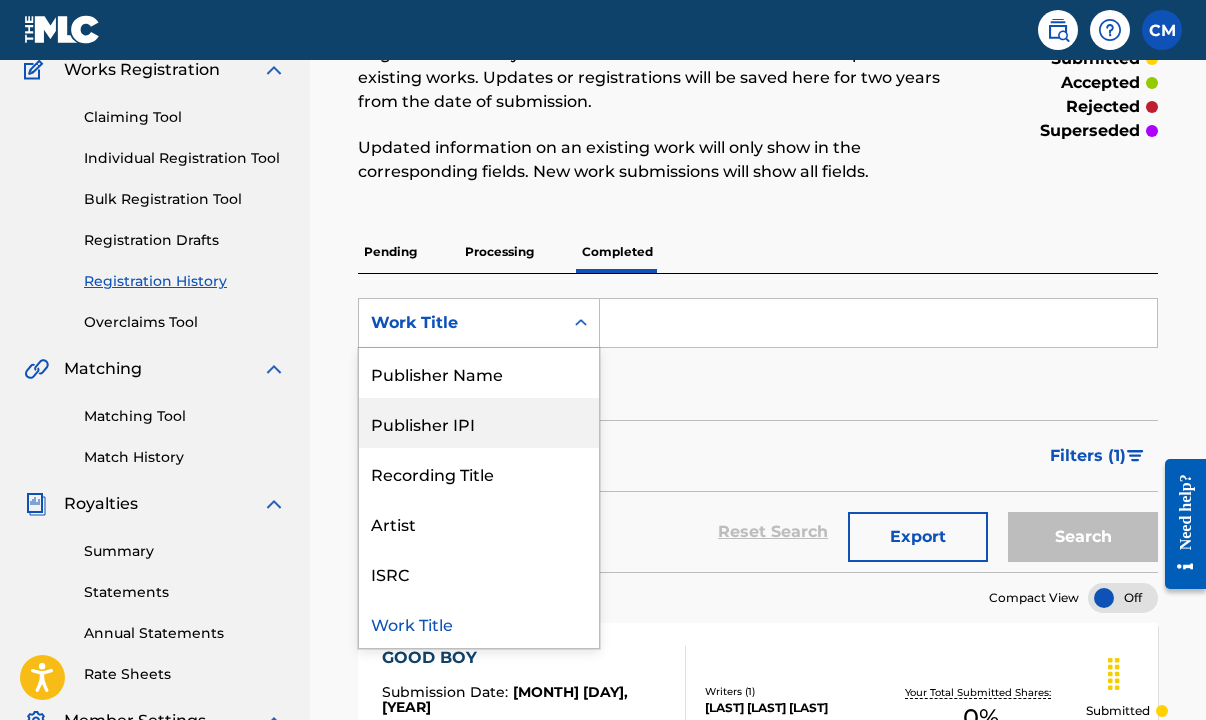 scroll, scrollTop: 0, scrollLeft: 0, axis: both 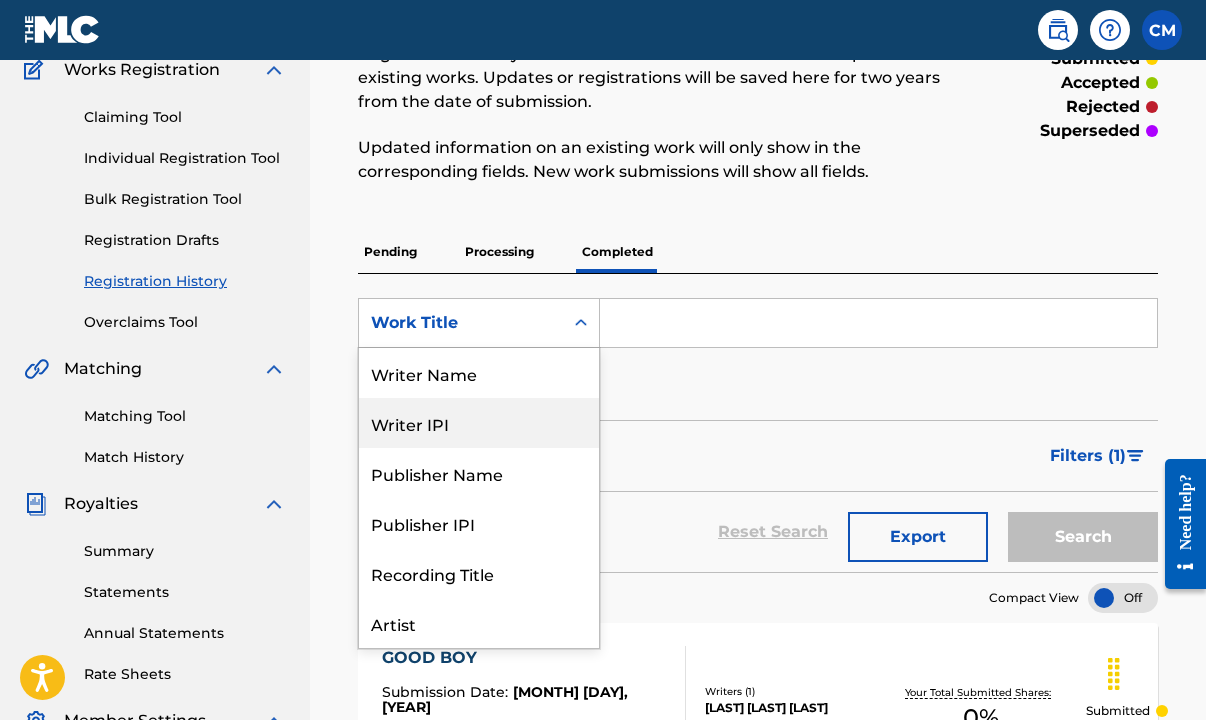 click on "Writer IPI" at bounding box center (479, 423) 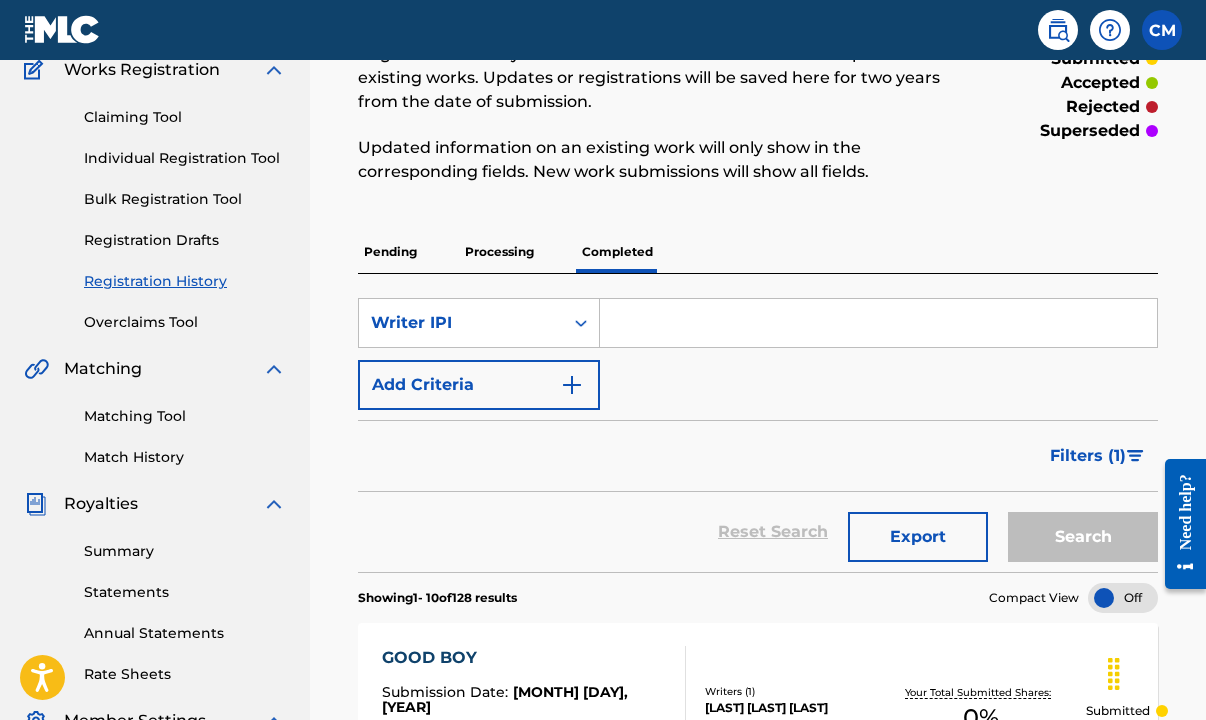 click at bounding box center [878, 323] 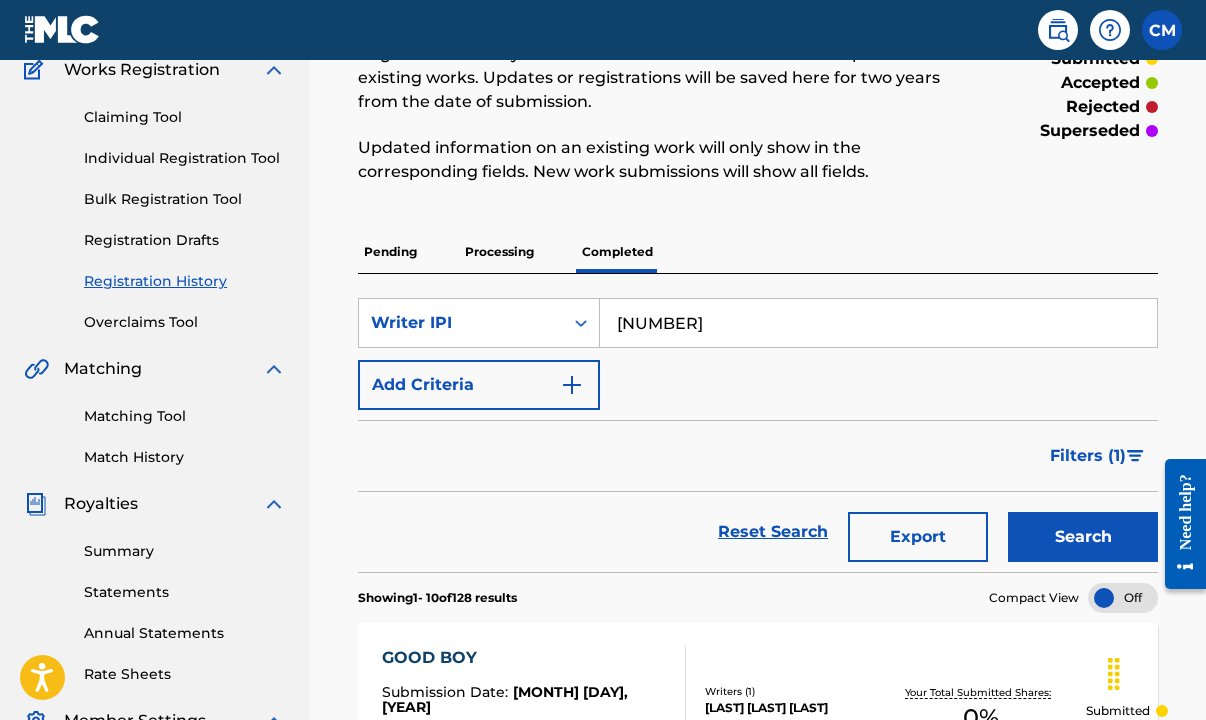 type on "[NUMBER]" 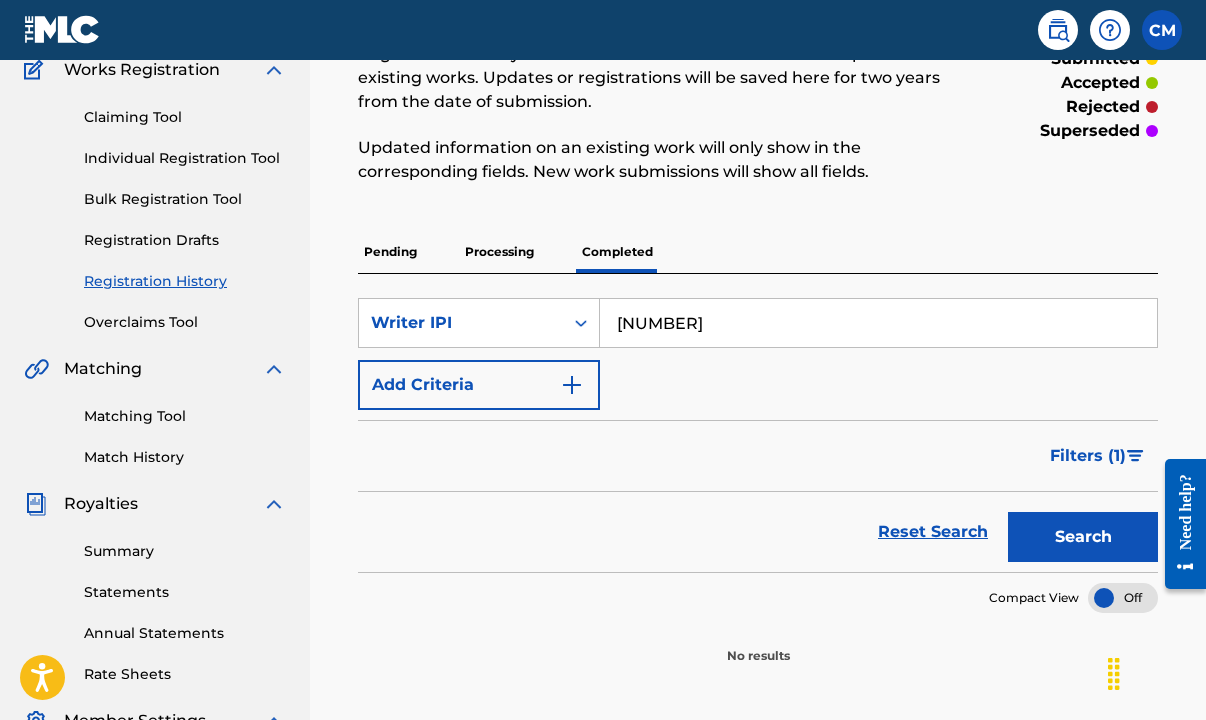 click on "Filters ( 1 )" at bounding box center (1088, 456) 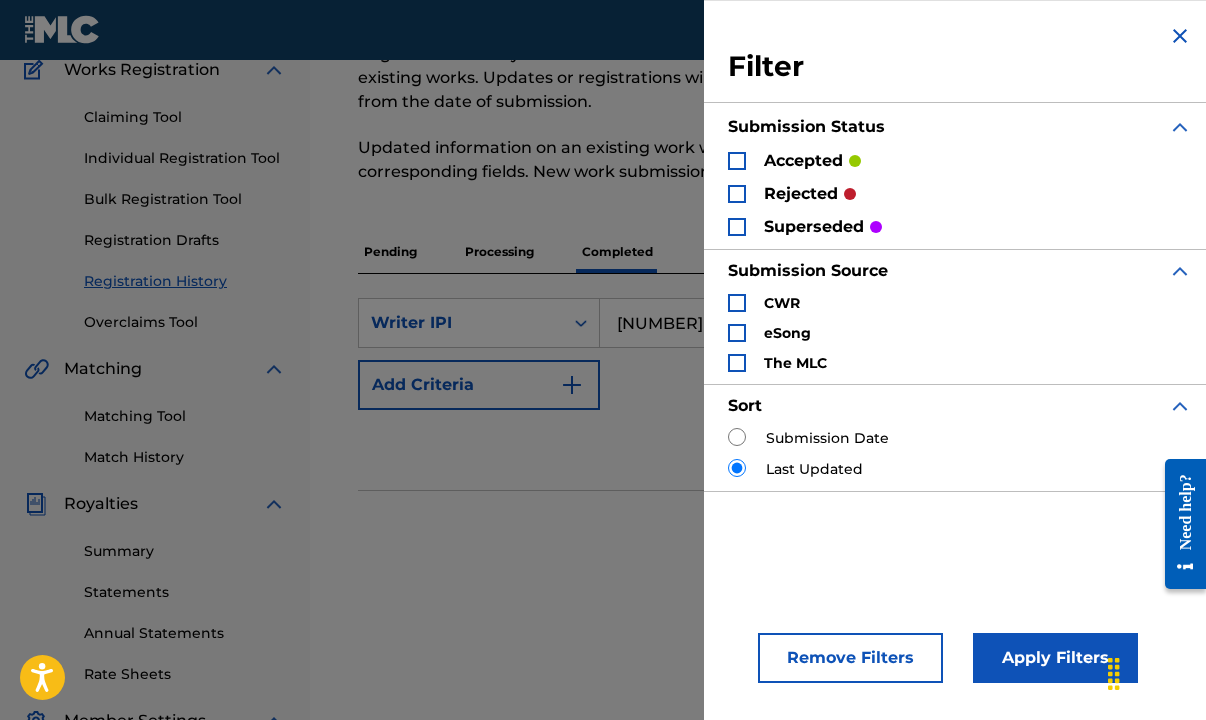 click on "Remove Filters" at bounding box center [850, 658] 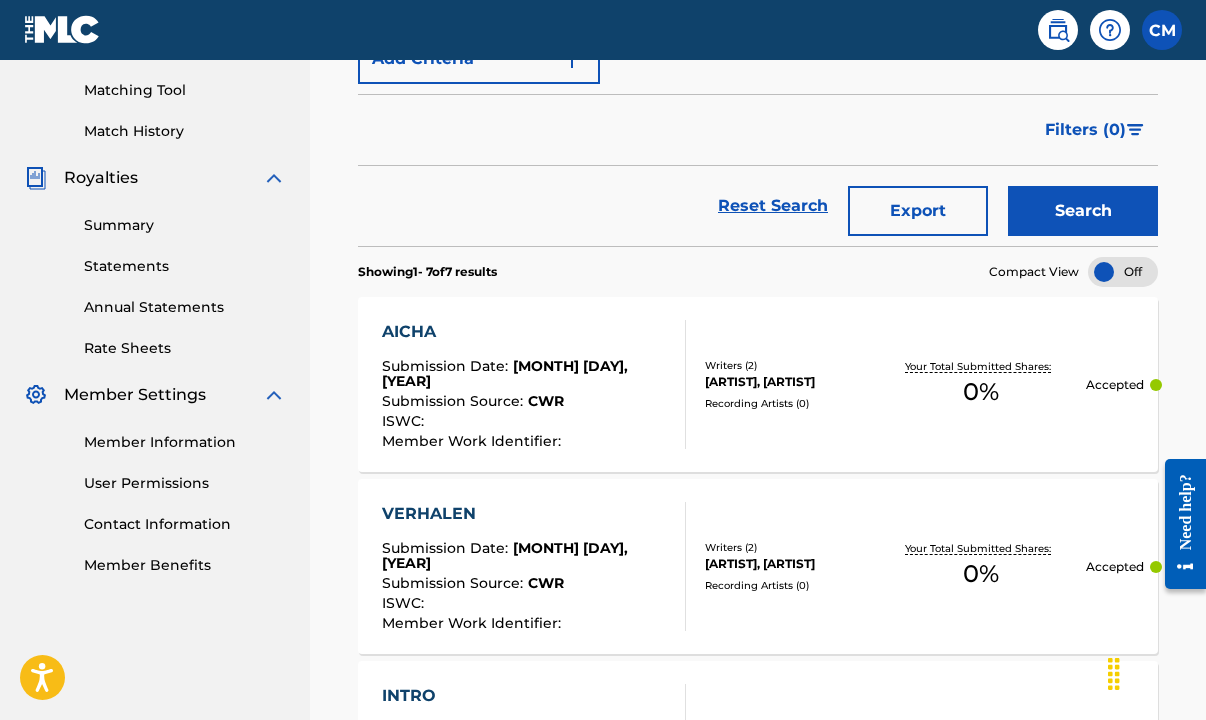 scroll, scrollTop: 0, scrollLeft: 0, axis: both 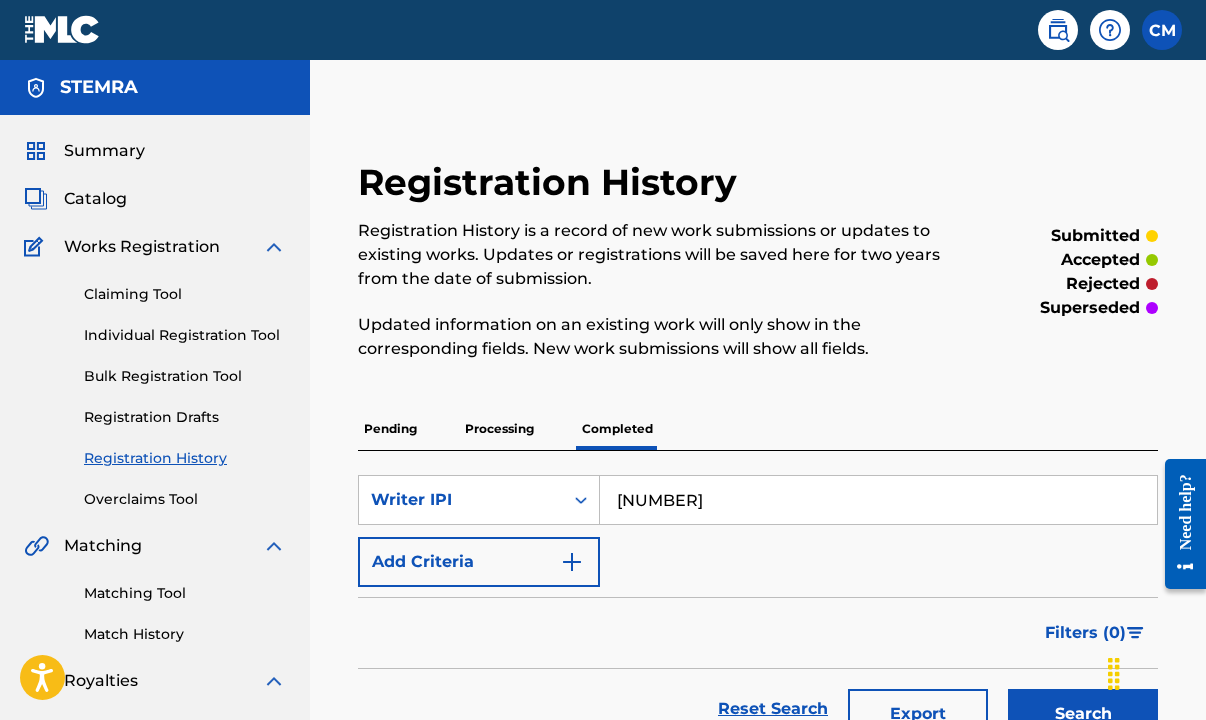 click on "Catalog" at bounding box center (95, 199) 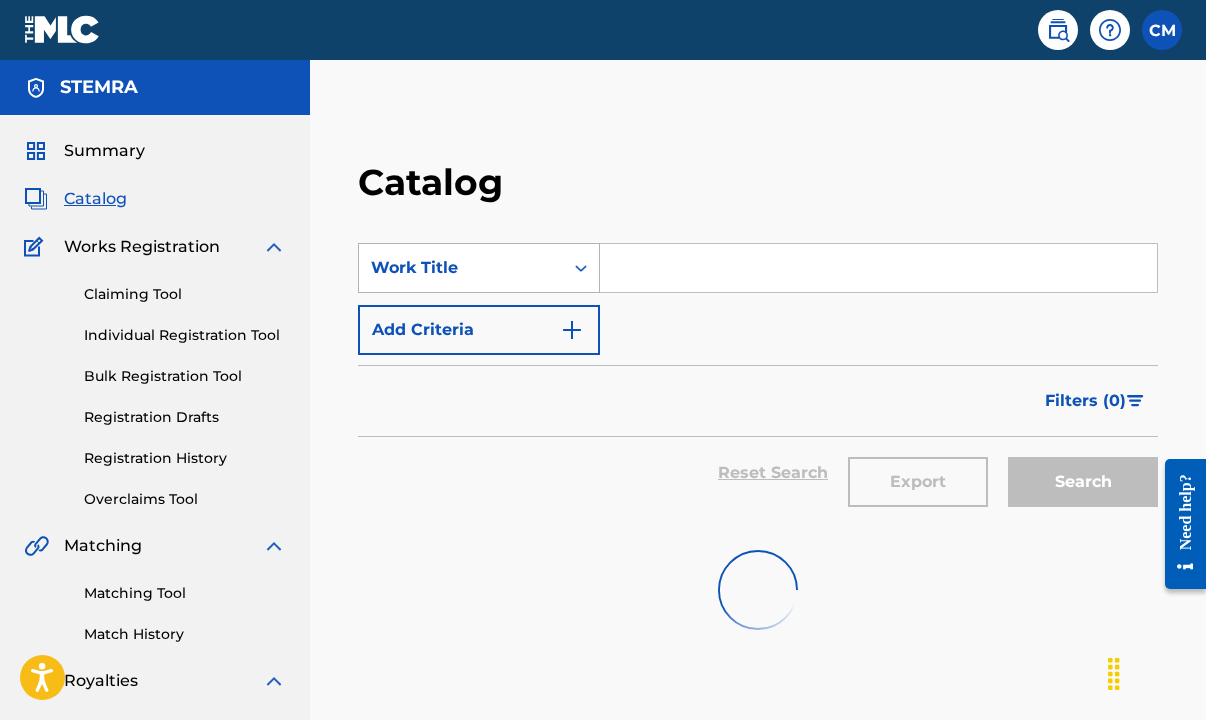 click on "Work Title" at bounding box center (461, 268) 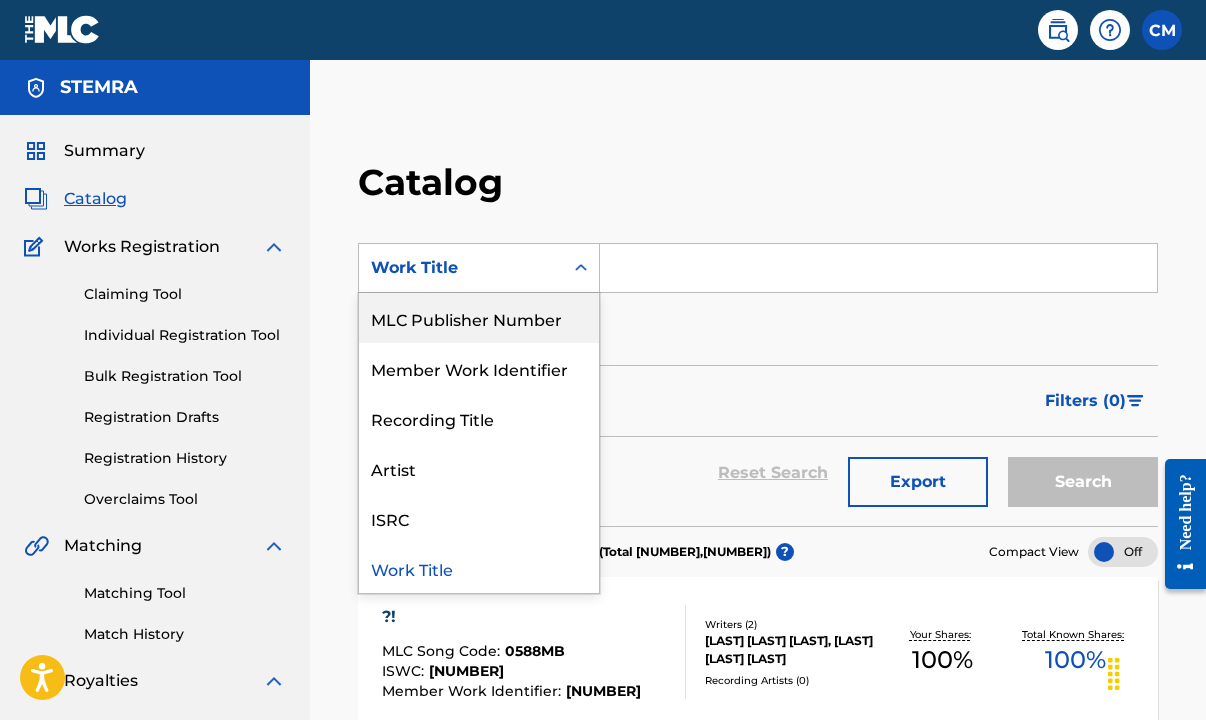 scroll, scrollTop: 0, scrollLeft: 0, axis: both 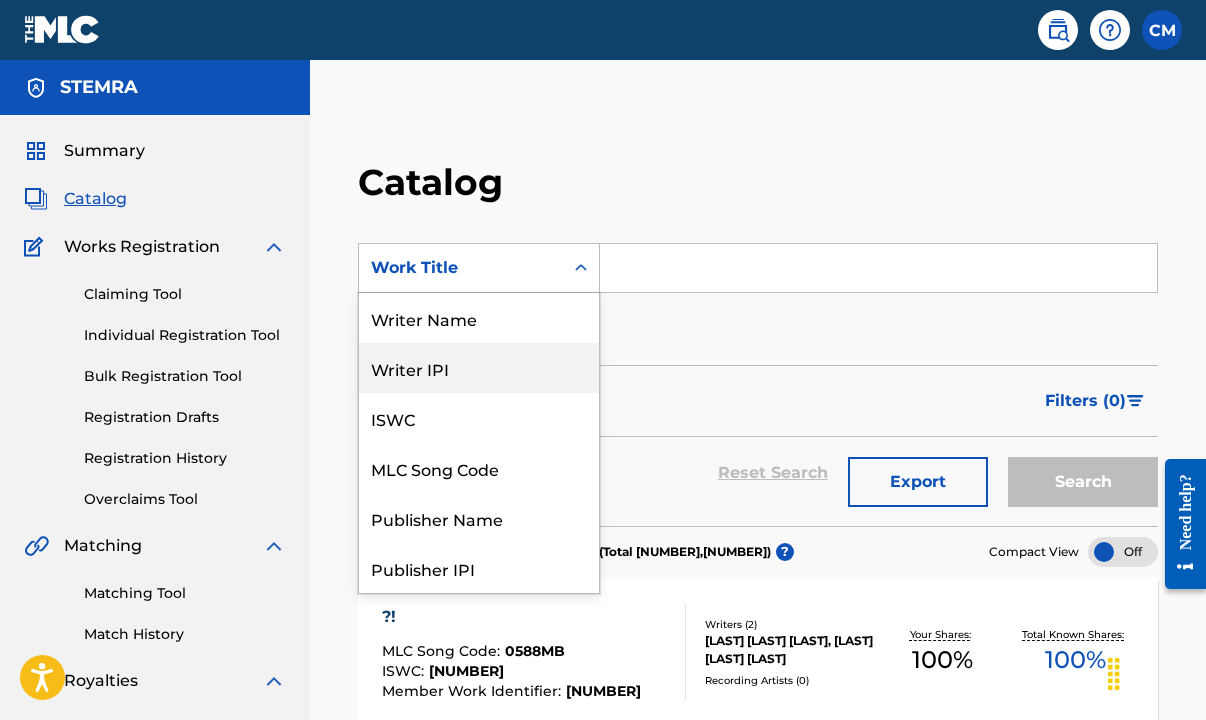 click on "Writer IPI" at bounding box center (479, 368) 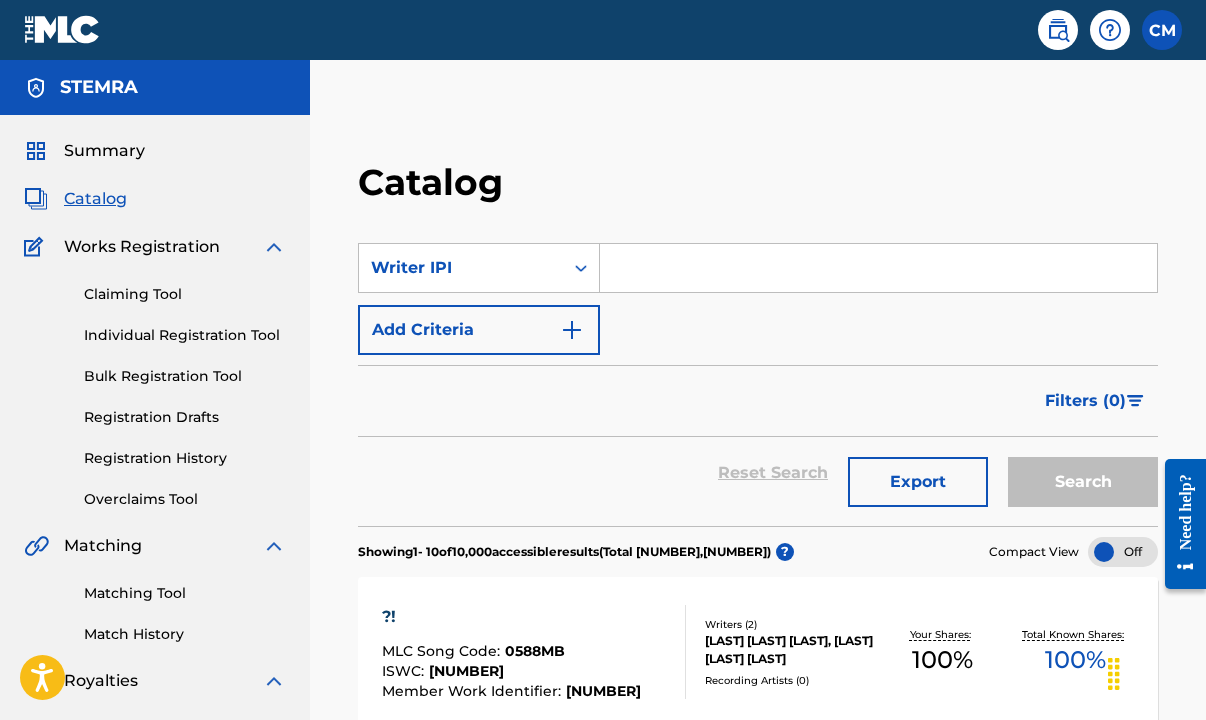 drag, startPoint x: 633, startPoint y: 288, endPoint x: 639, endPoint y: 279, distance: 10.816654 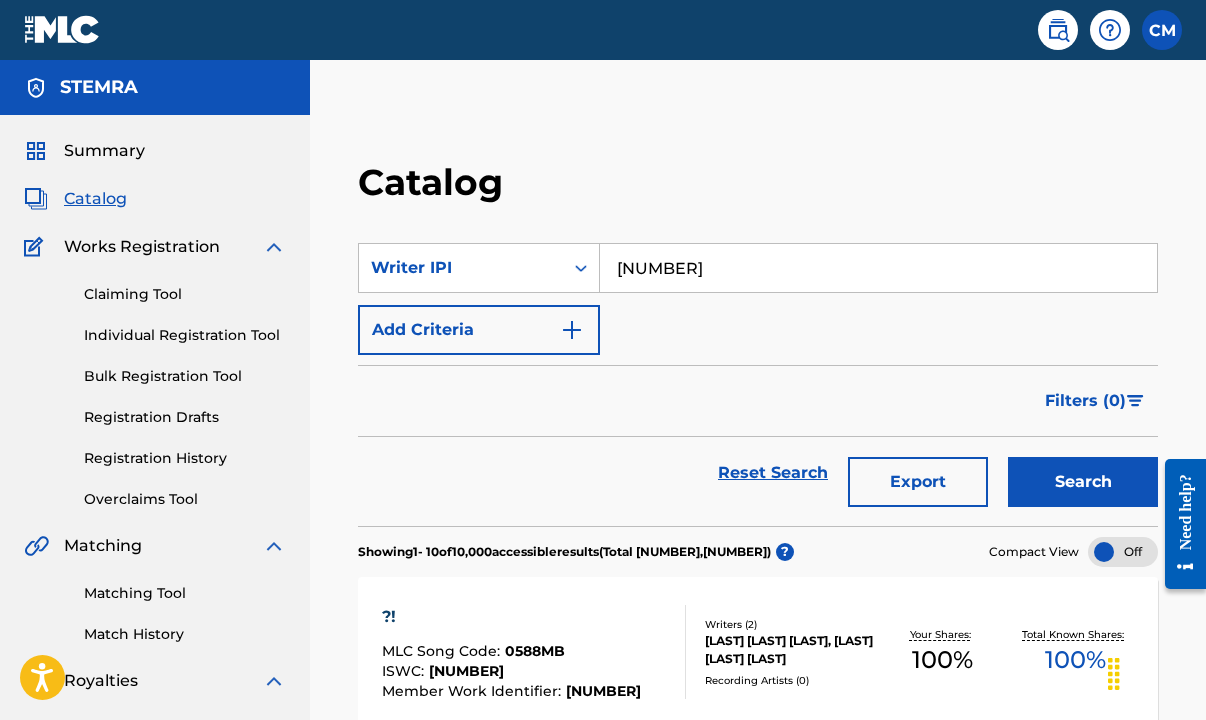 type on "[NUMBER]" 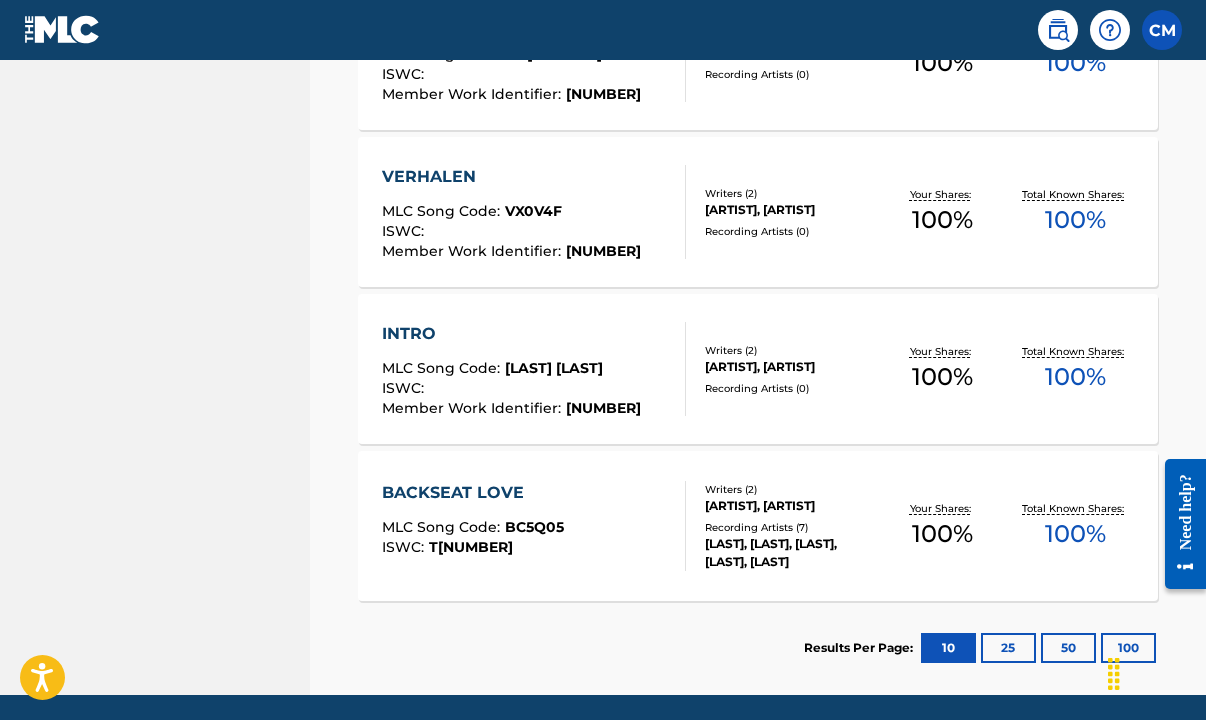 scroll, scrollTop: 1119, scrollLeft: 0, axis: vertical 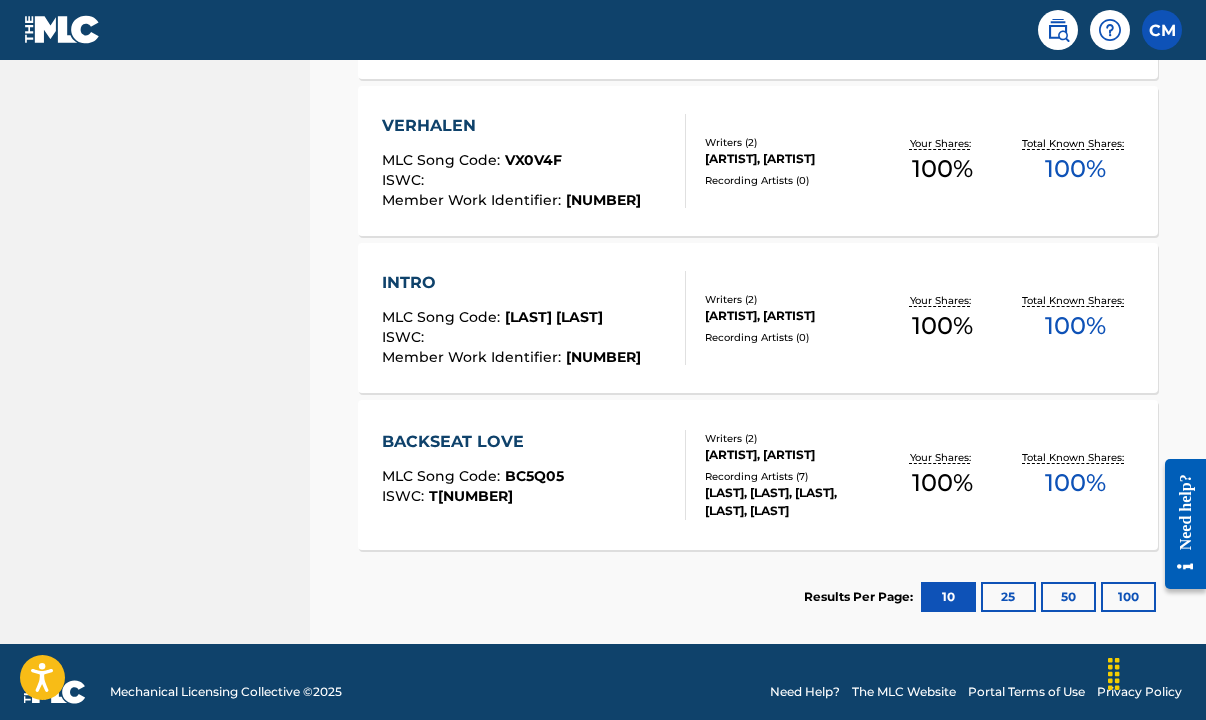 click at bounding box center [1058, 30] 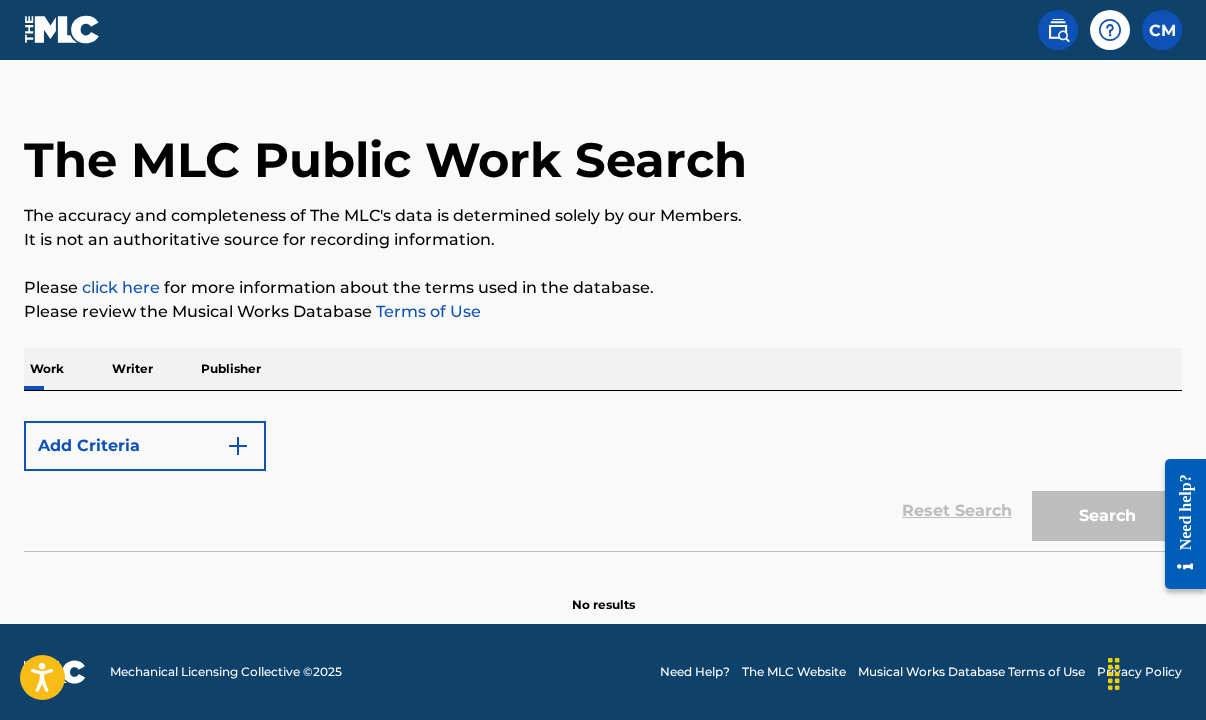 scroll, scrollTop: 0, scrollLeft: 0, axis: both 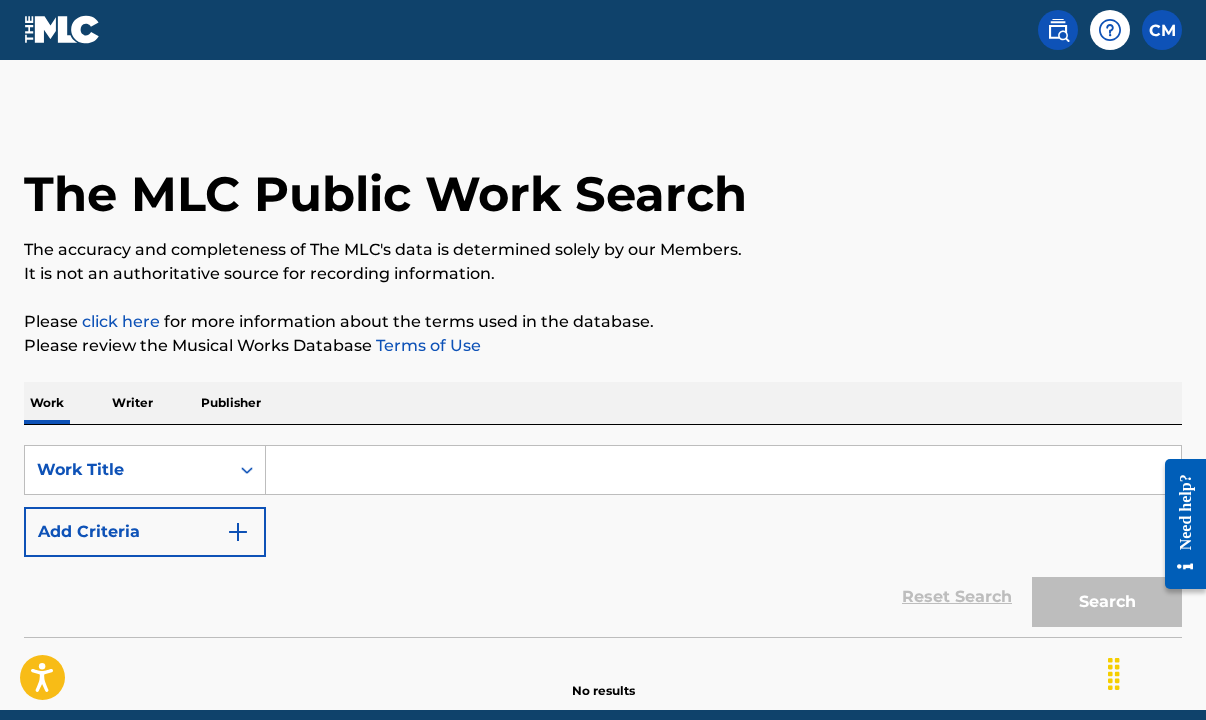 click on "Writer" at bounding box center [132, 403] 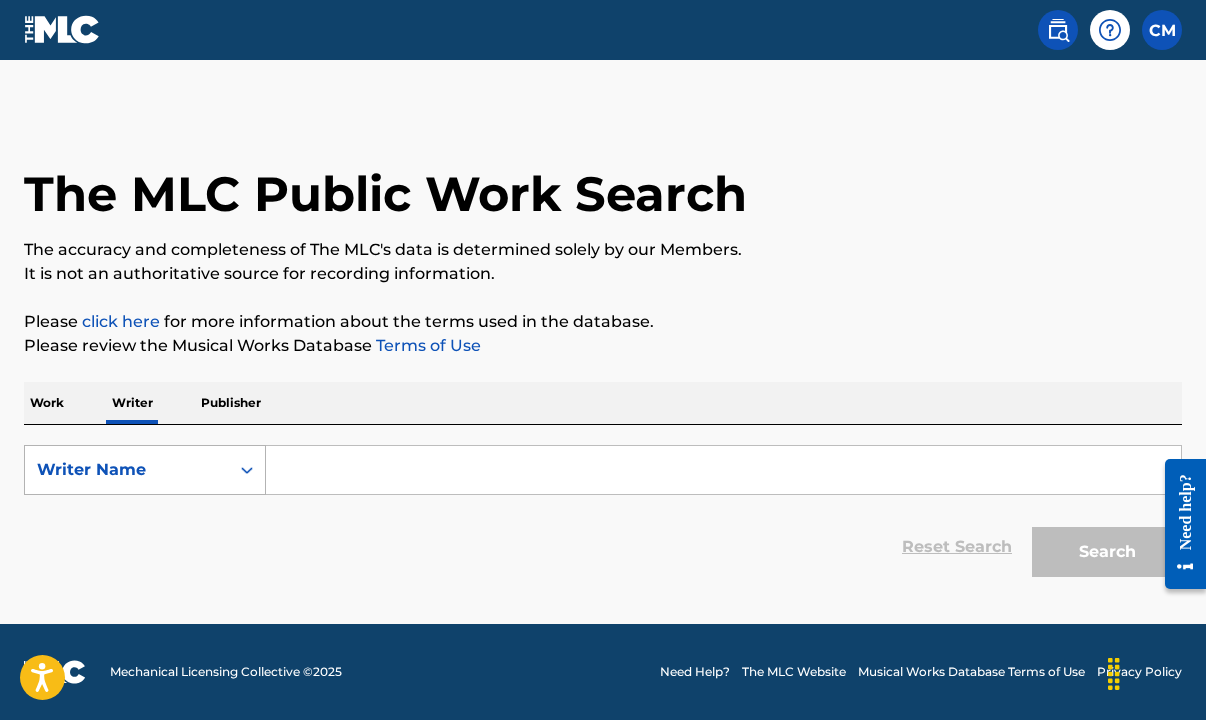 click on "Writer Name" at bounding box center (127, 470) 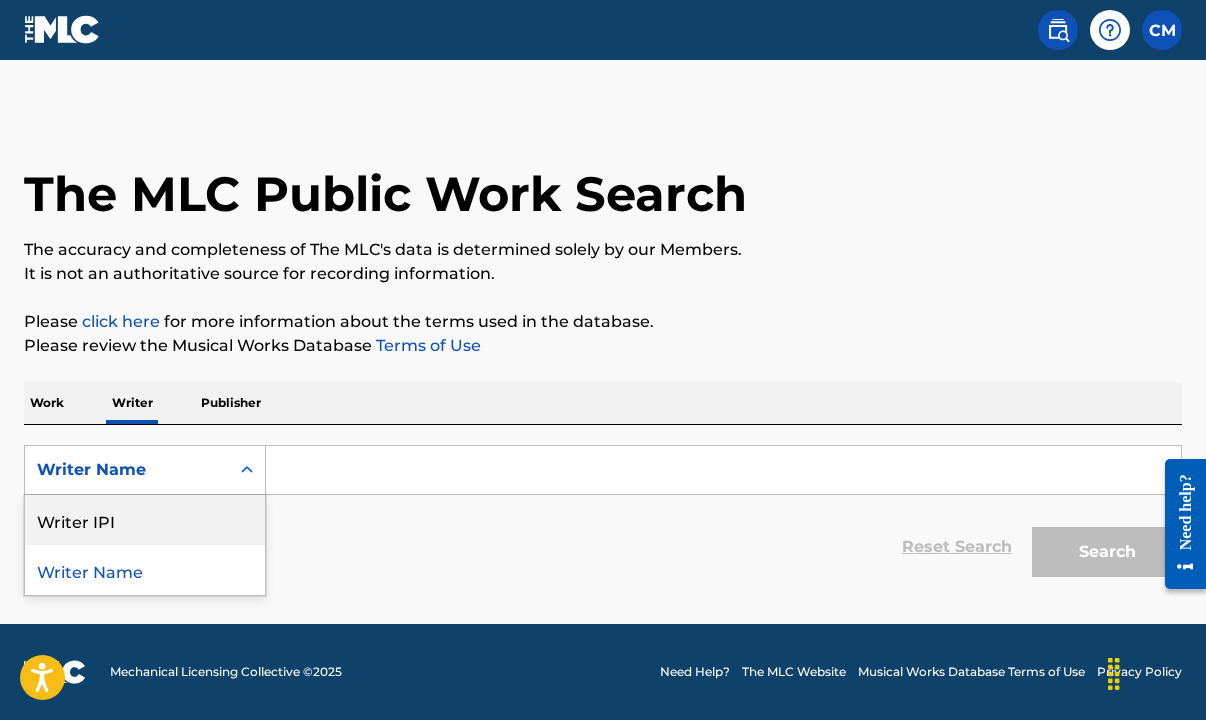 drag, startPoint x: 153, startPoint y: 502, endPoint x: 205, endPoint y: 502, distance: 52 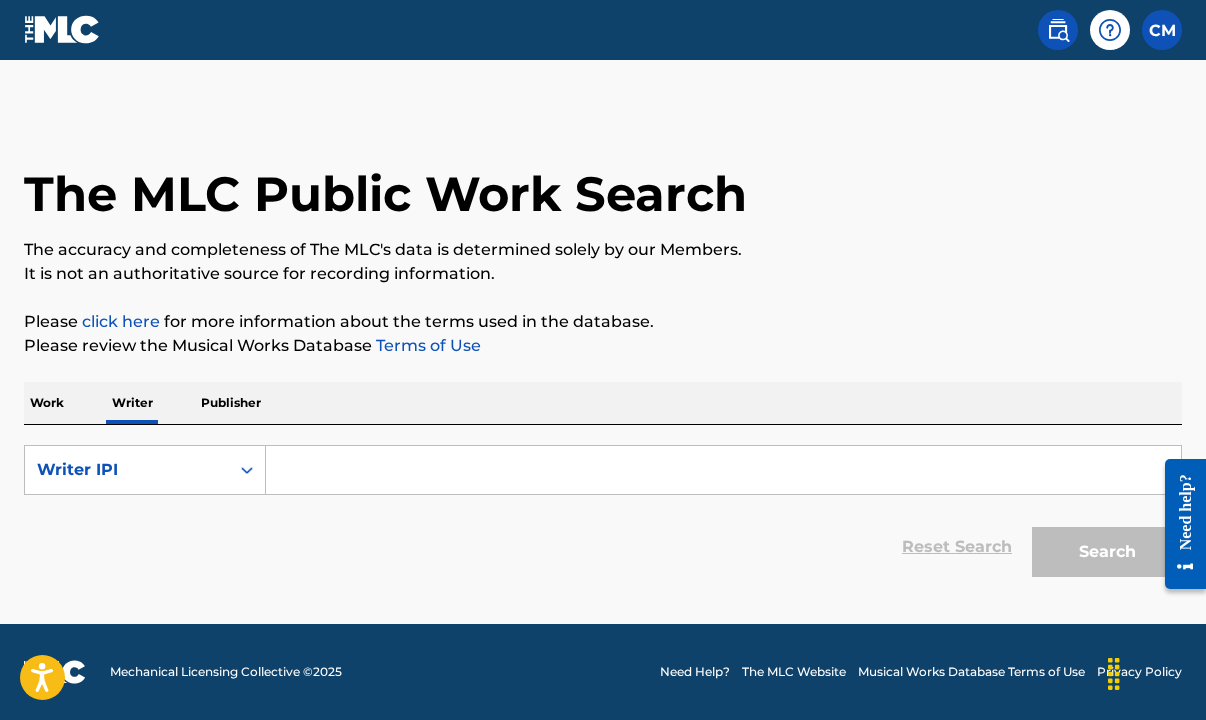 click at bounding box center (723, 470) 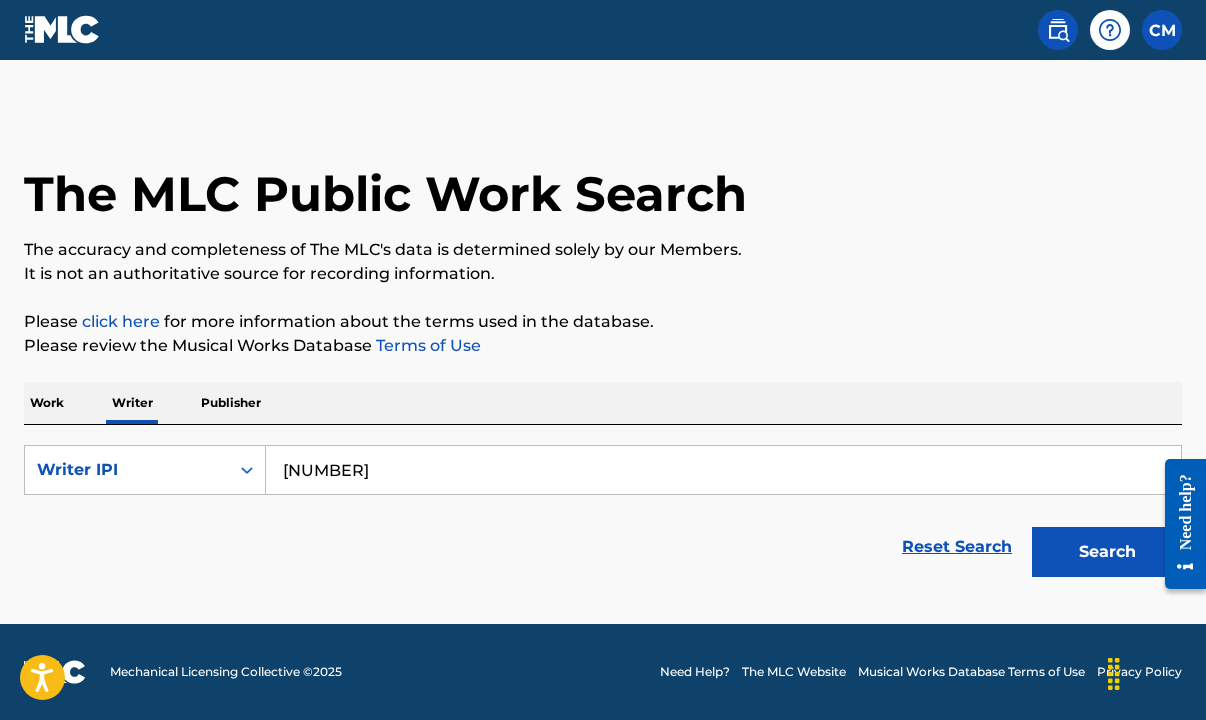 type on "[NUMBER]" 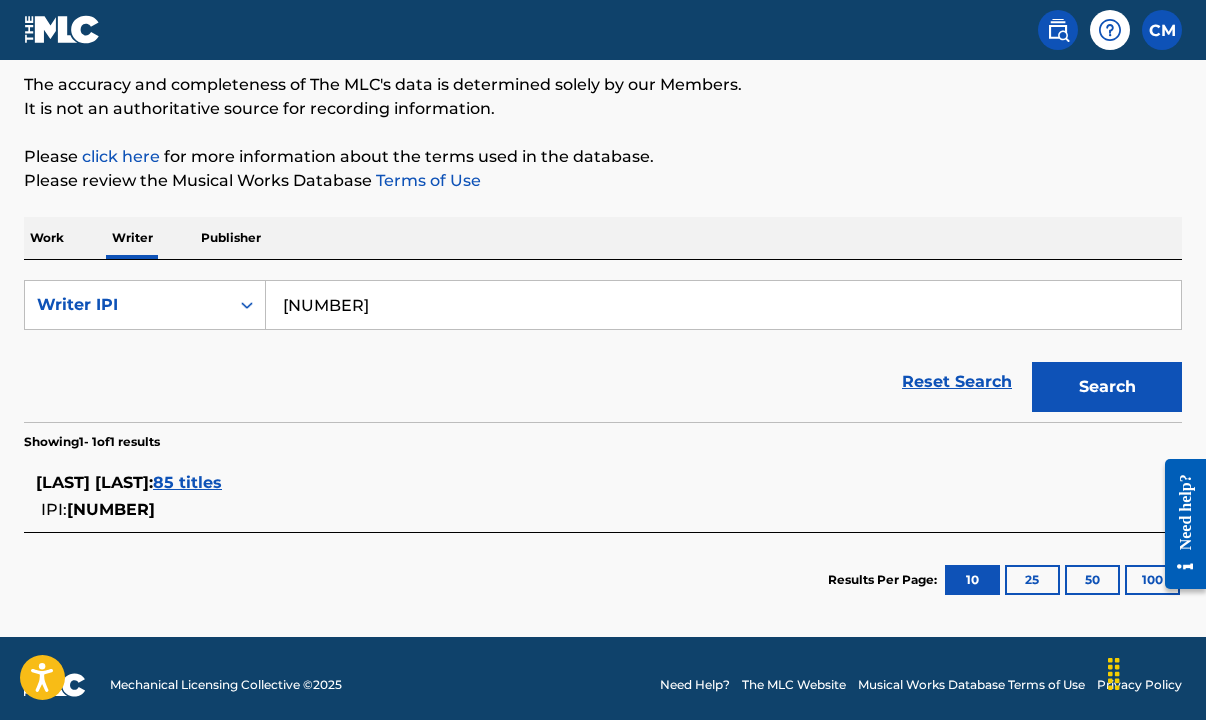 scroll, scrollTop: 178, scrollLeft: 0, axis: vertical 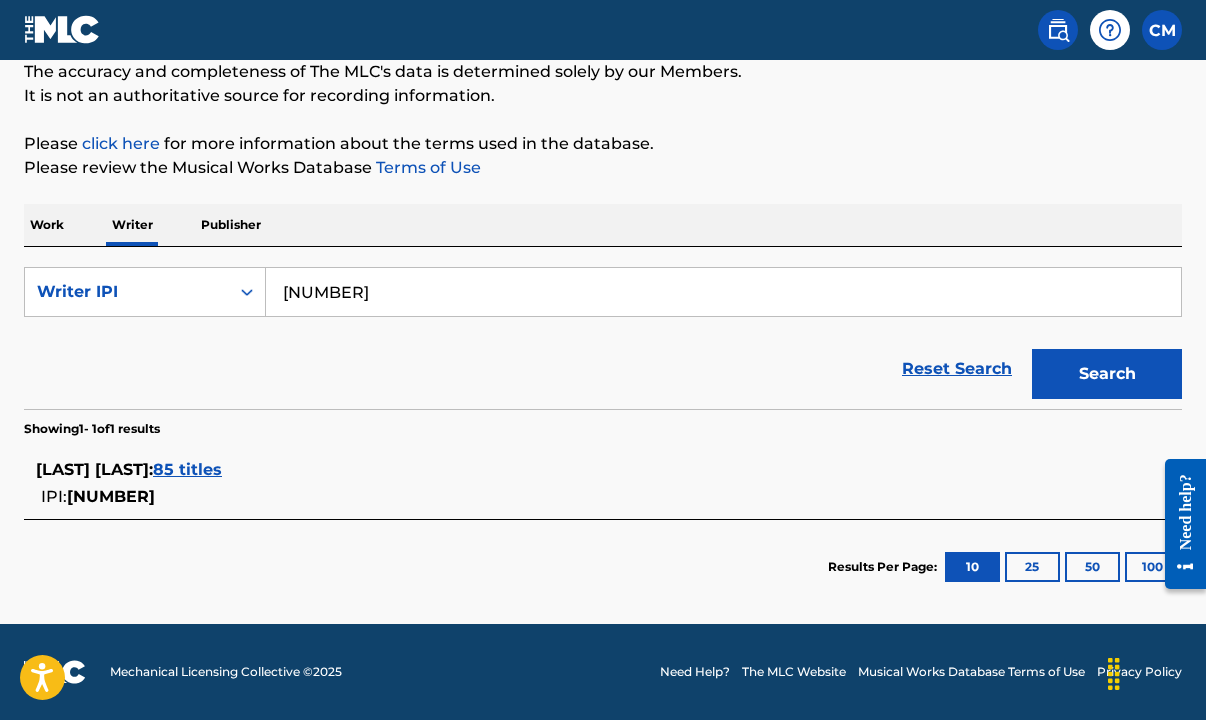 click on "SEVDA ALIZADEH :" at bounding box center (94, 469) 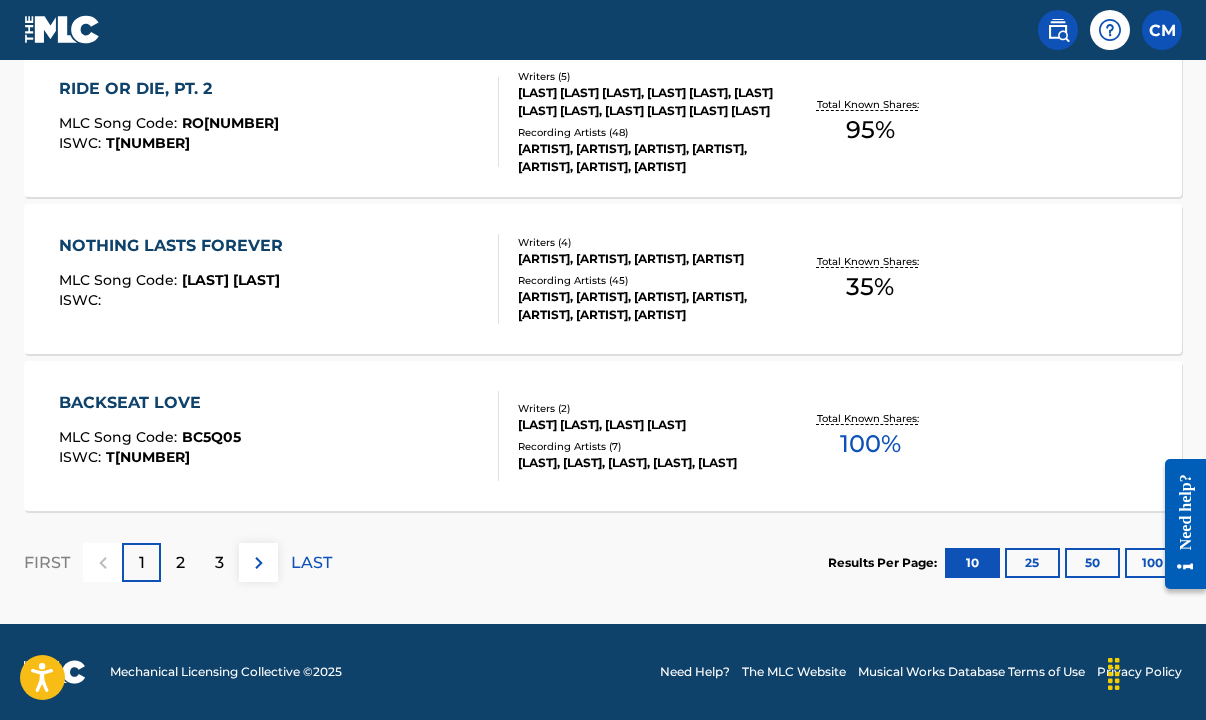 click on "100" at bounding box center (1152, 563) 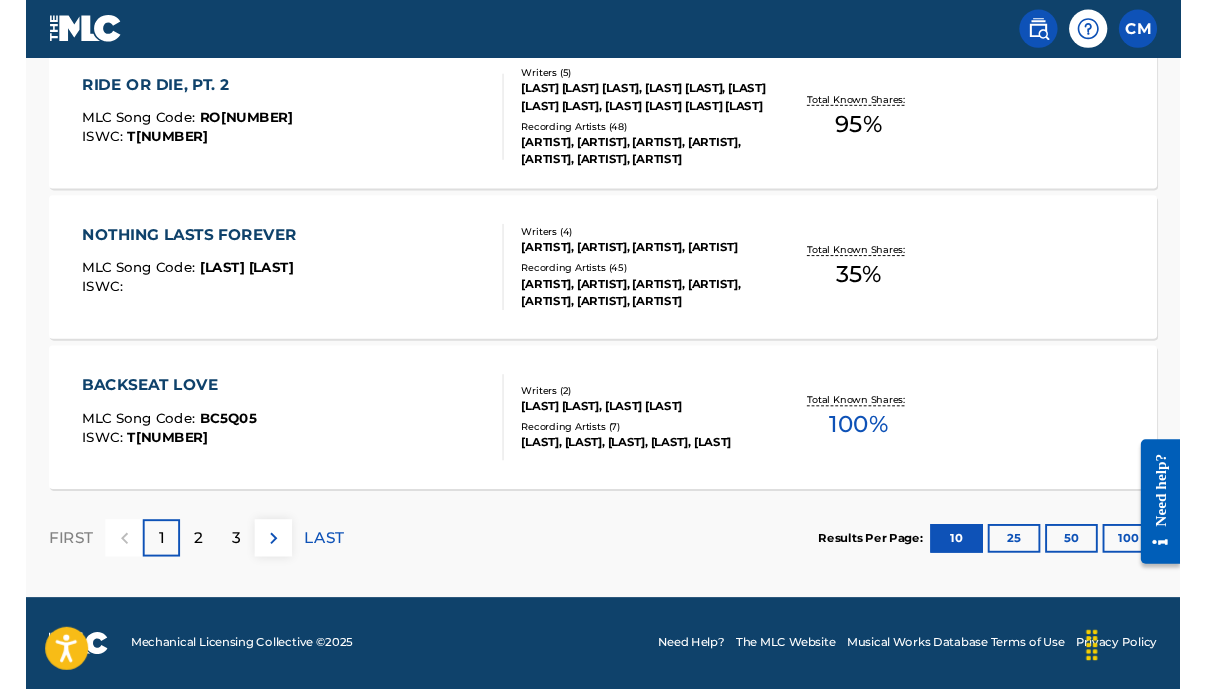 scroll, scrollTop: 86, scrollLeft: 0, axis: vertical 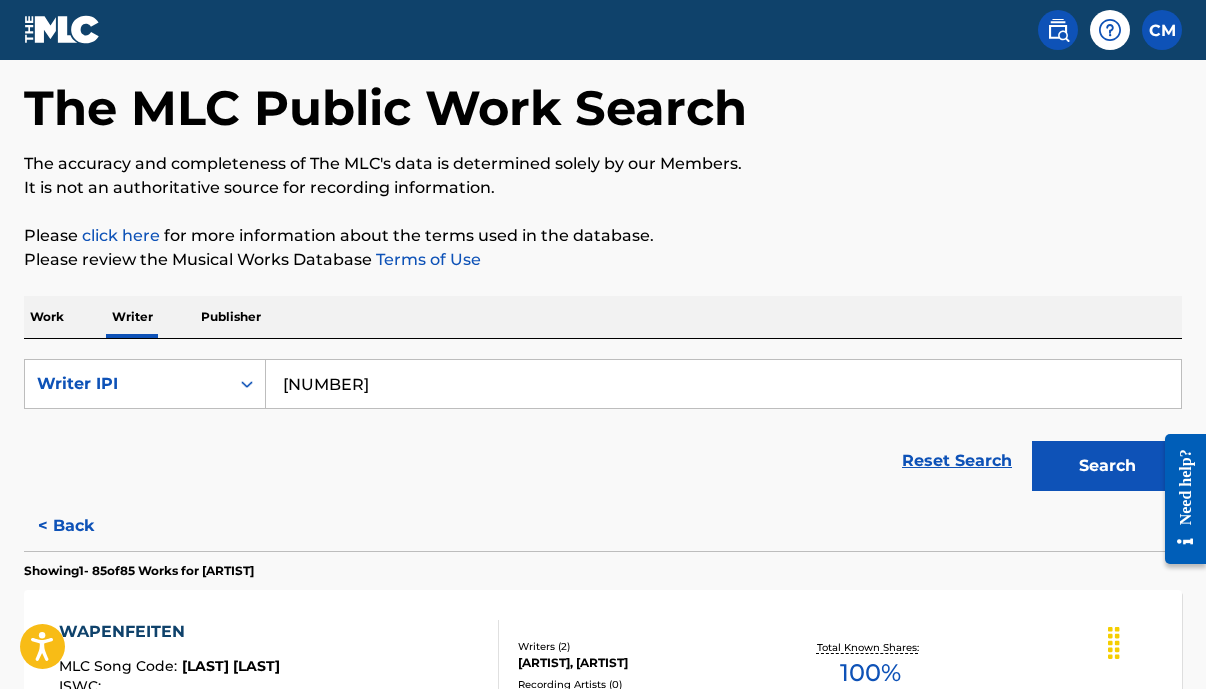 click on "Reset Search Search" at bounding box center (603, 461) 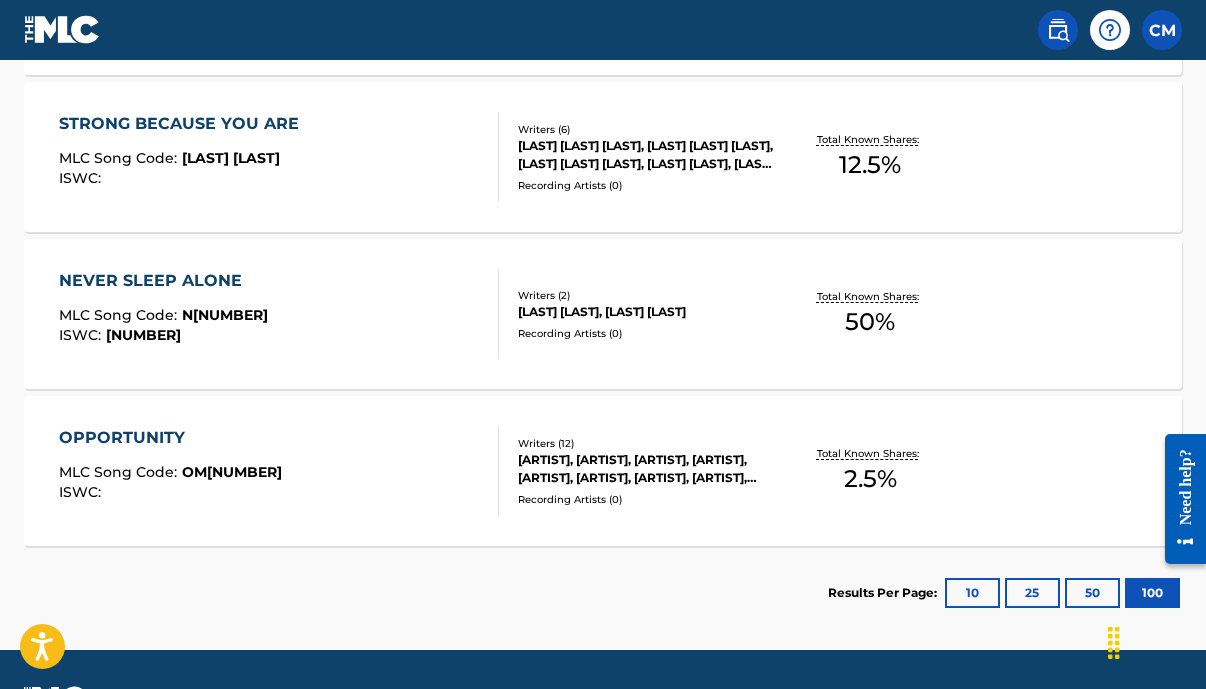 scroll, scrollTop: 13525, scrollLeft: 0, axis: vertical 